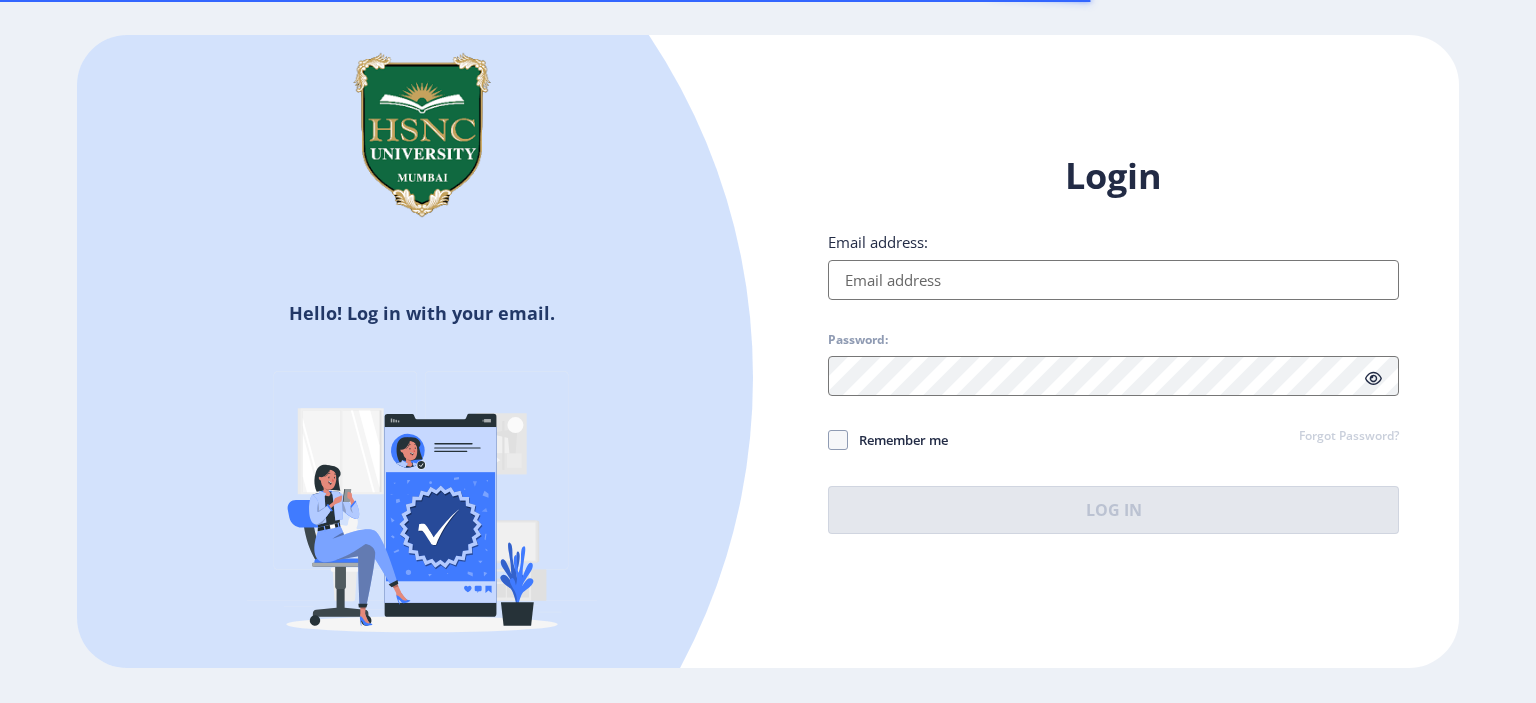 scroll, scrollTop: 0, scrollLeft: 0, axis: both 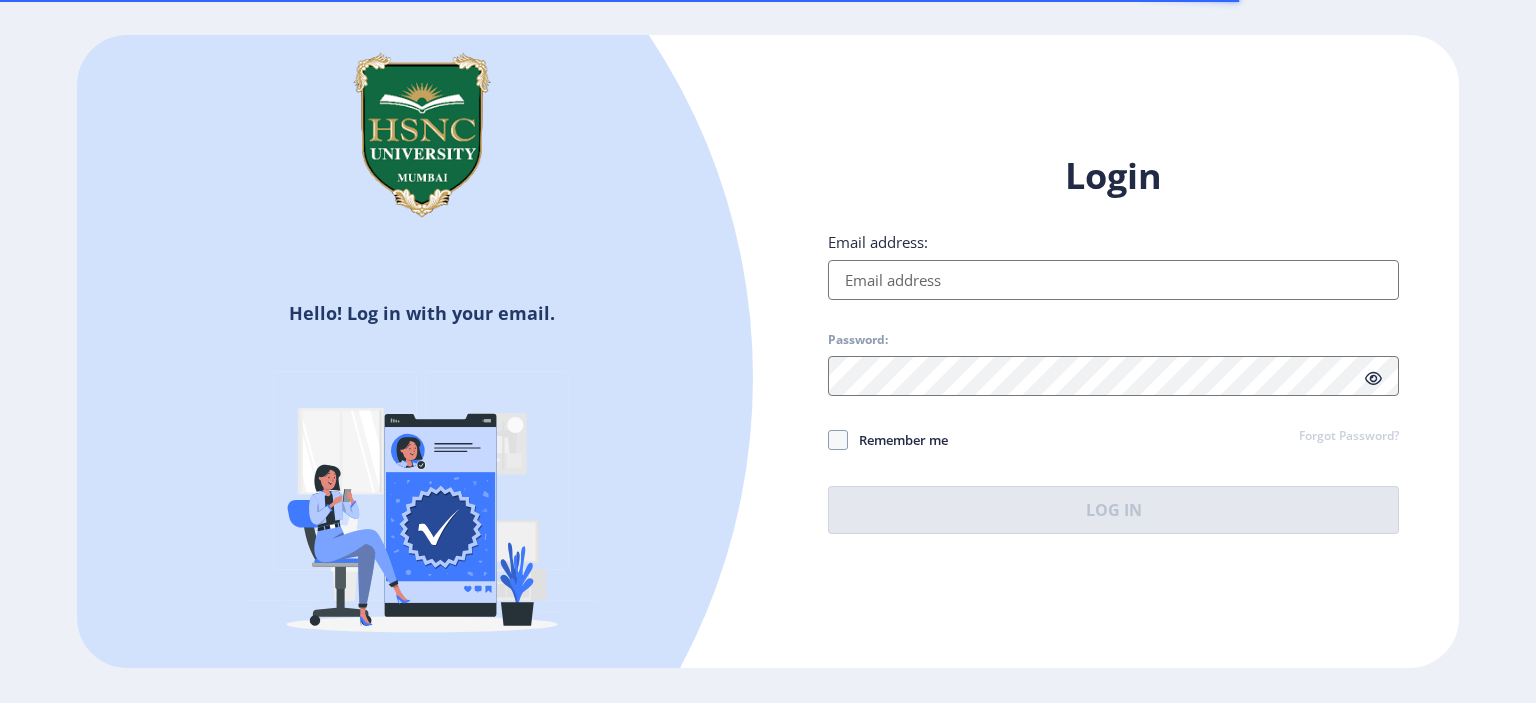 click on "Email address:" at bounding box center [1113, 280] 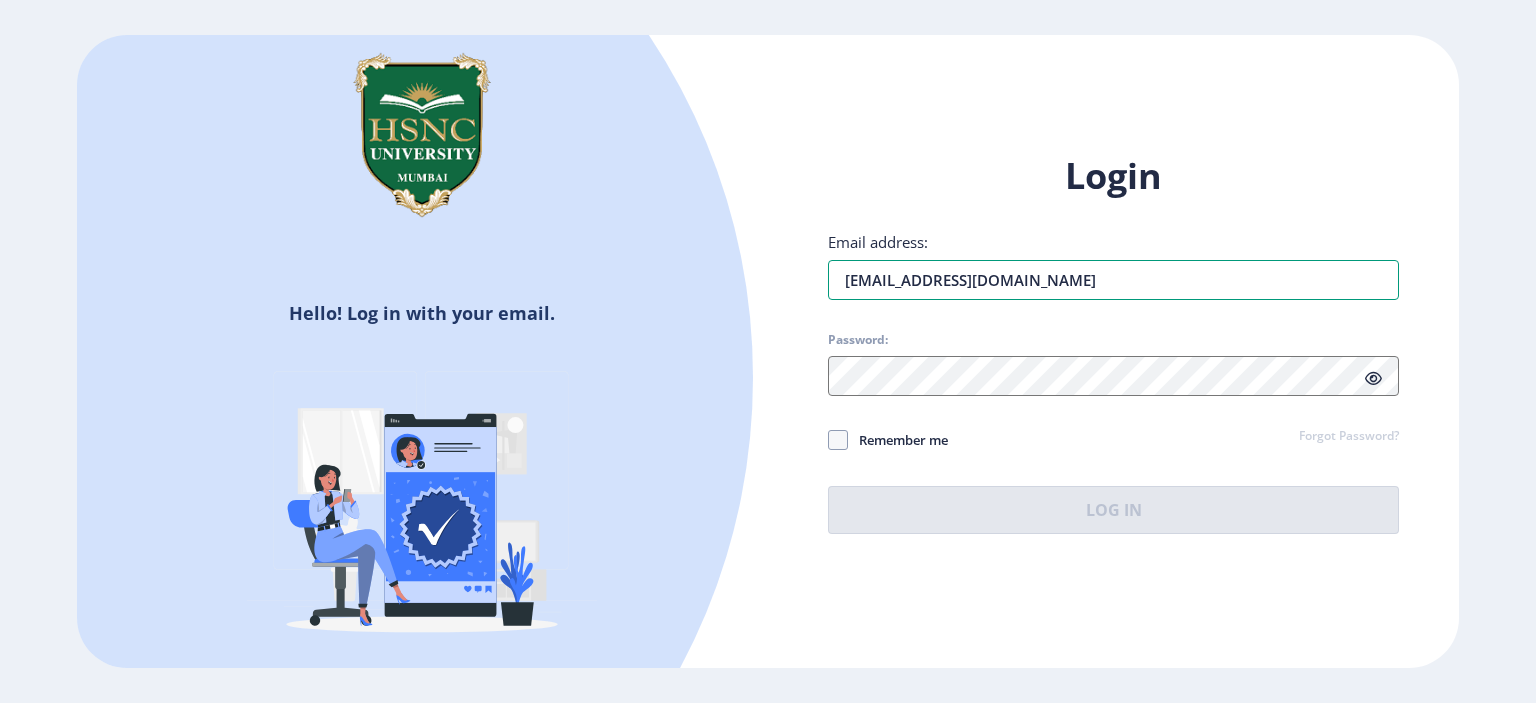 type on "[EMAIL_ADDRESS][DOMAIN_NAME]" 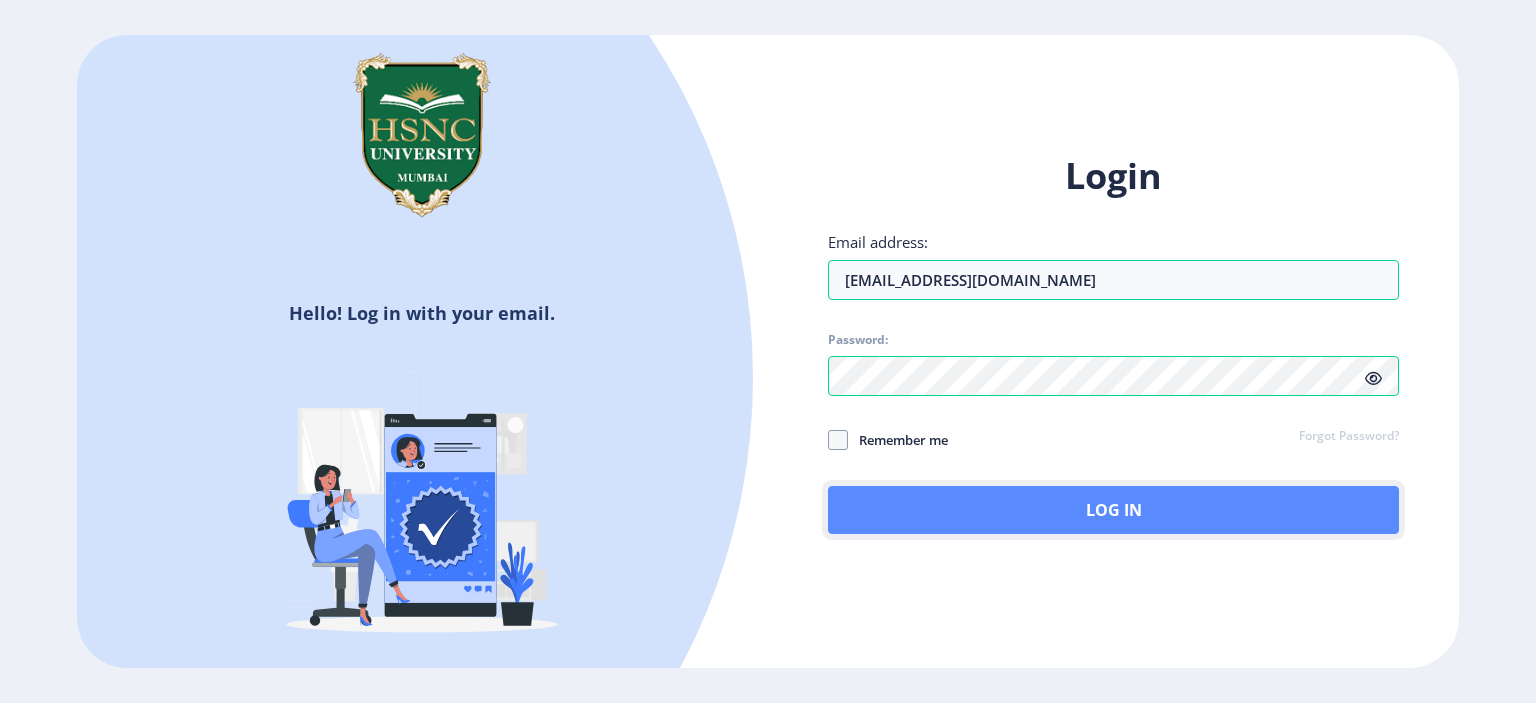 click on "Log In" 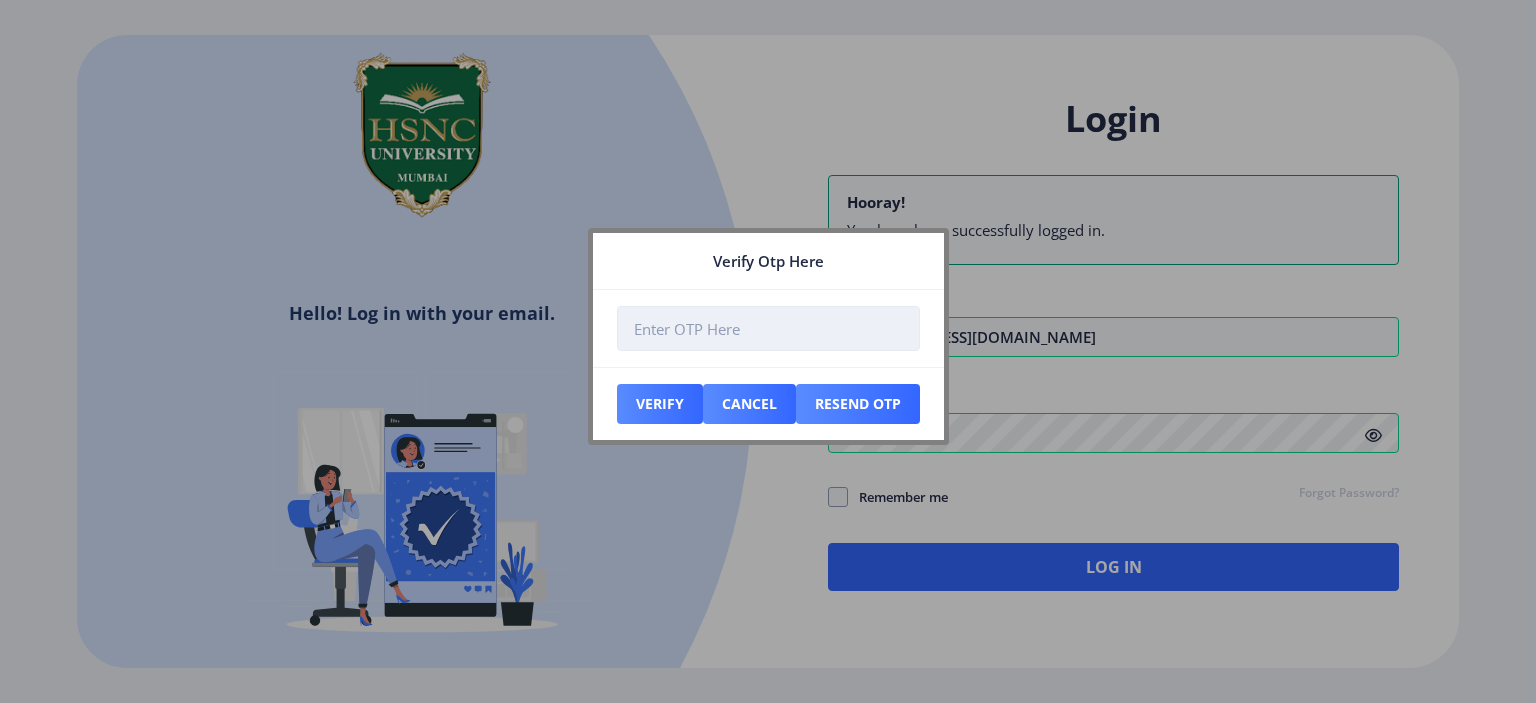 click at bounding box center (768, 328) 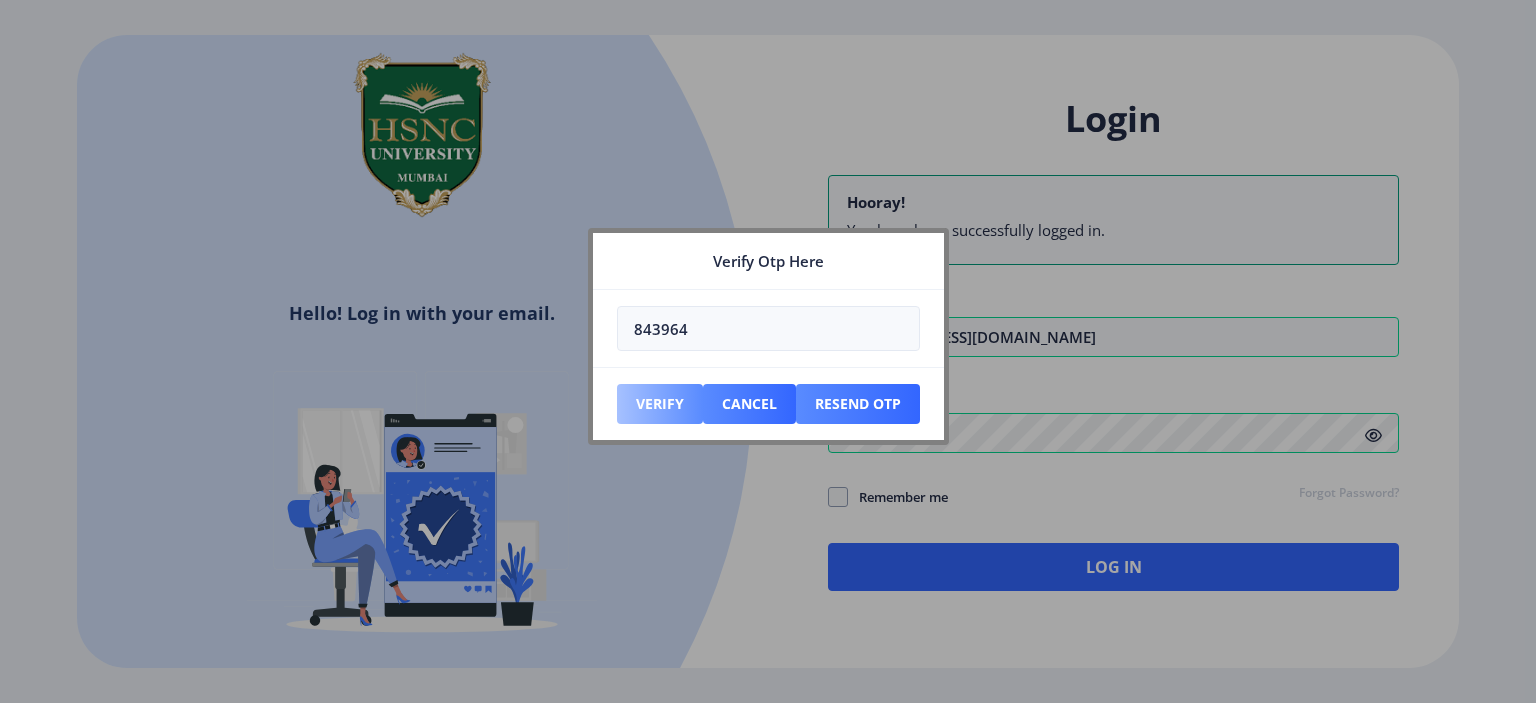 type on "843964" 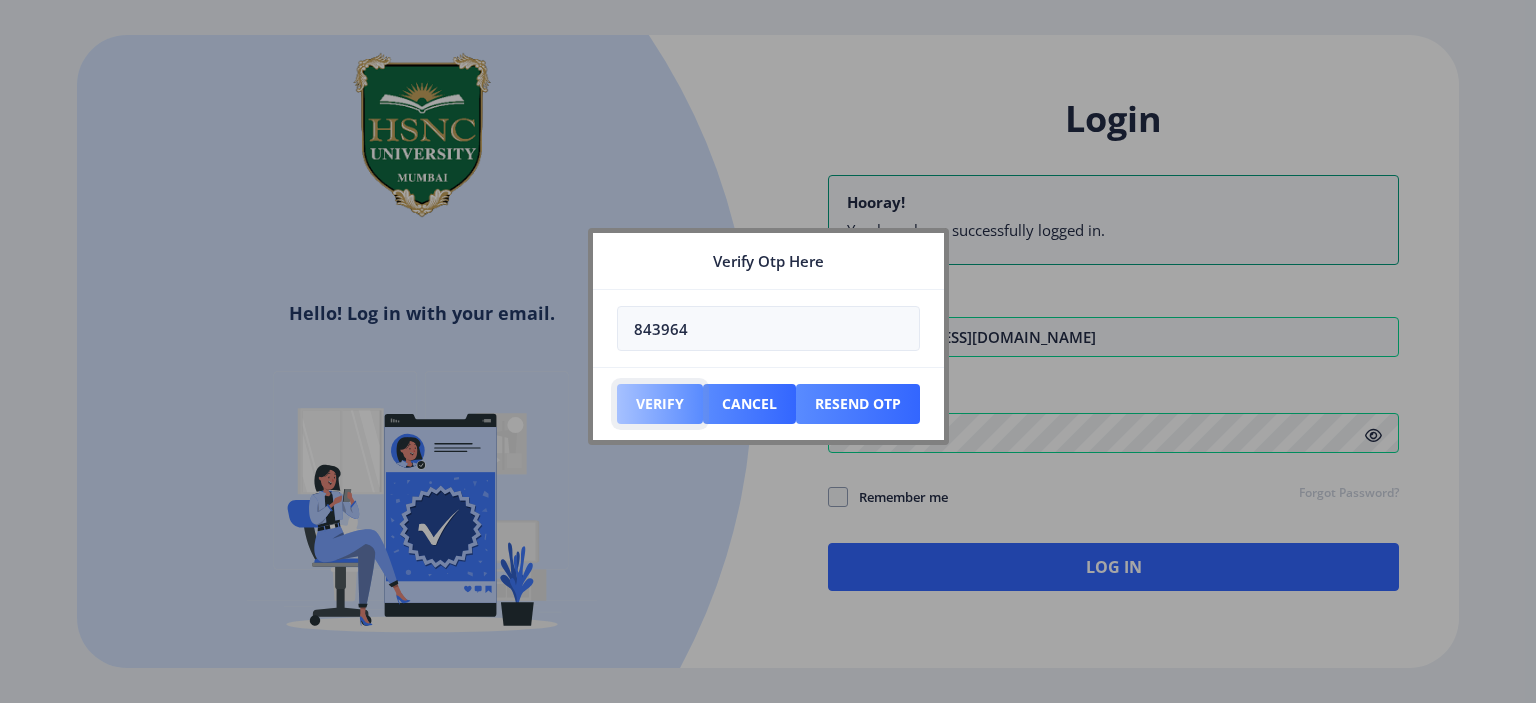 click on "Verify" at bounding box center (660, 404) 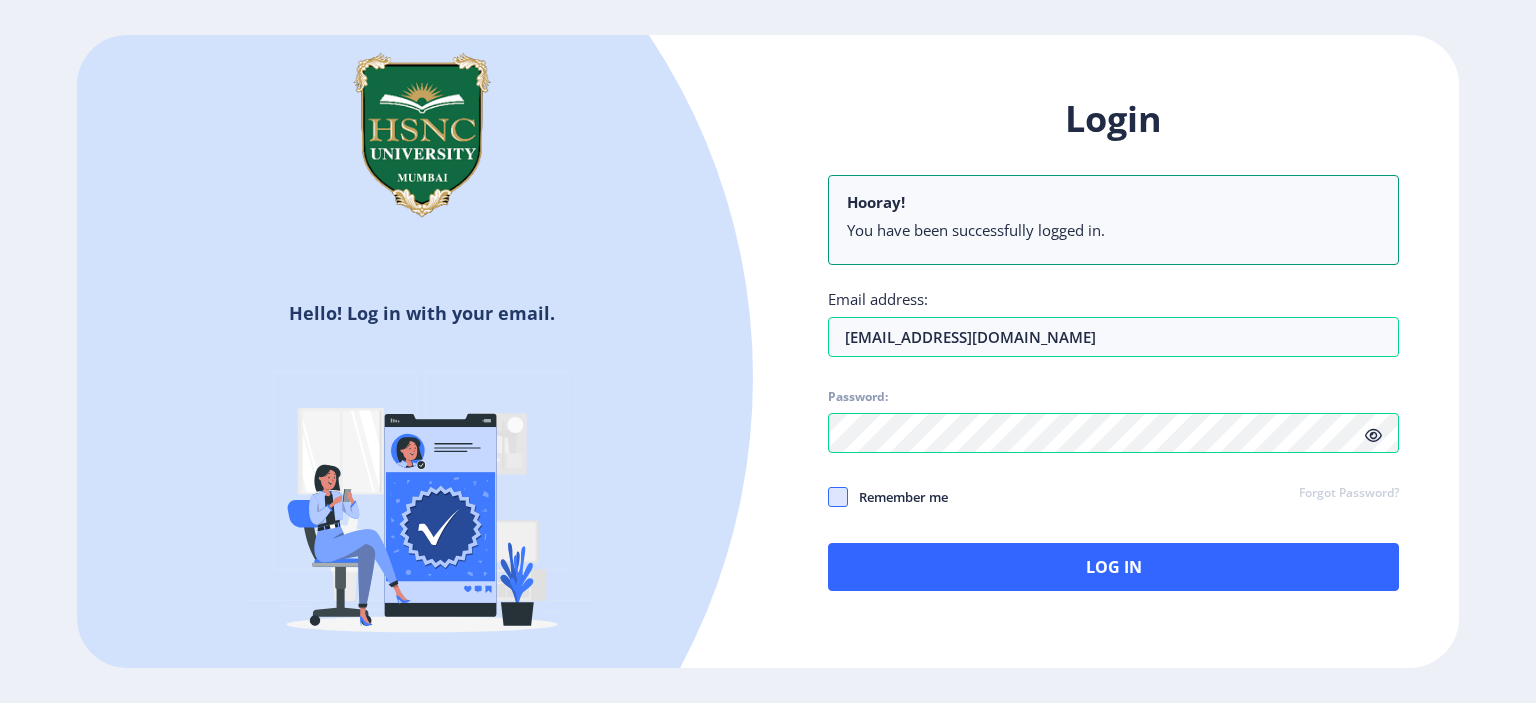 click 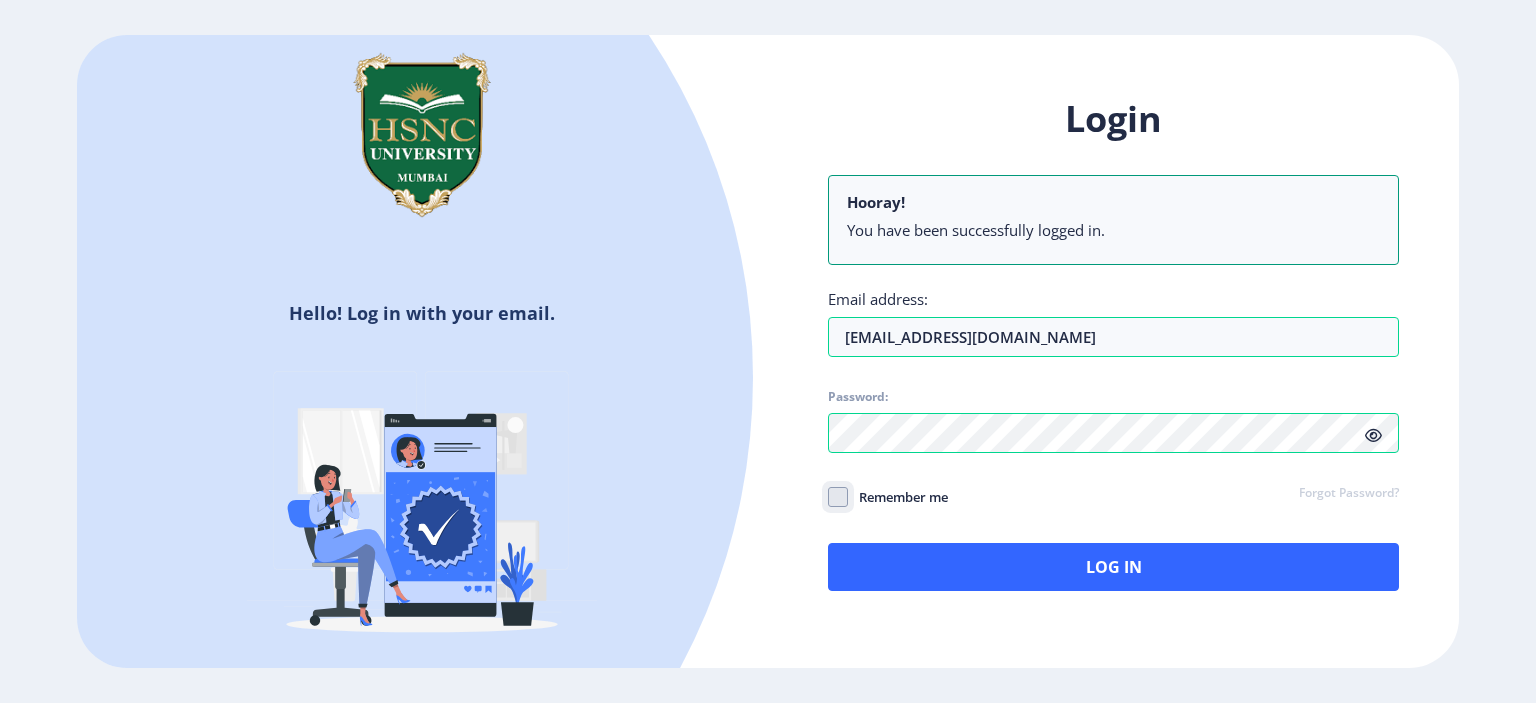 checkbox on "true" 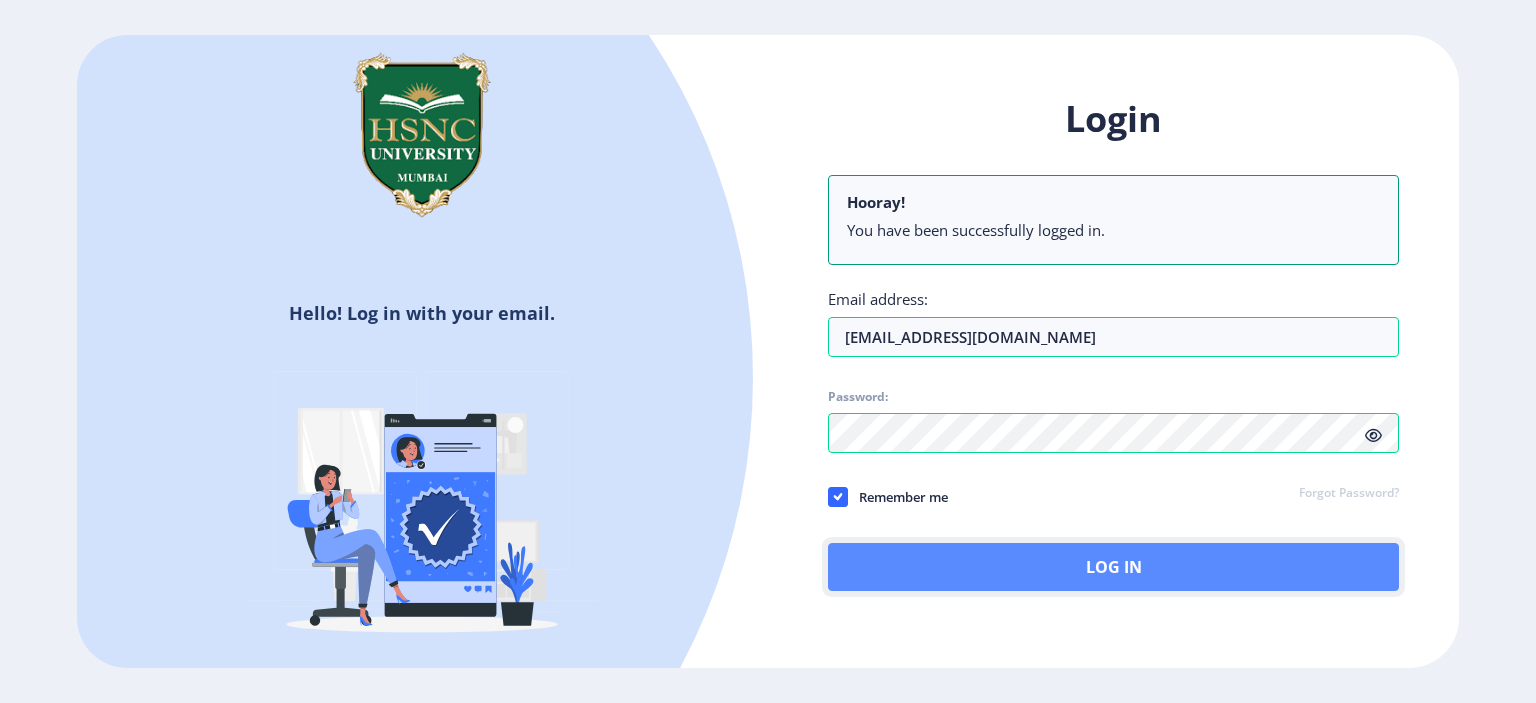 click on "Log In" 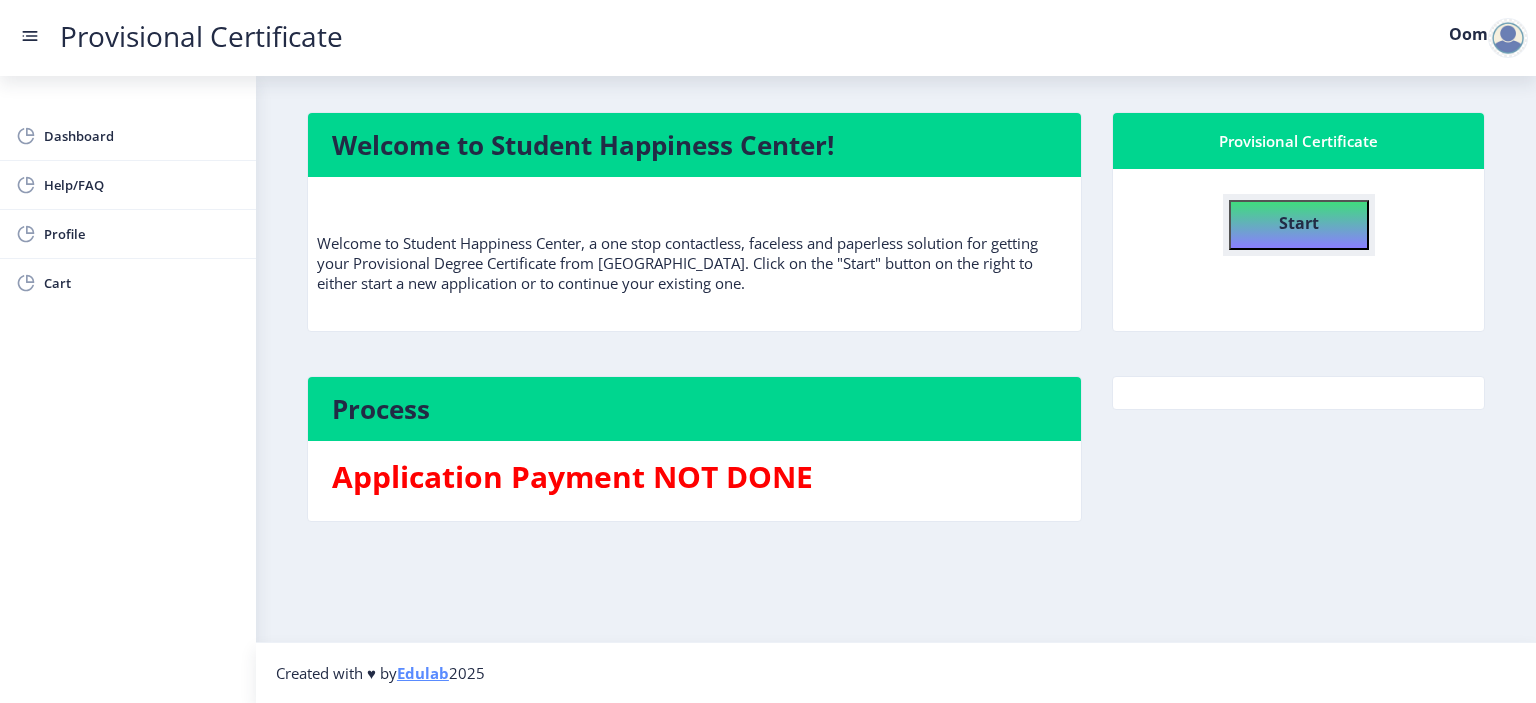 click on "Start" 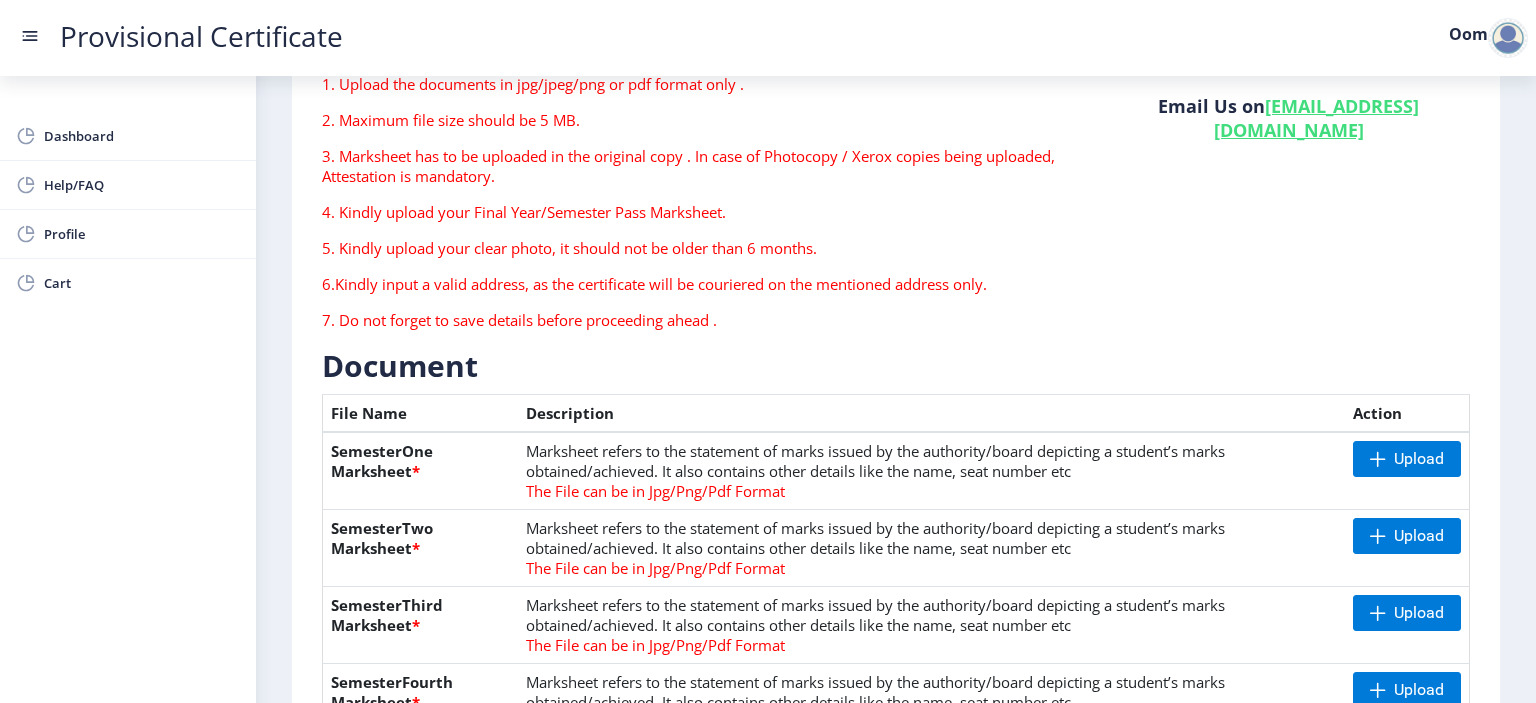 scroll, scrollTop: 218, scrollLeft: 0, axis: vertical 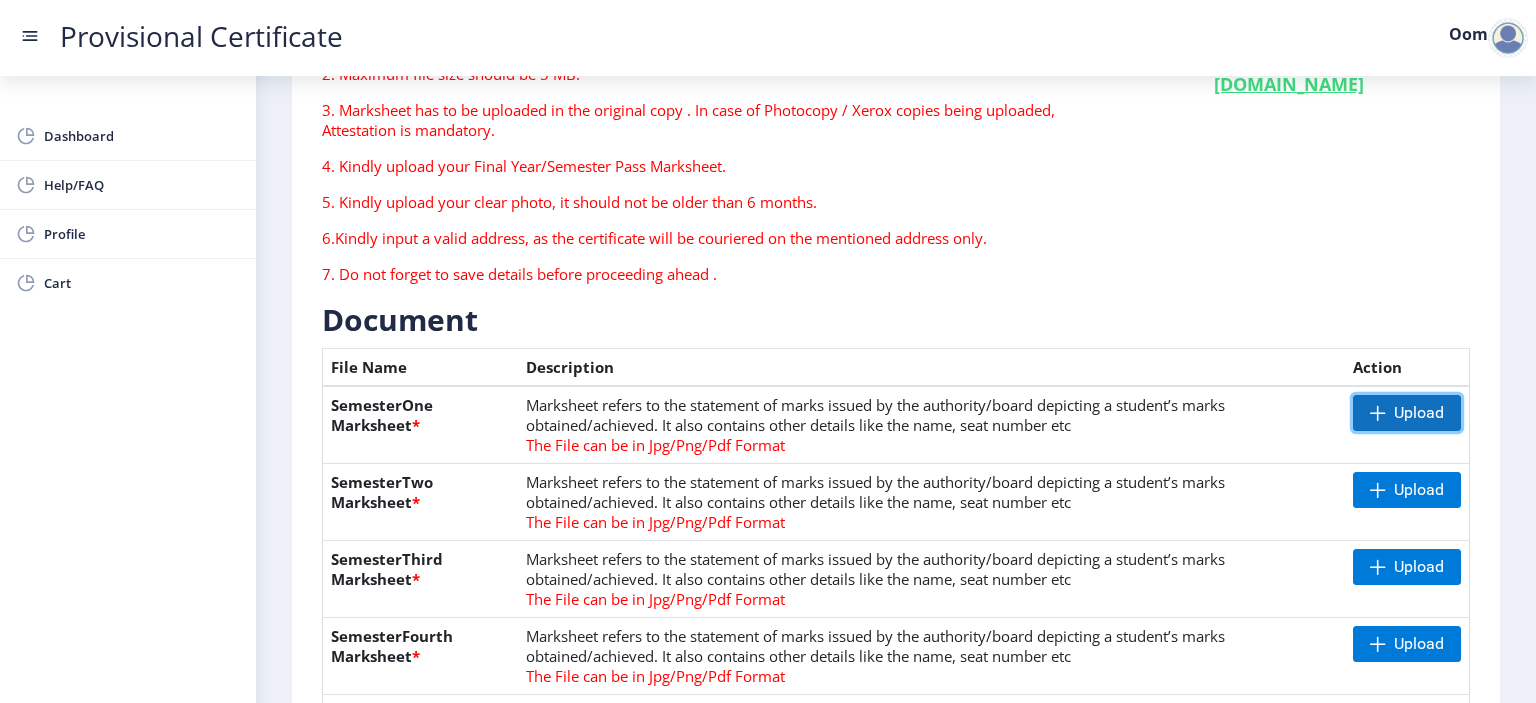click on "Upload" 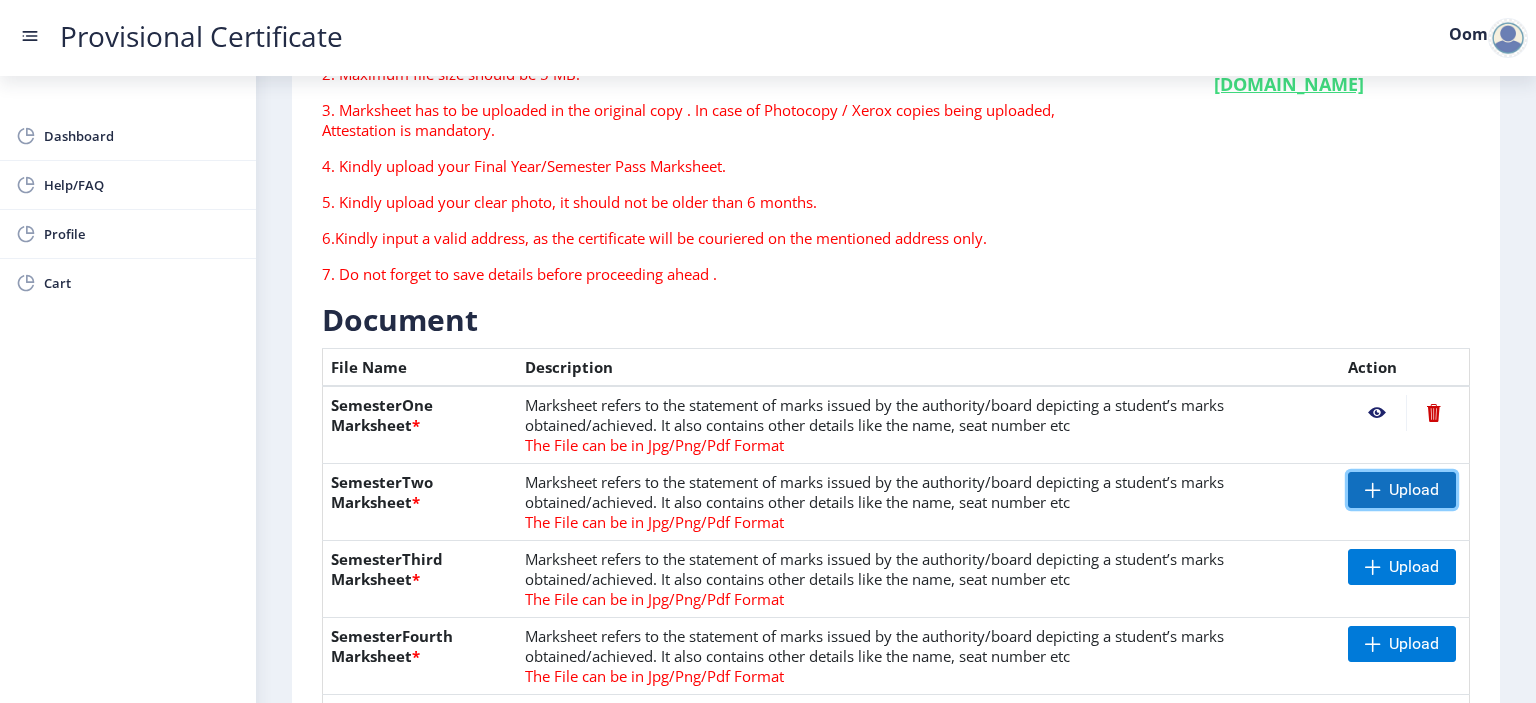 click on "Upload" 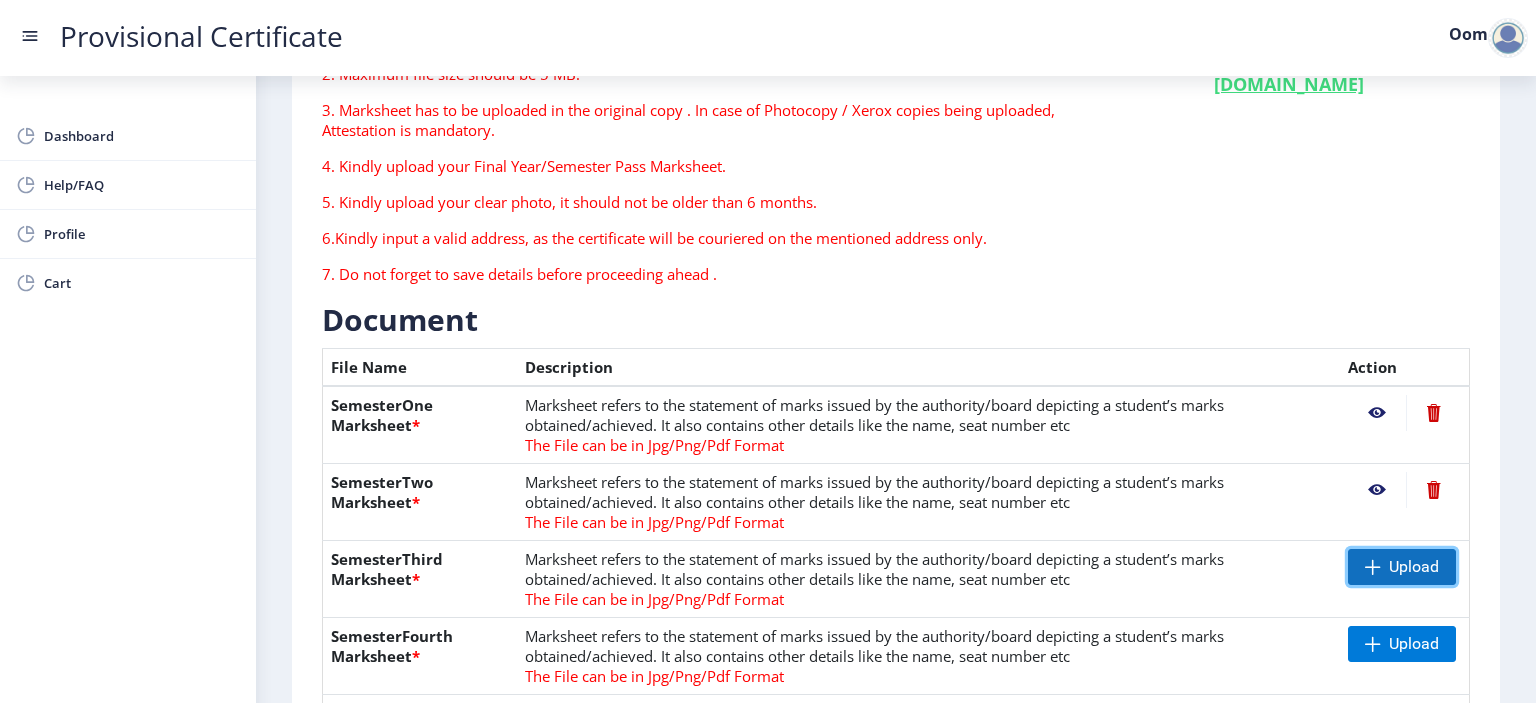 click on "Upload" 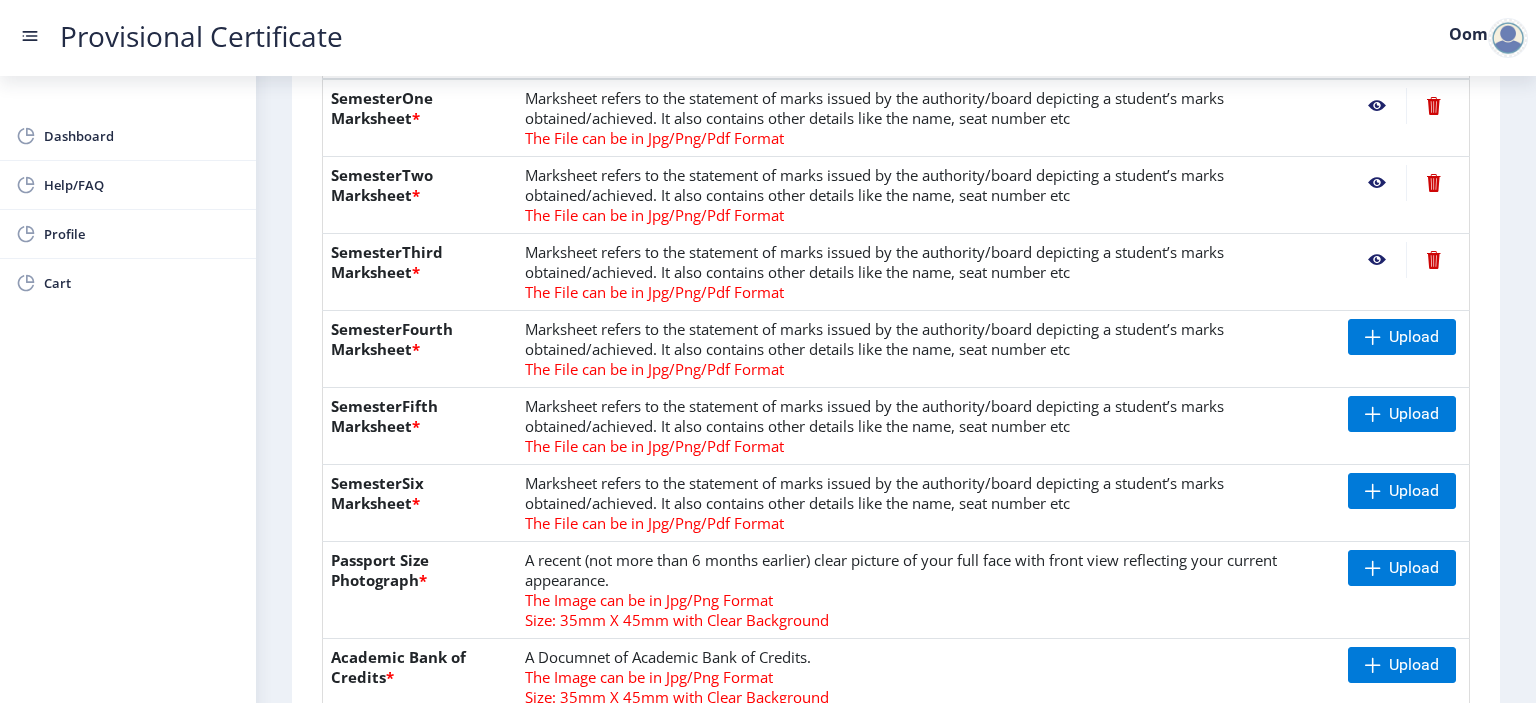 scroll, scrollTop: 533, scrollLeft: 0, axis: vertical 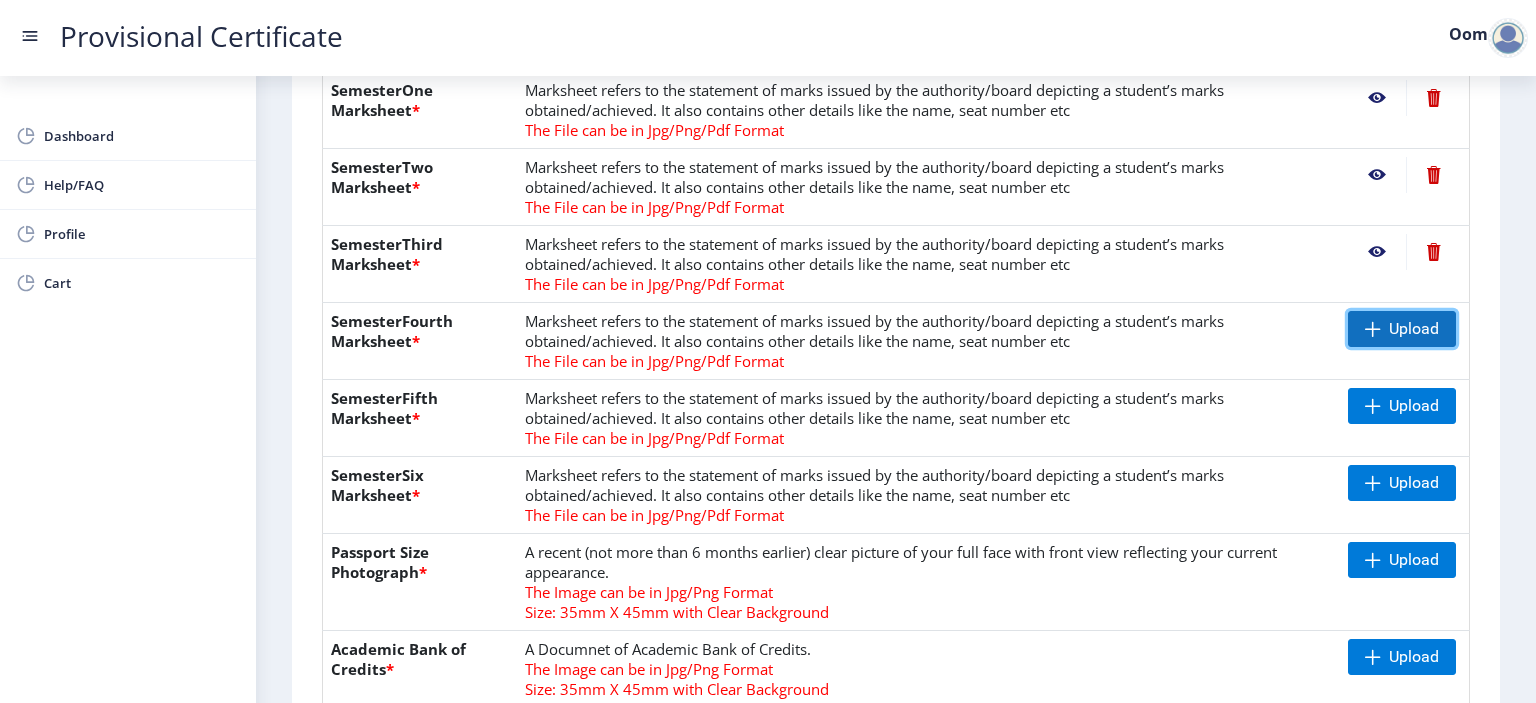 click 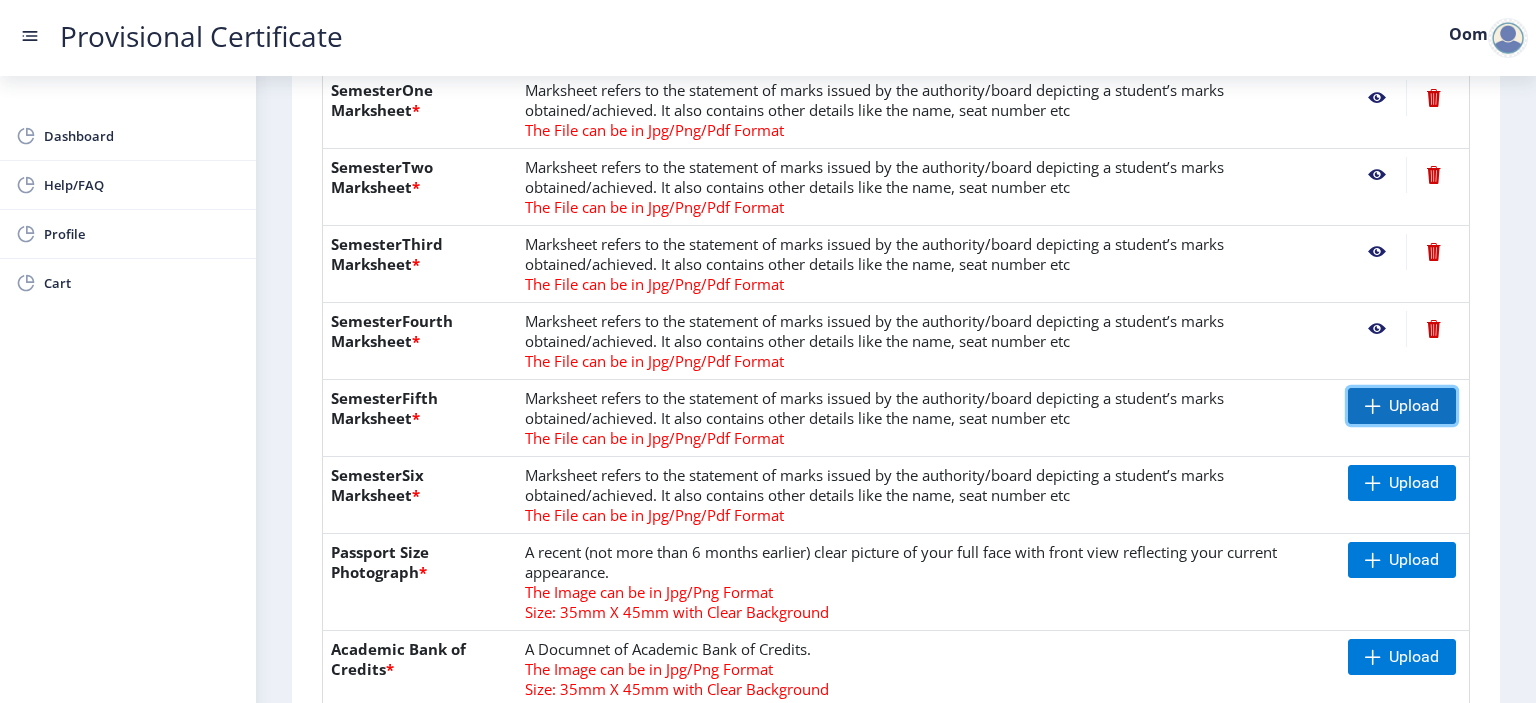 click 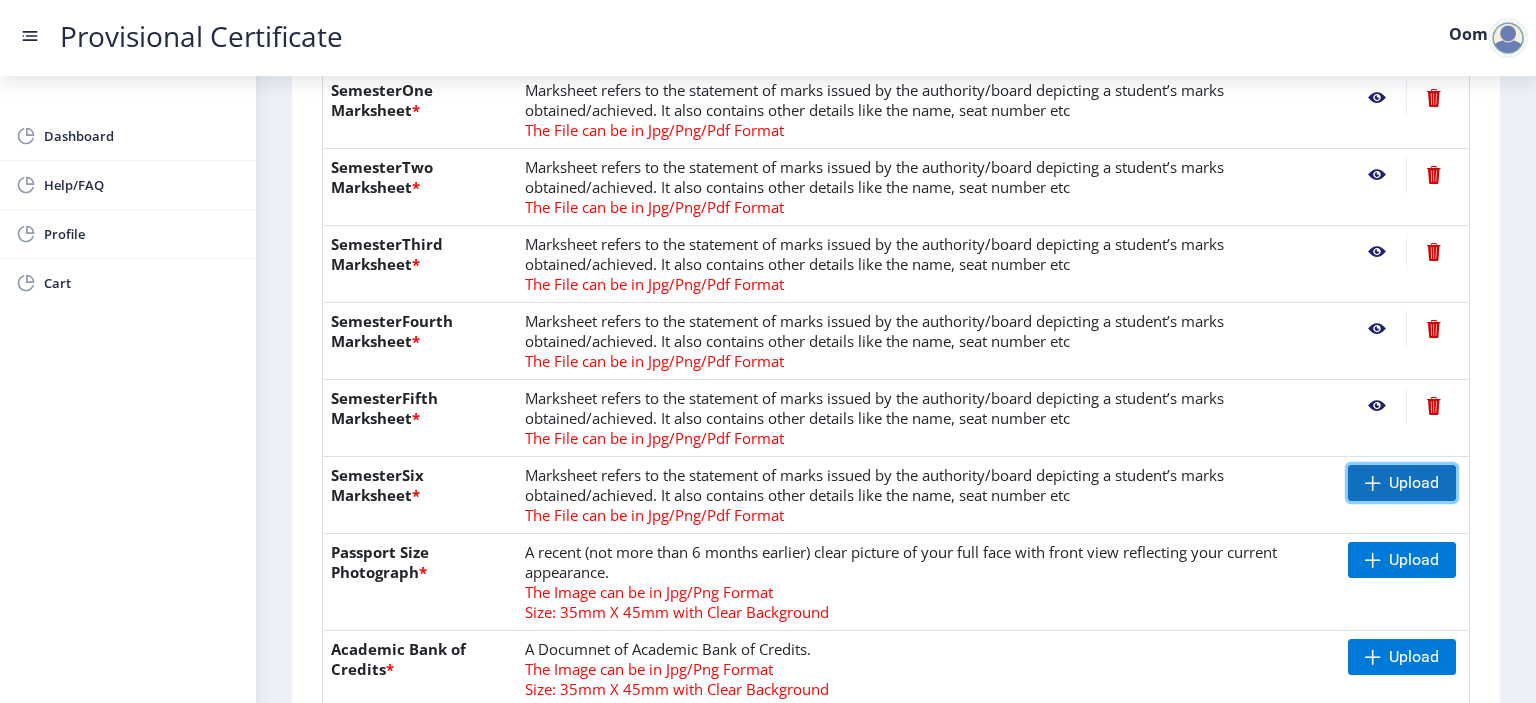 click 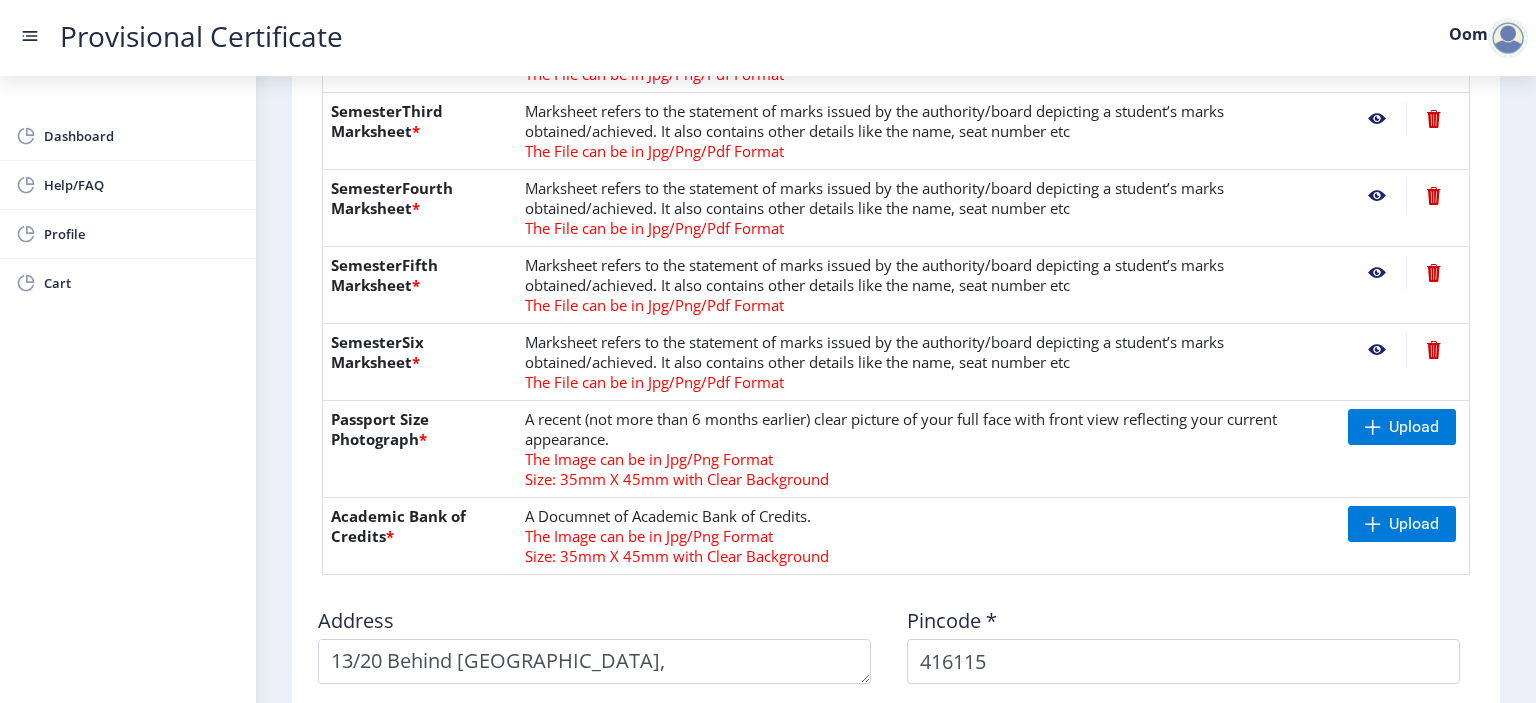 scroll, scrollTop: 715, scrollLeft: 0, axis: vertical 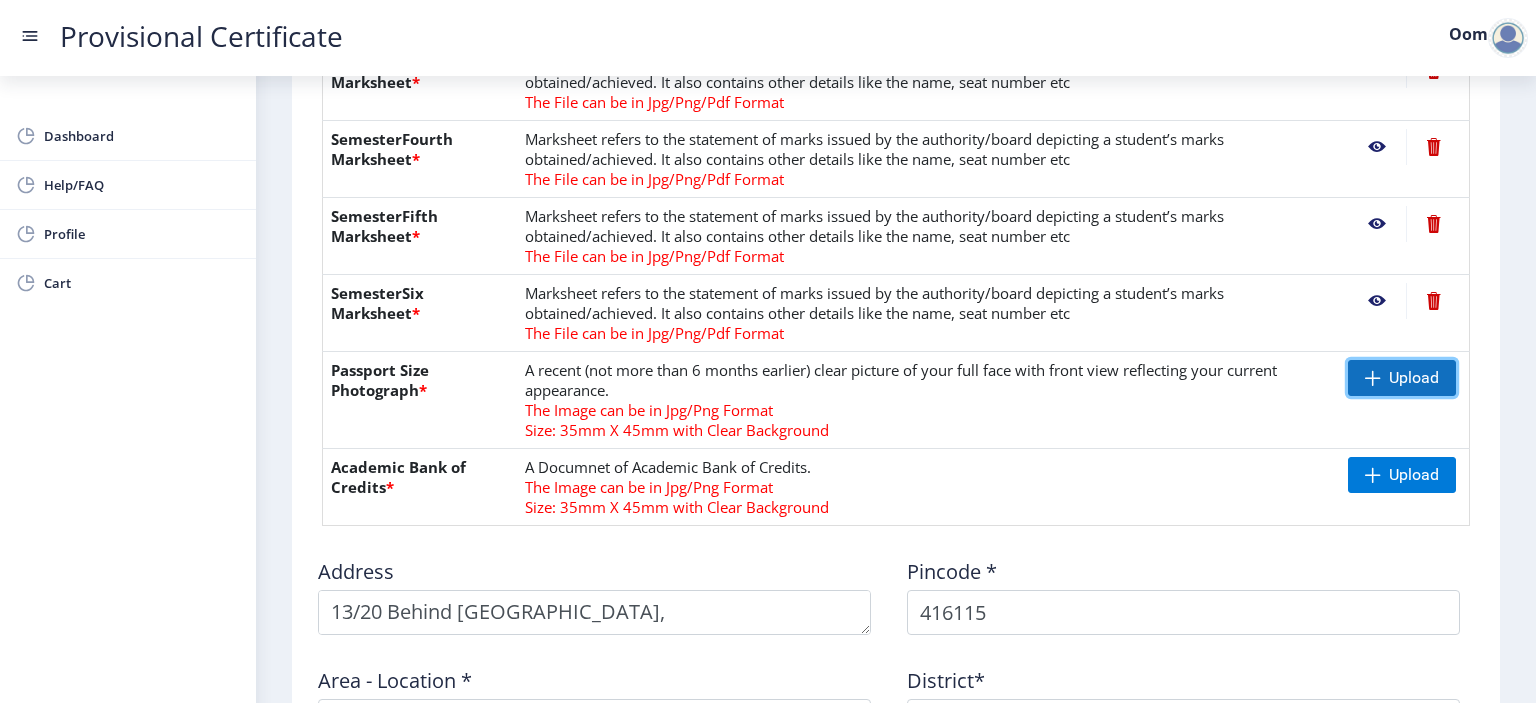 click on "Upload" 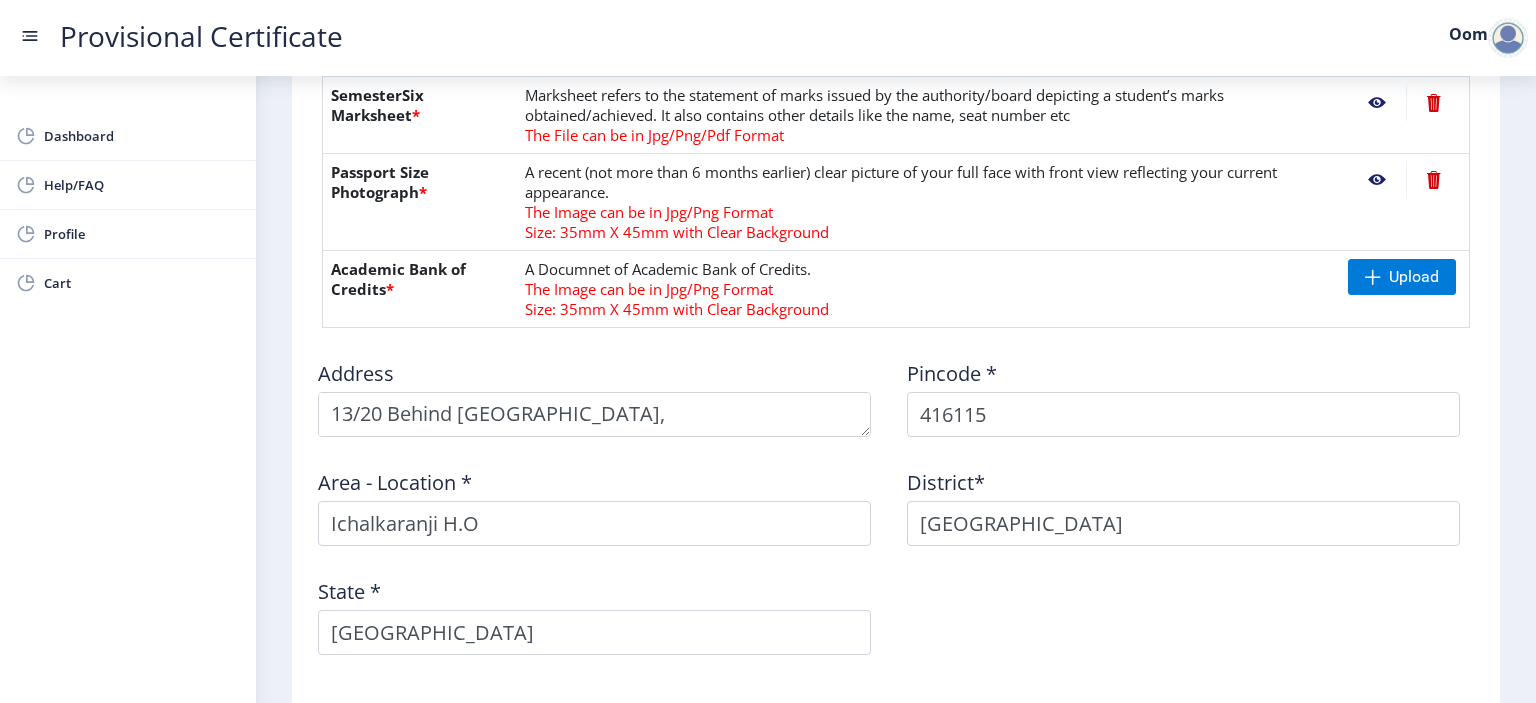 scroll, scrollTop: 912, scrollLeft: 0, axis: vertical 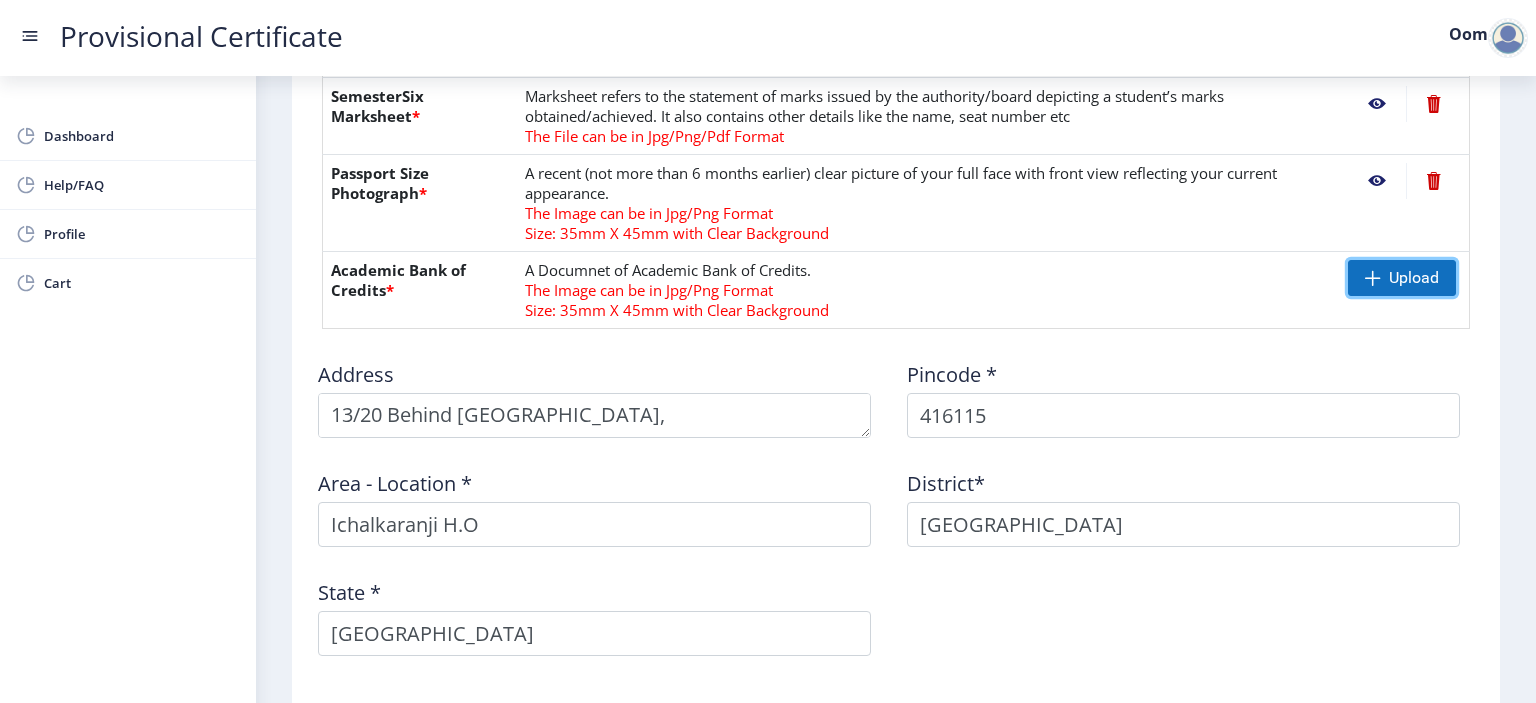 click on "Upload" 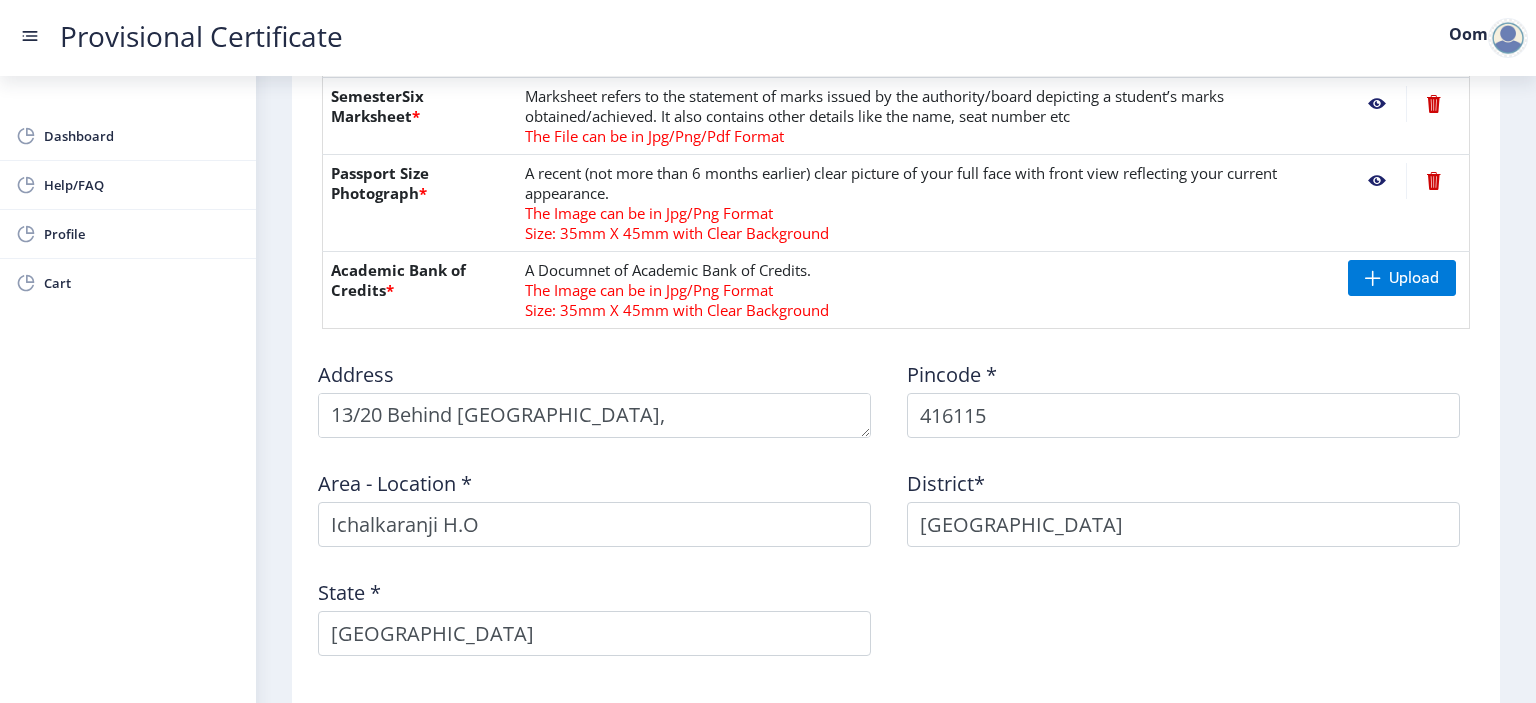 click 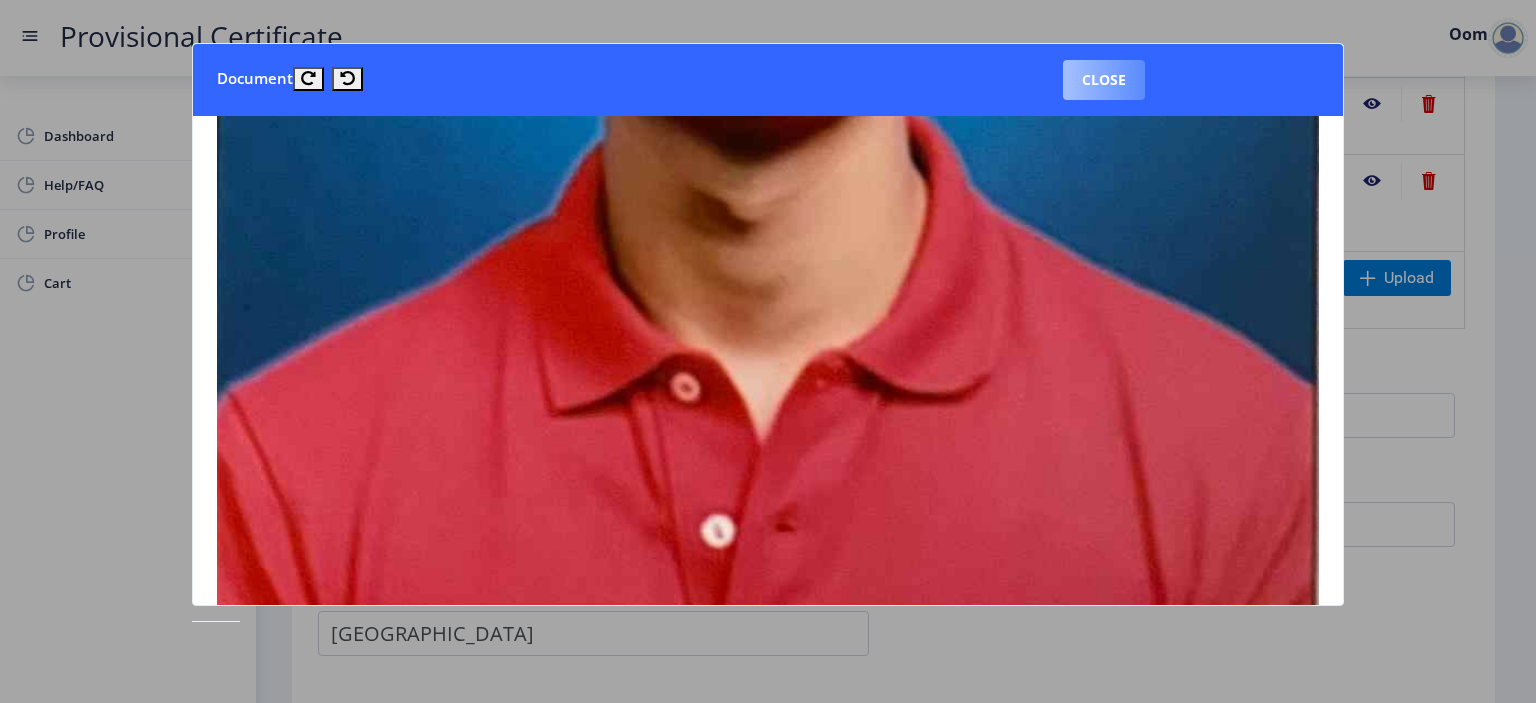 scroll, scrollTop: 713, scrollLeft: 0, axis: vertical 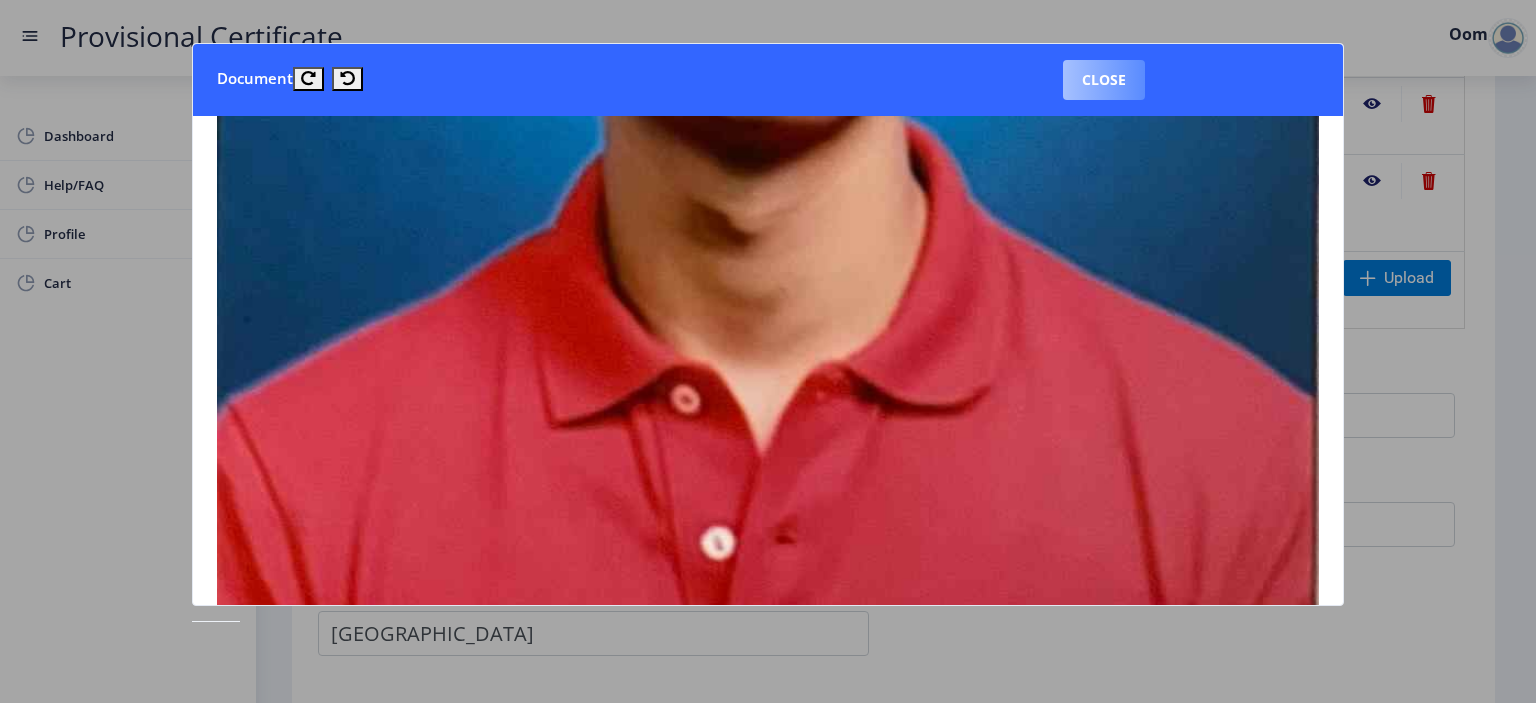 click on "Close" at bounding box center [1104, 80] 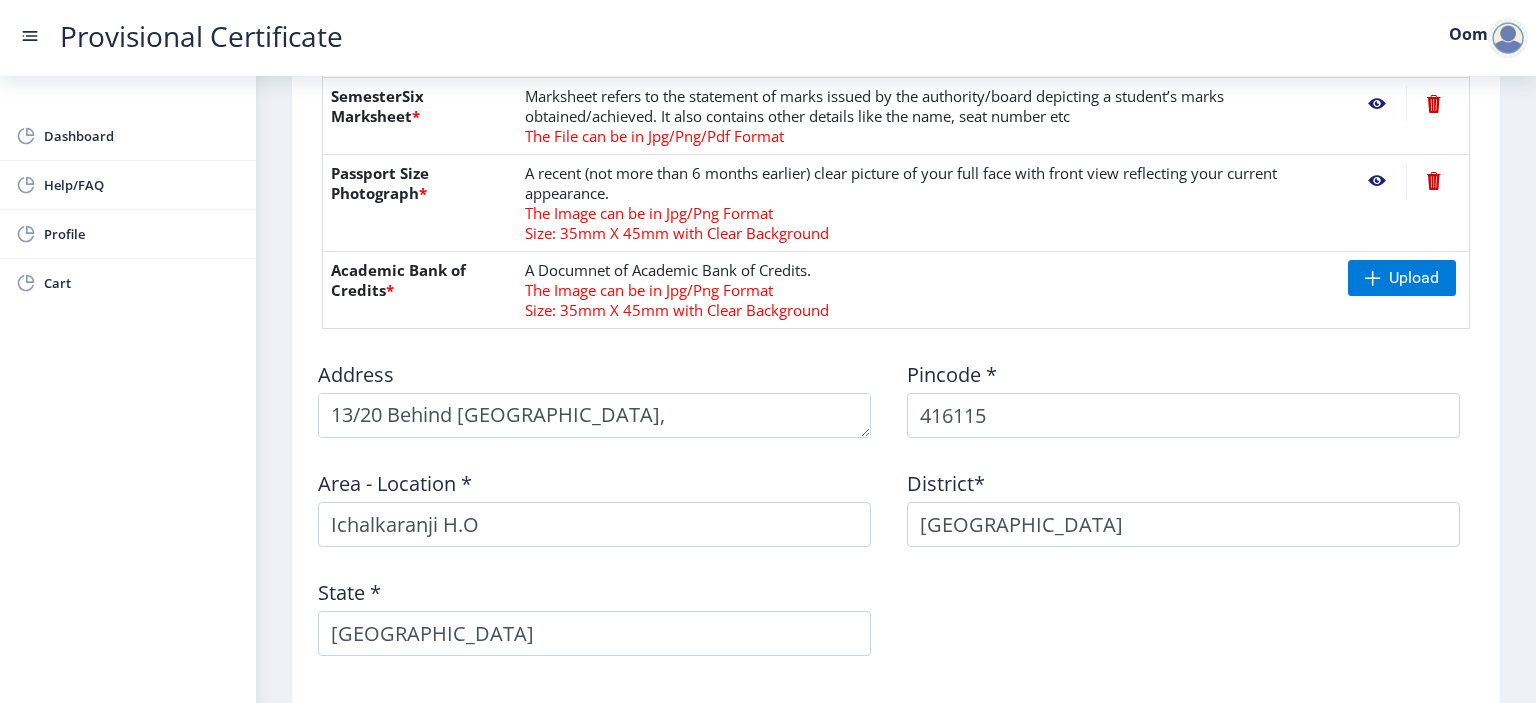click 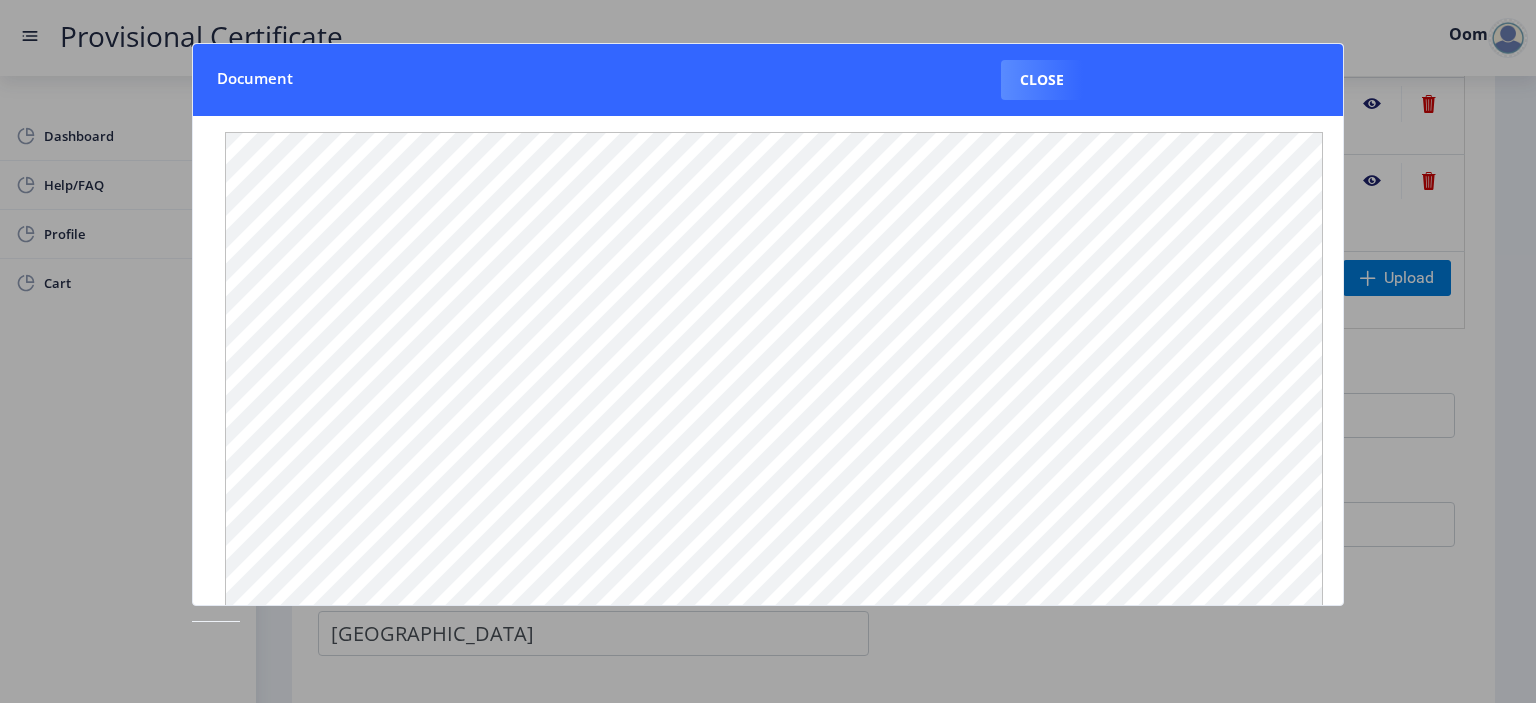 scroll, scrollTop: 0, scrollLeft: 24, axis: horizontal 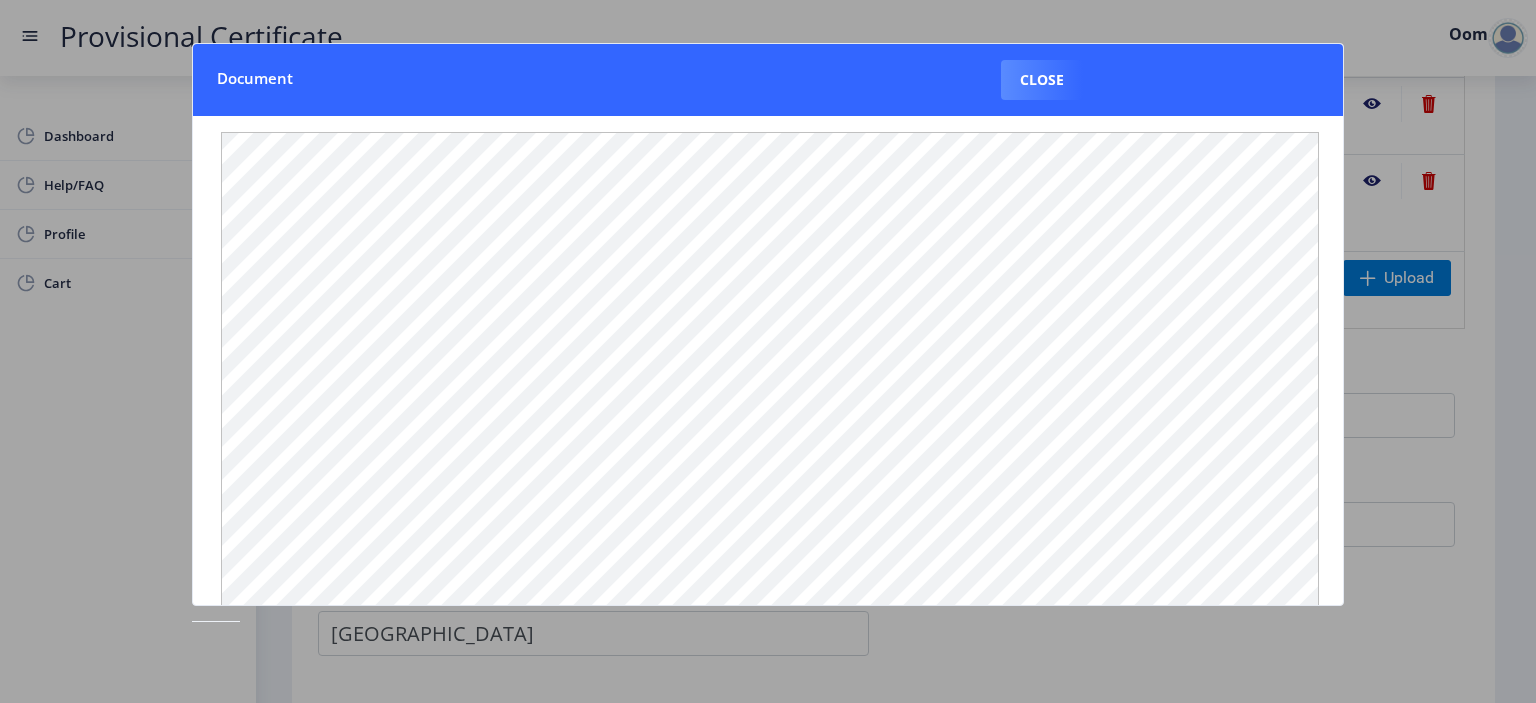 type 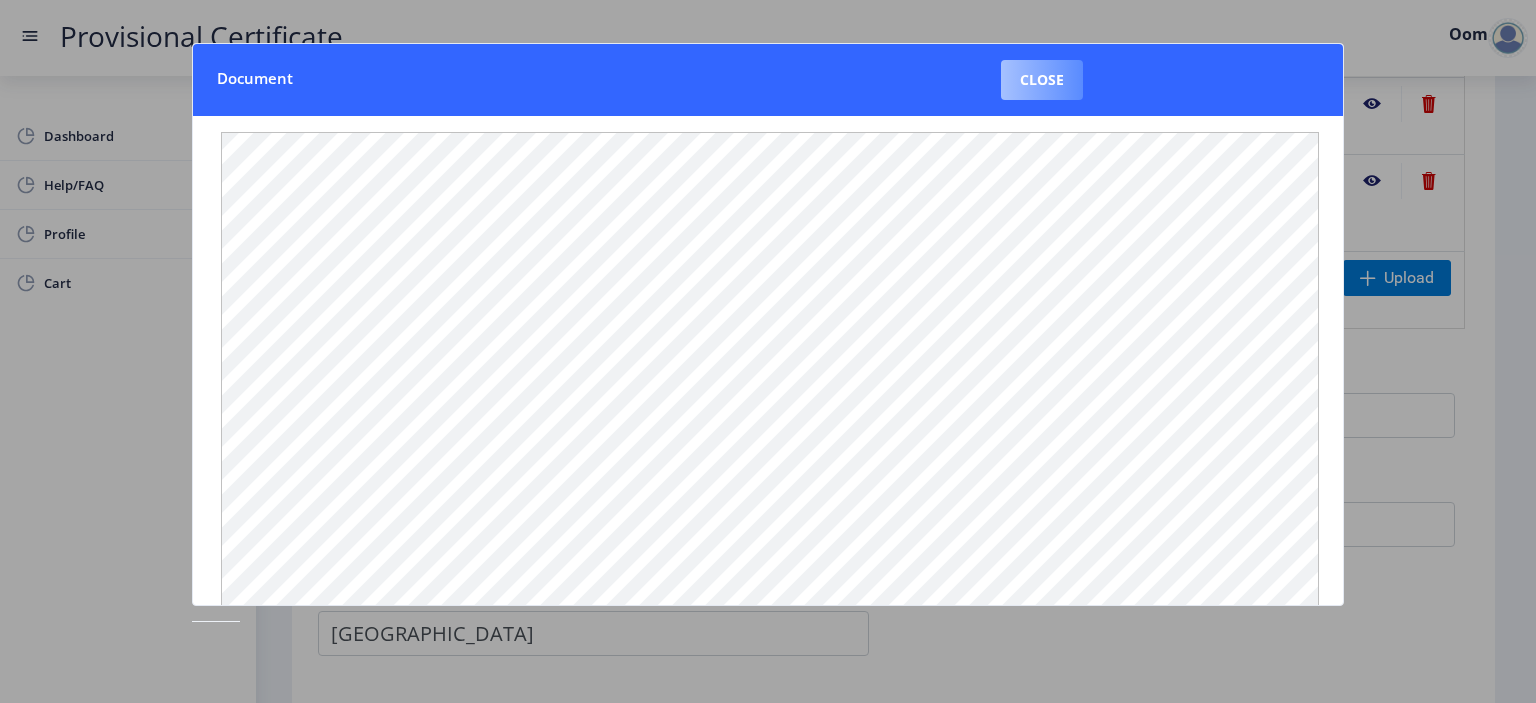 click on "Close" at bounding box center [1042, 80] 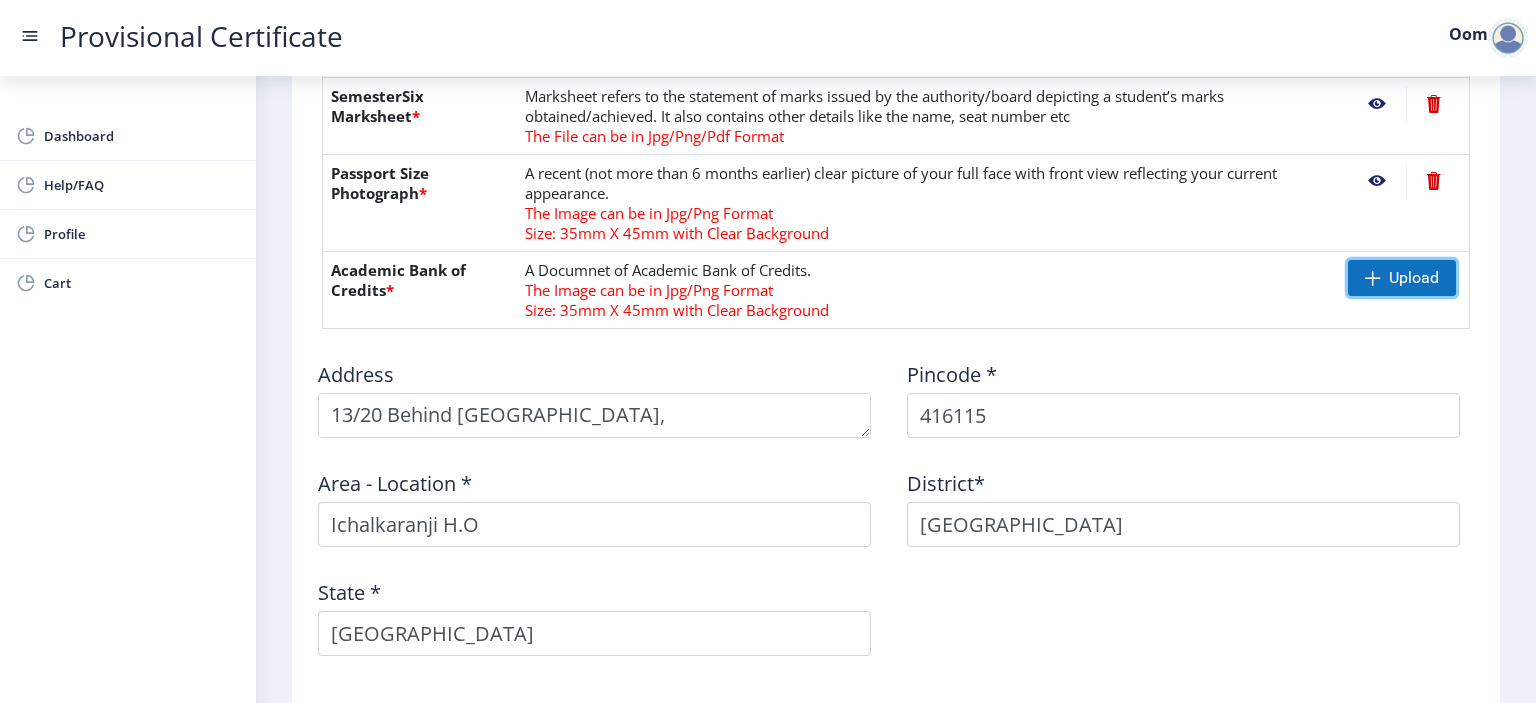 click 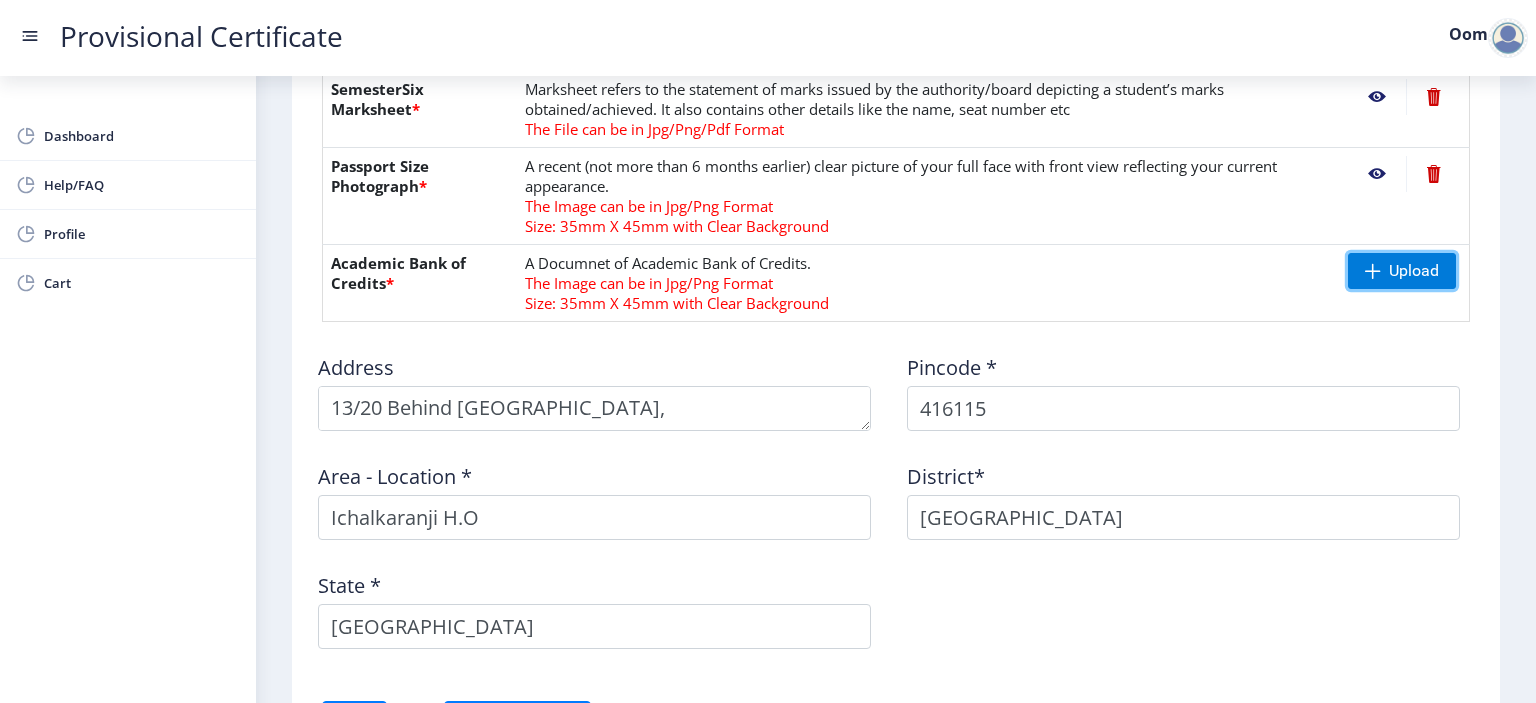 scroll, scrollTop: 866, scrollLeft: 0, axis: vertical 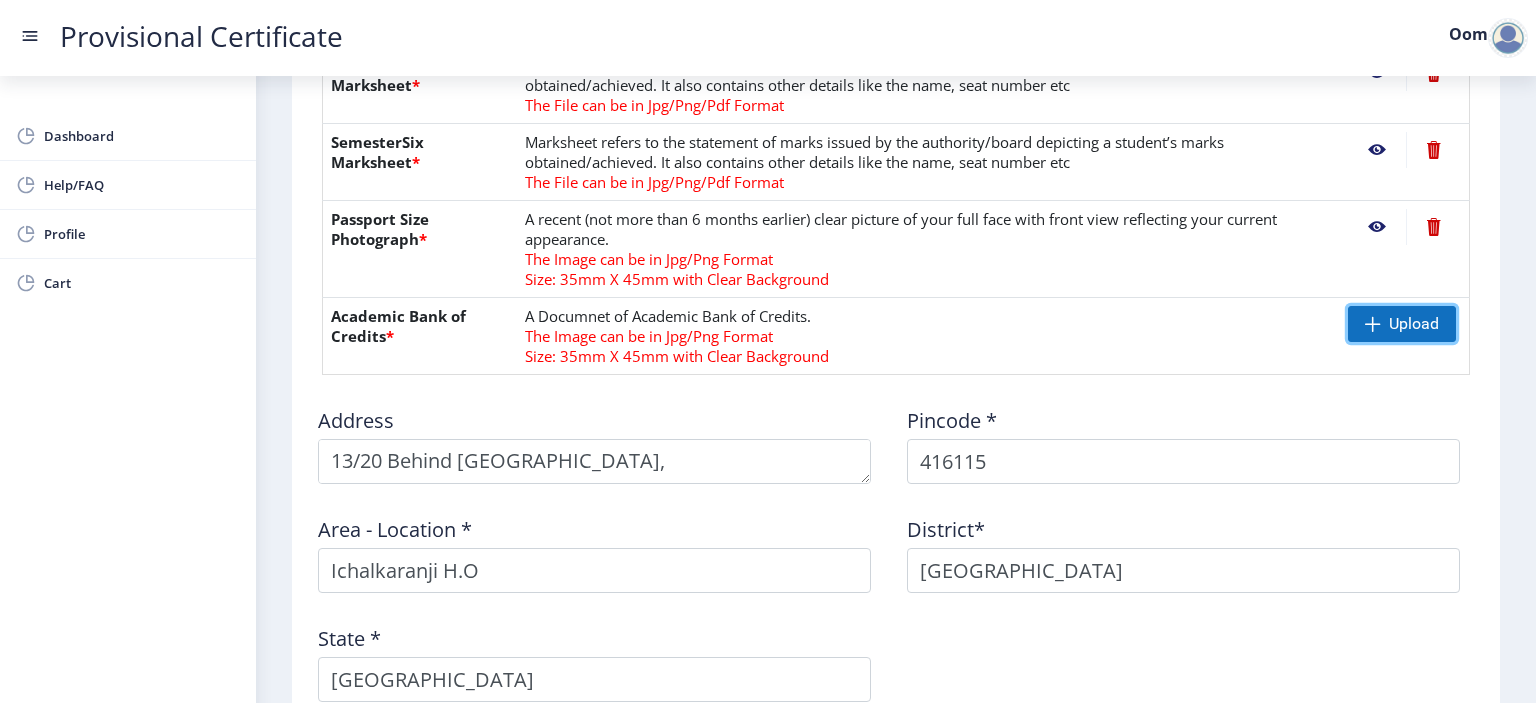 click 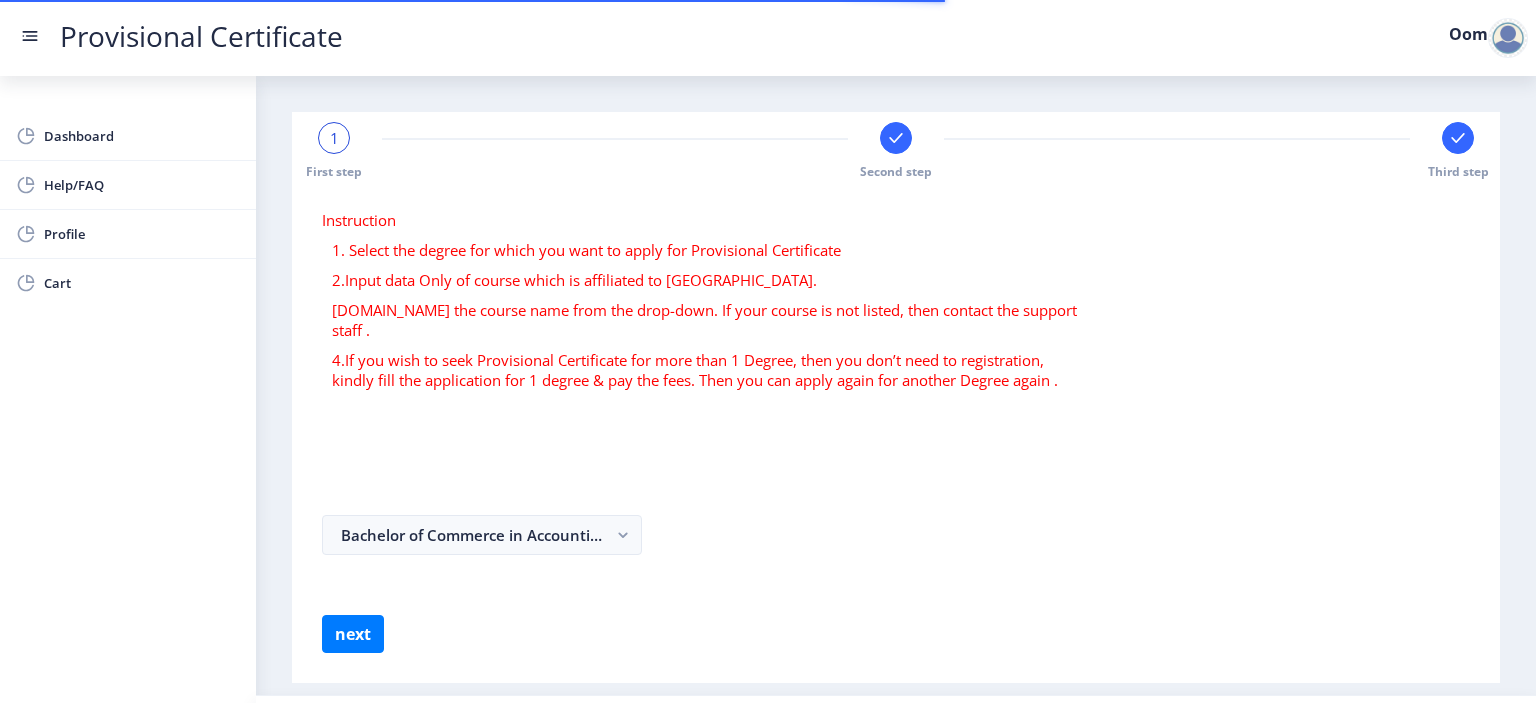 scroll, scrollTop: 0, scrollLeft: 0, axis: both 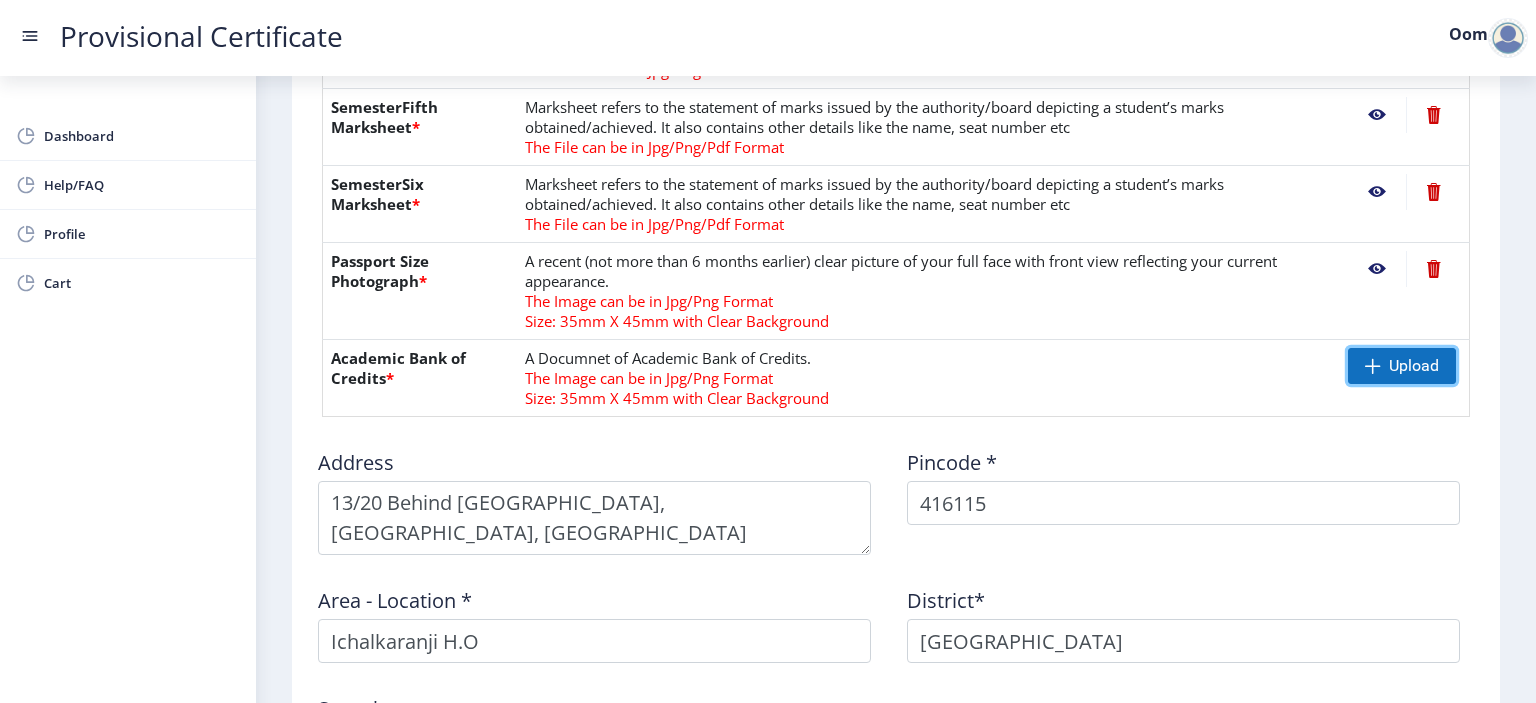 click on "Upload" 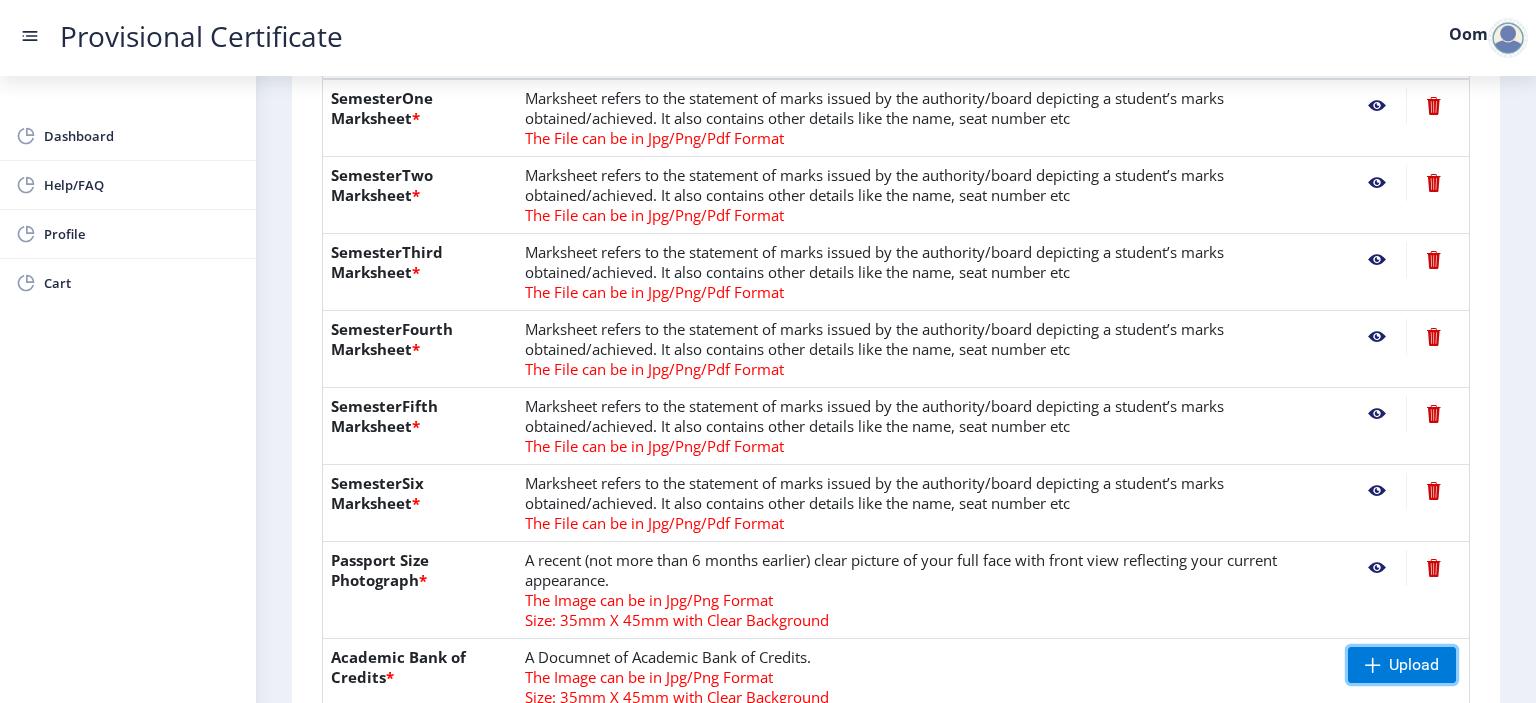 scroll, scrollTop: 1139, scrollLeft: 0, axis: vertical 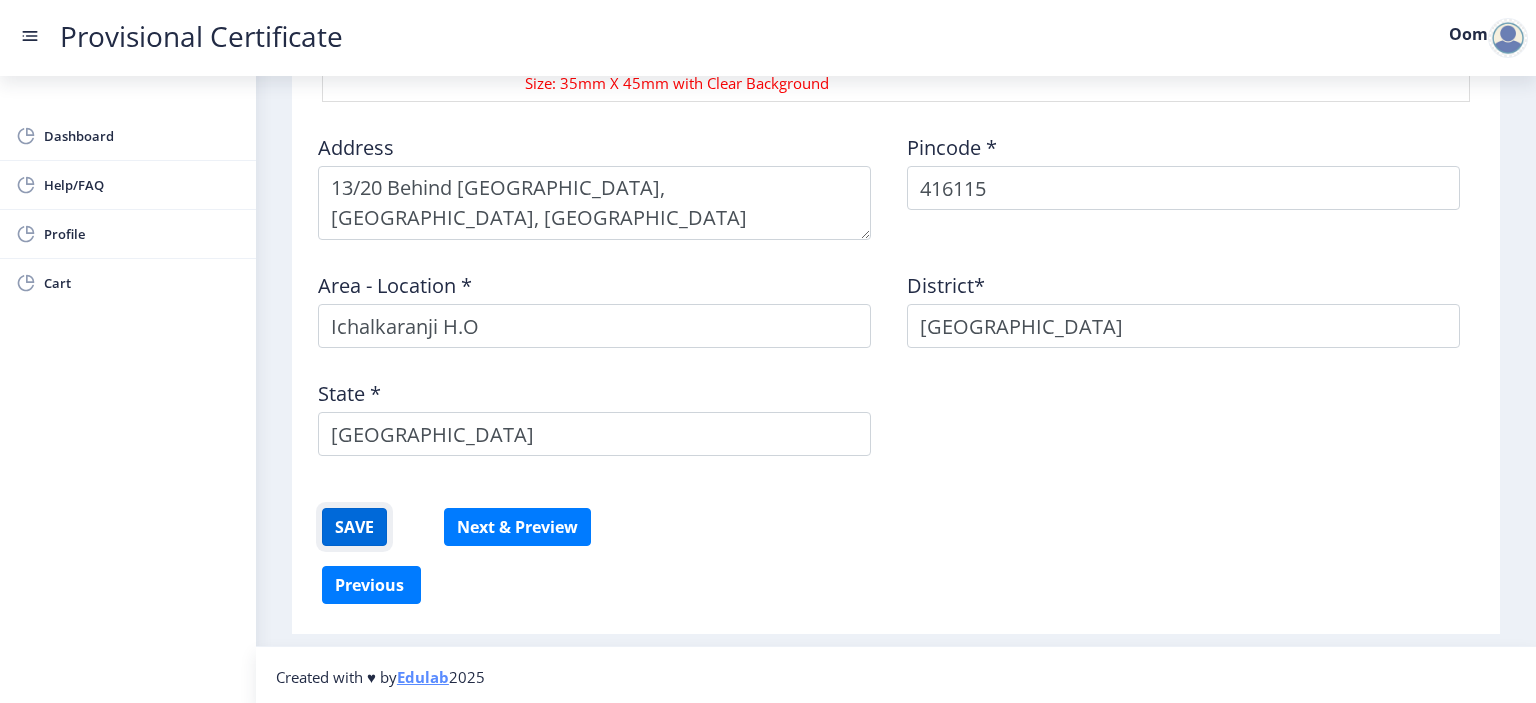 click on "SAVE" 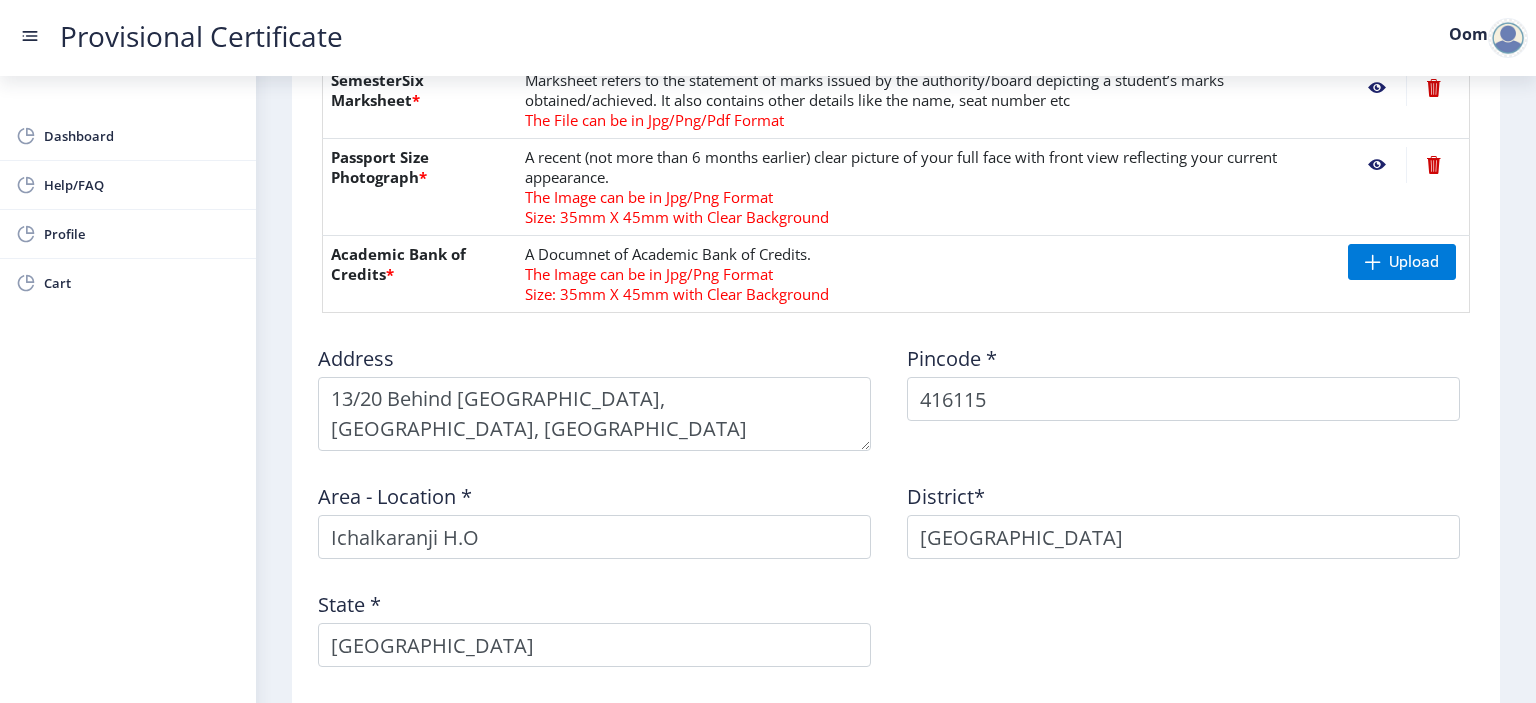 scroll, scrollTop: 1139, scrollLeft: 0, axis: vertical 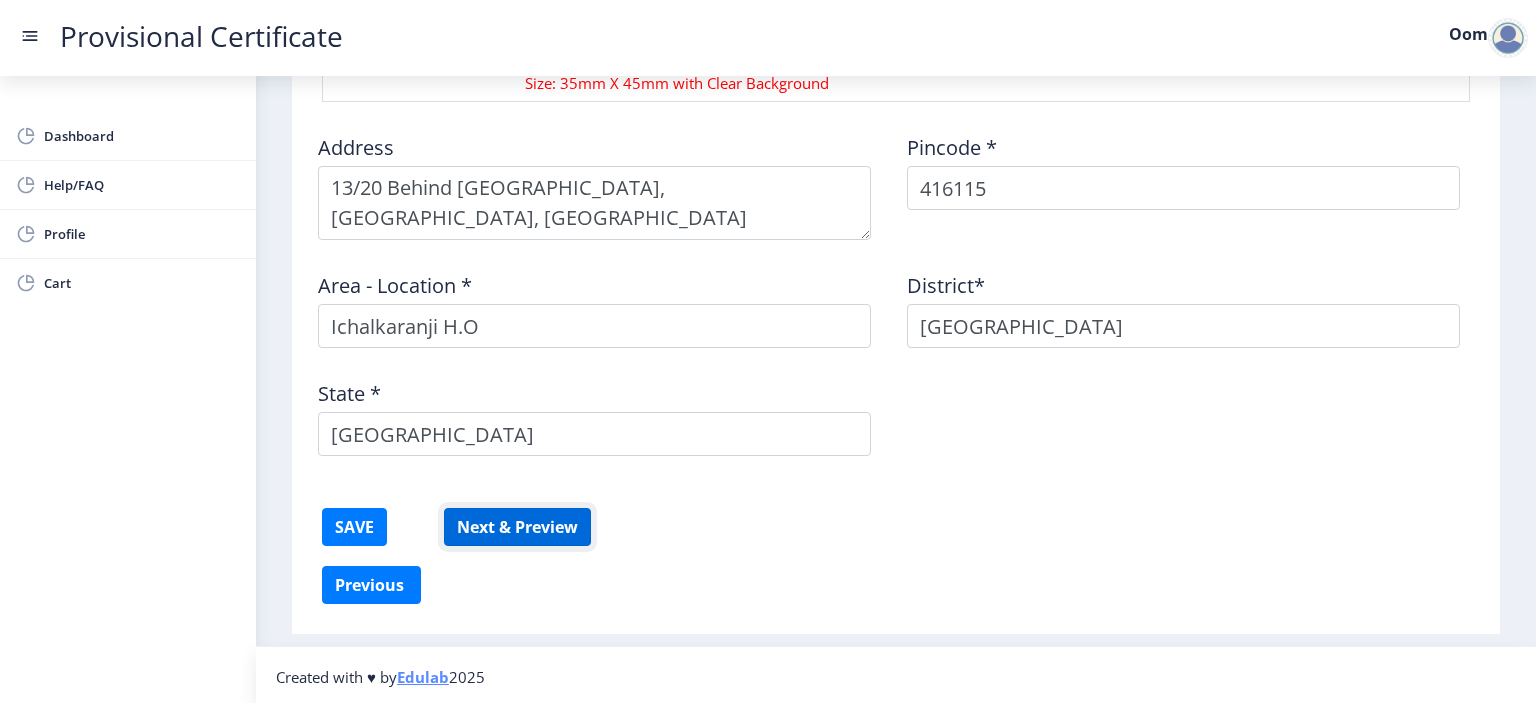 click on "Next & Preview" 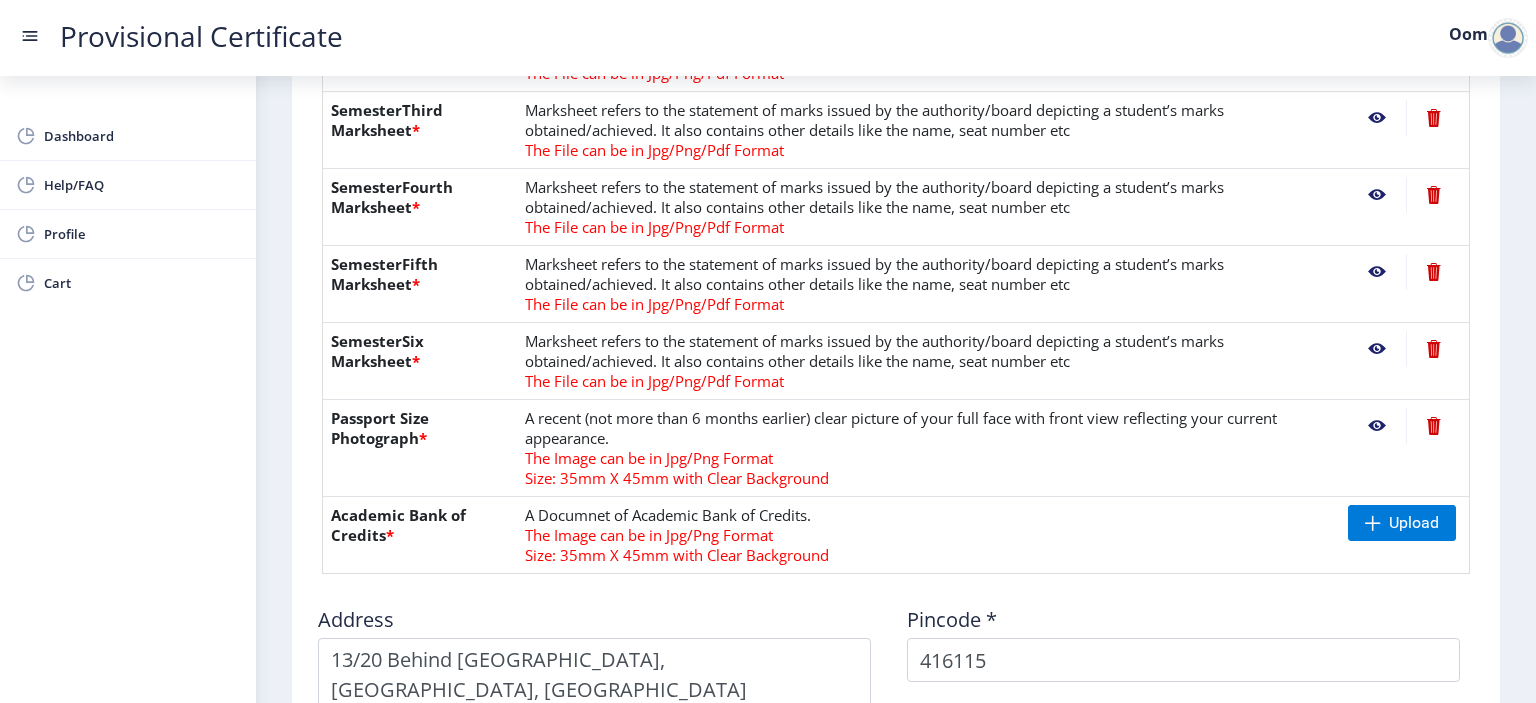 scroll, scrollTop: 692, scrollLeft: 0, axis: vertical 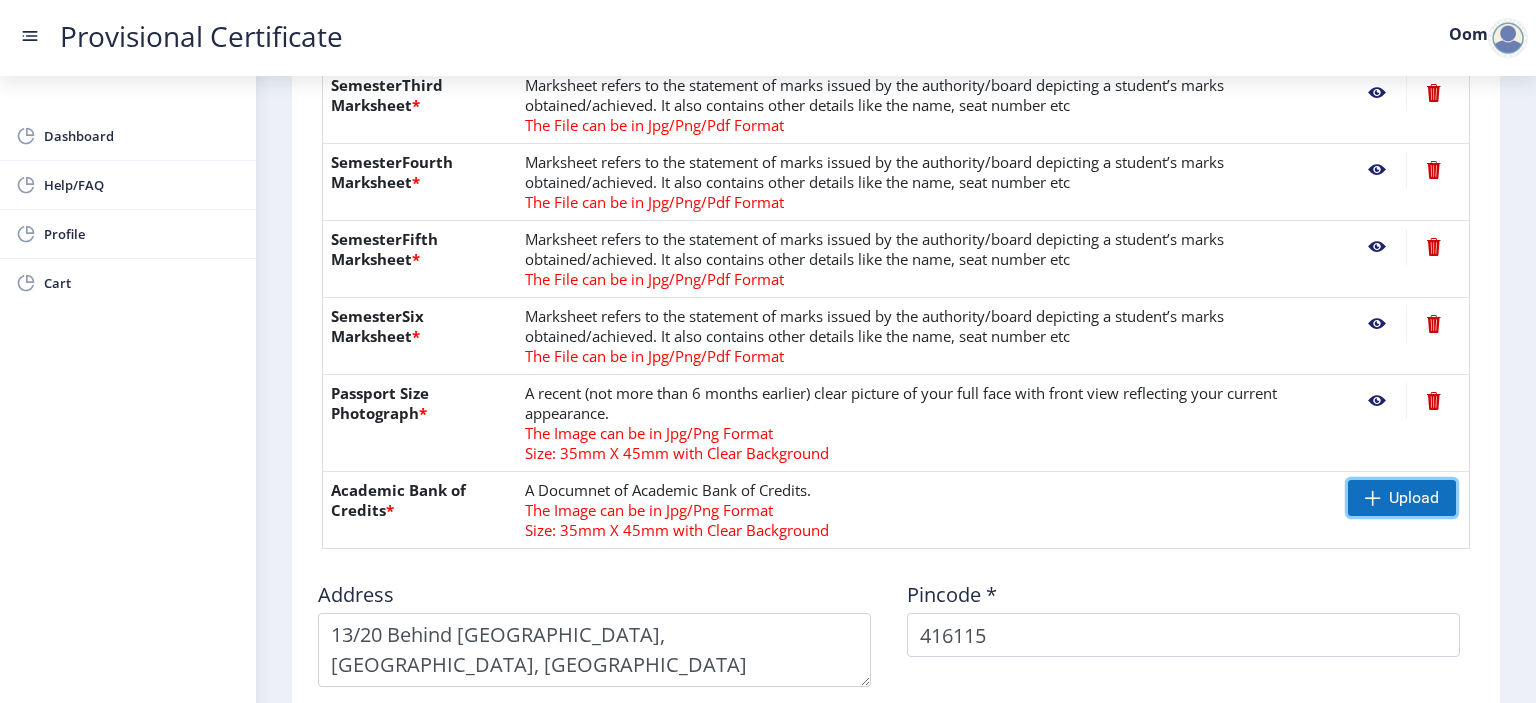 click on "Upload" 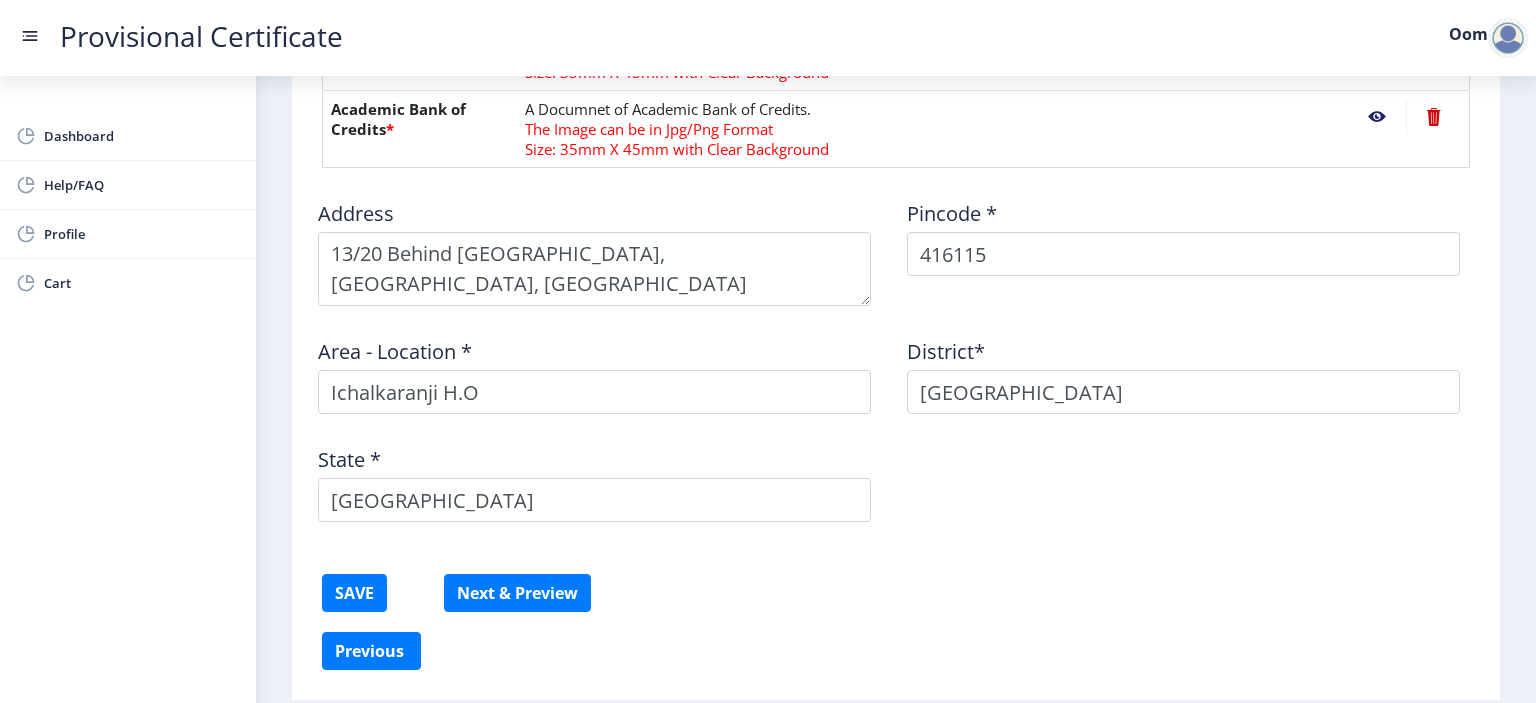 scroll, scrollTop: 1139, scrollLeft: 0, axis: vertical 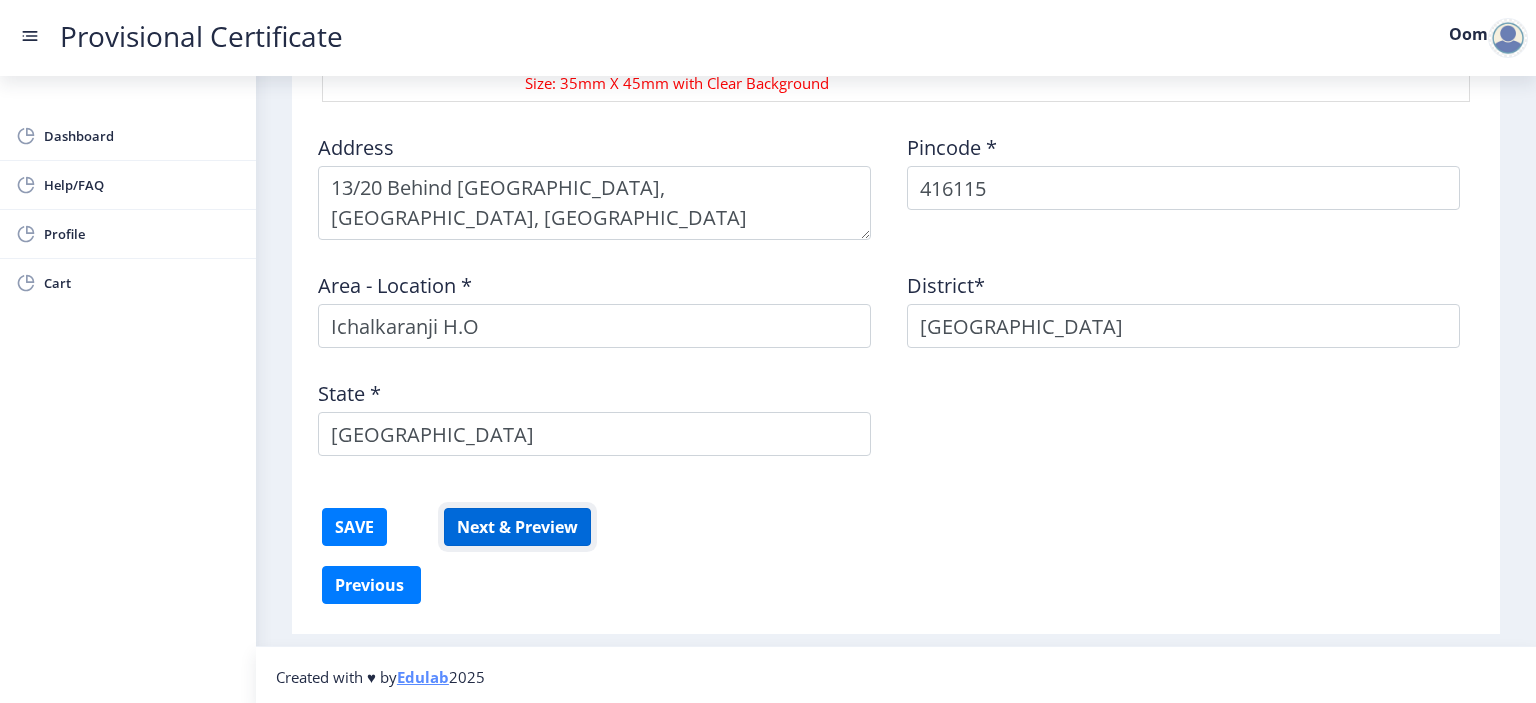 click on "Next & Preview" 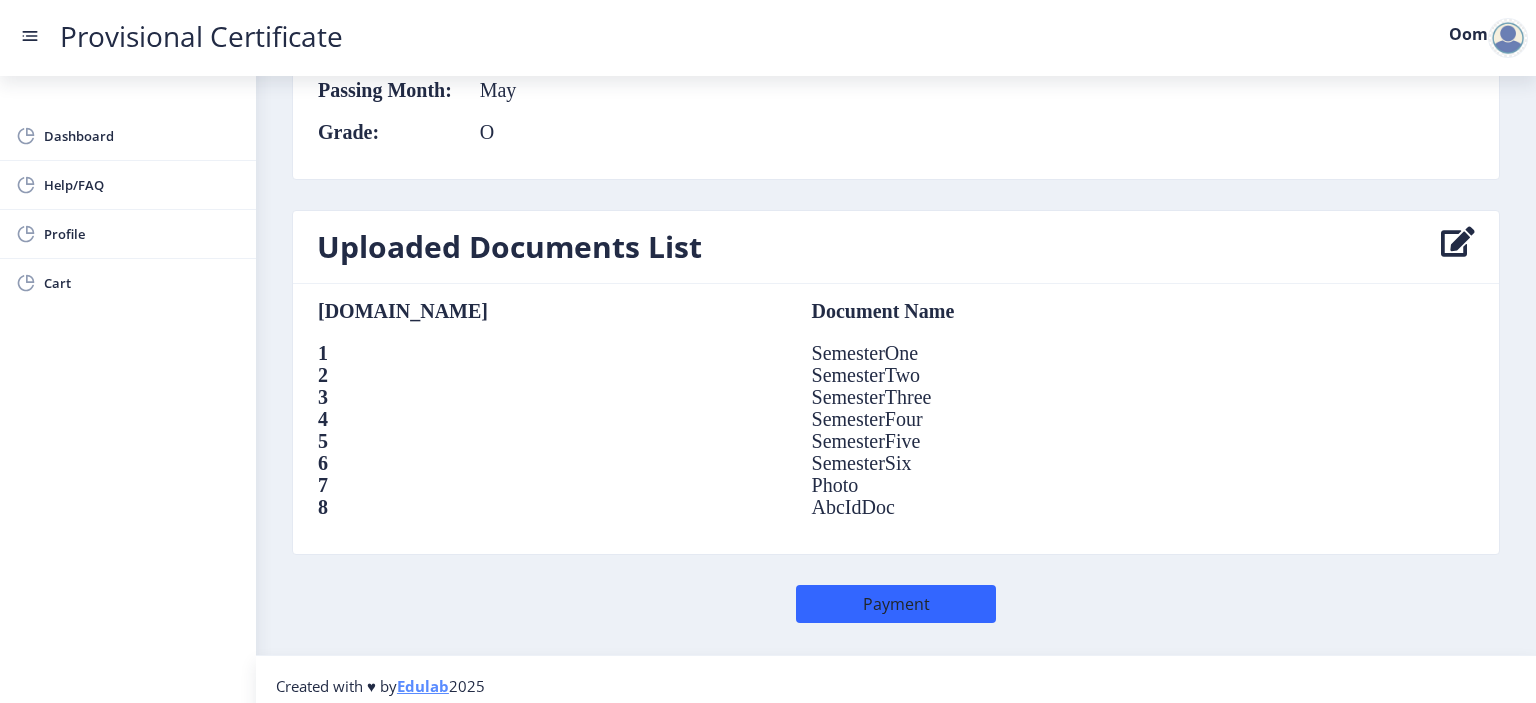 scroll, scrollTop: 1356, scrollLeft: 0, axis: vertical 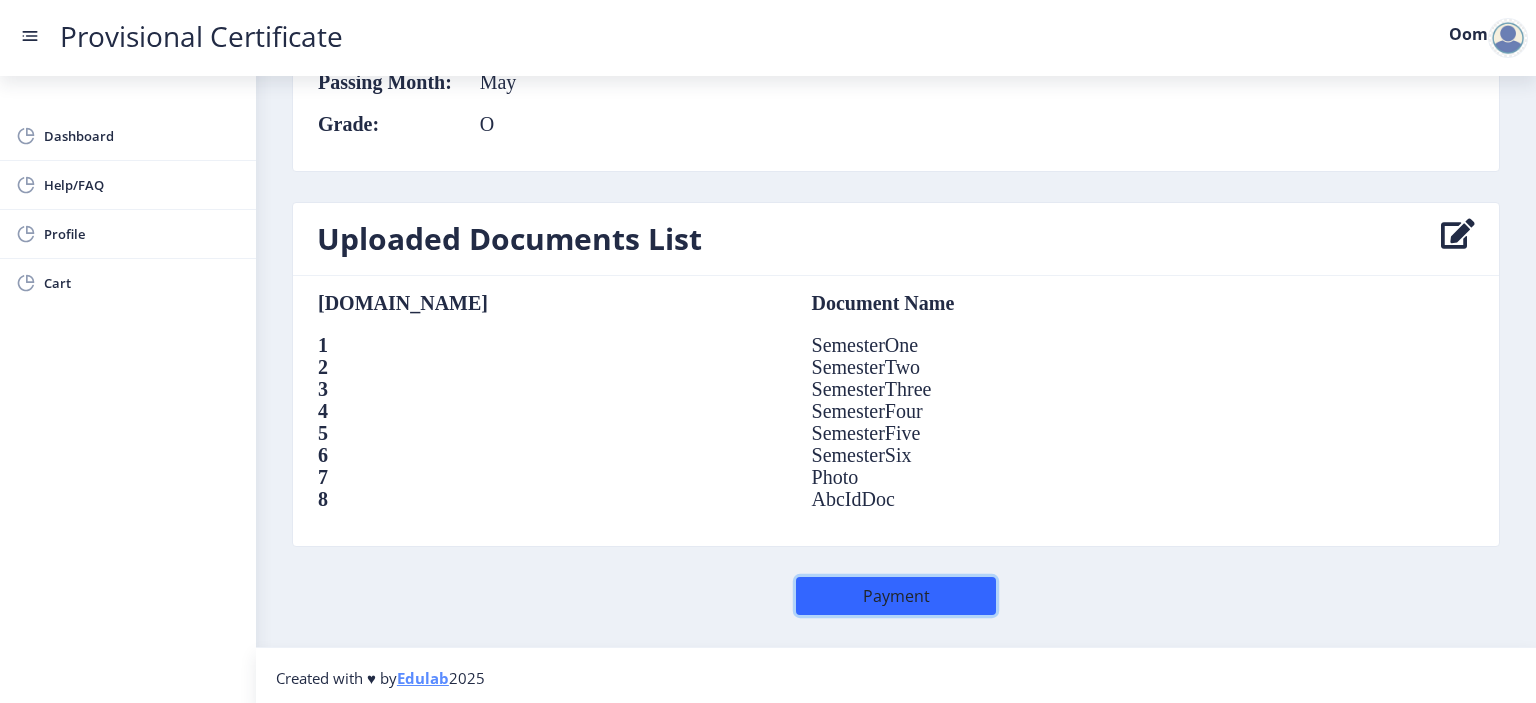 click on "Payment" 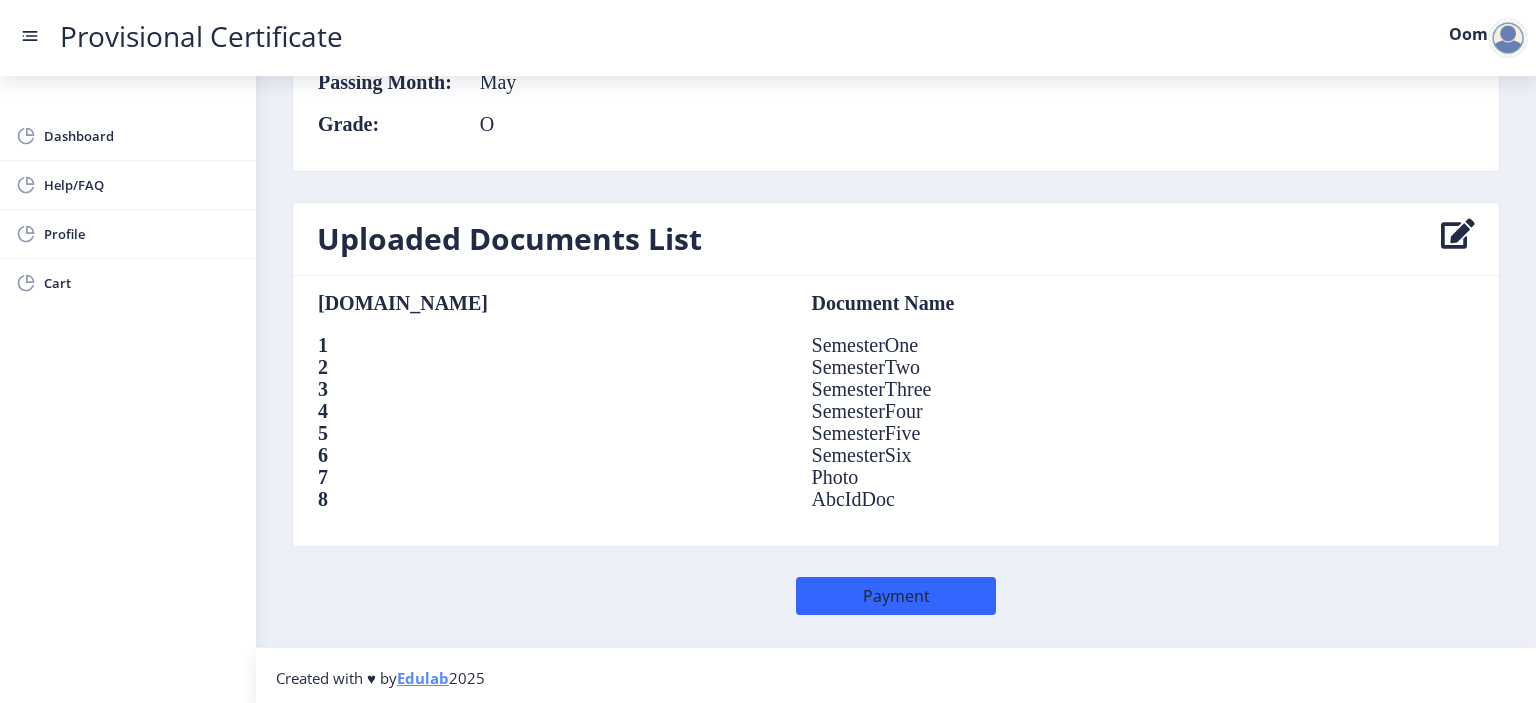 scroll, scrollTop: 0, scrollLeft: 0, axis: both 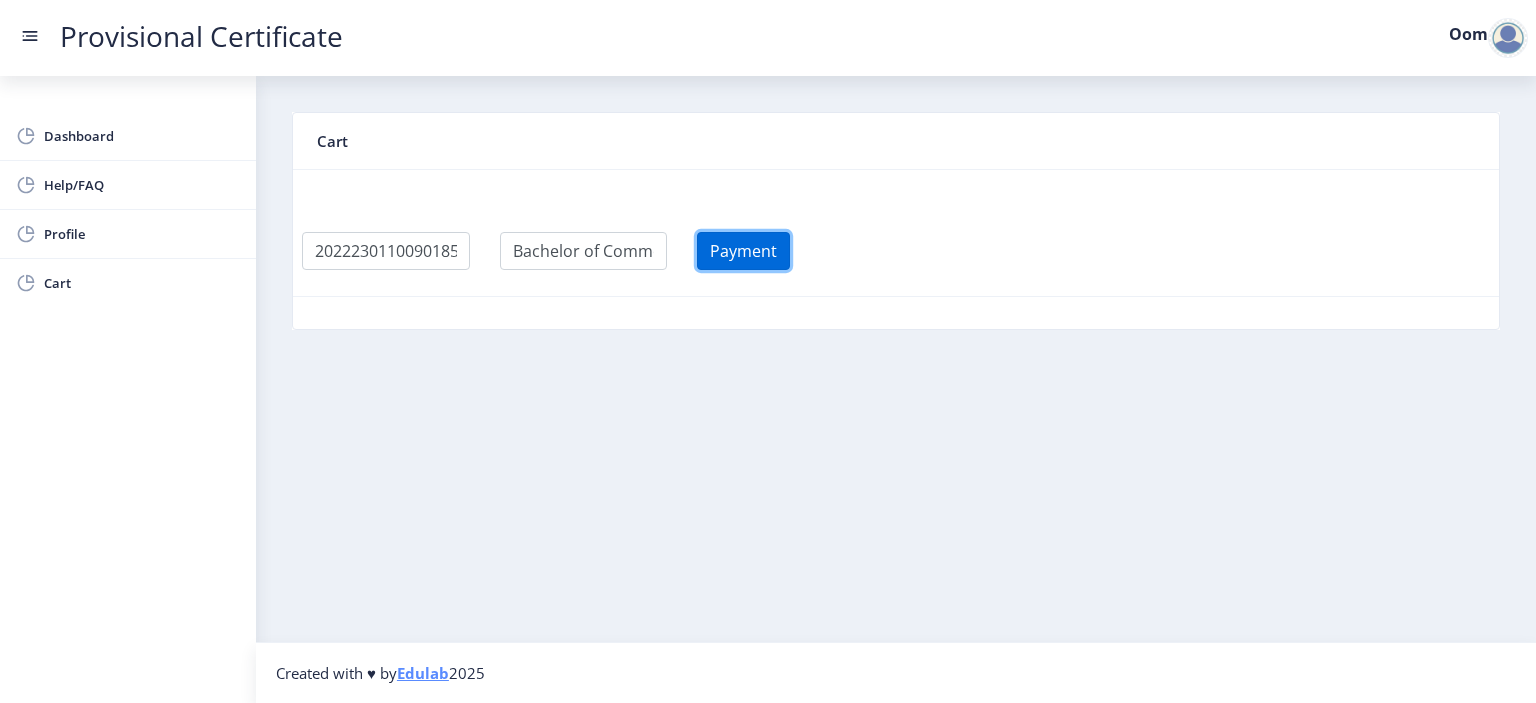click on "Payment" 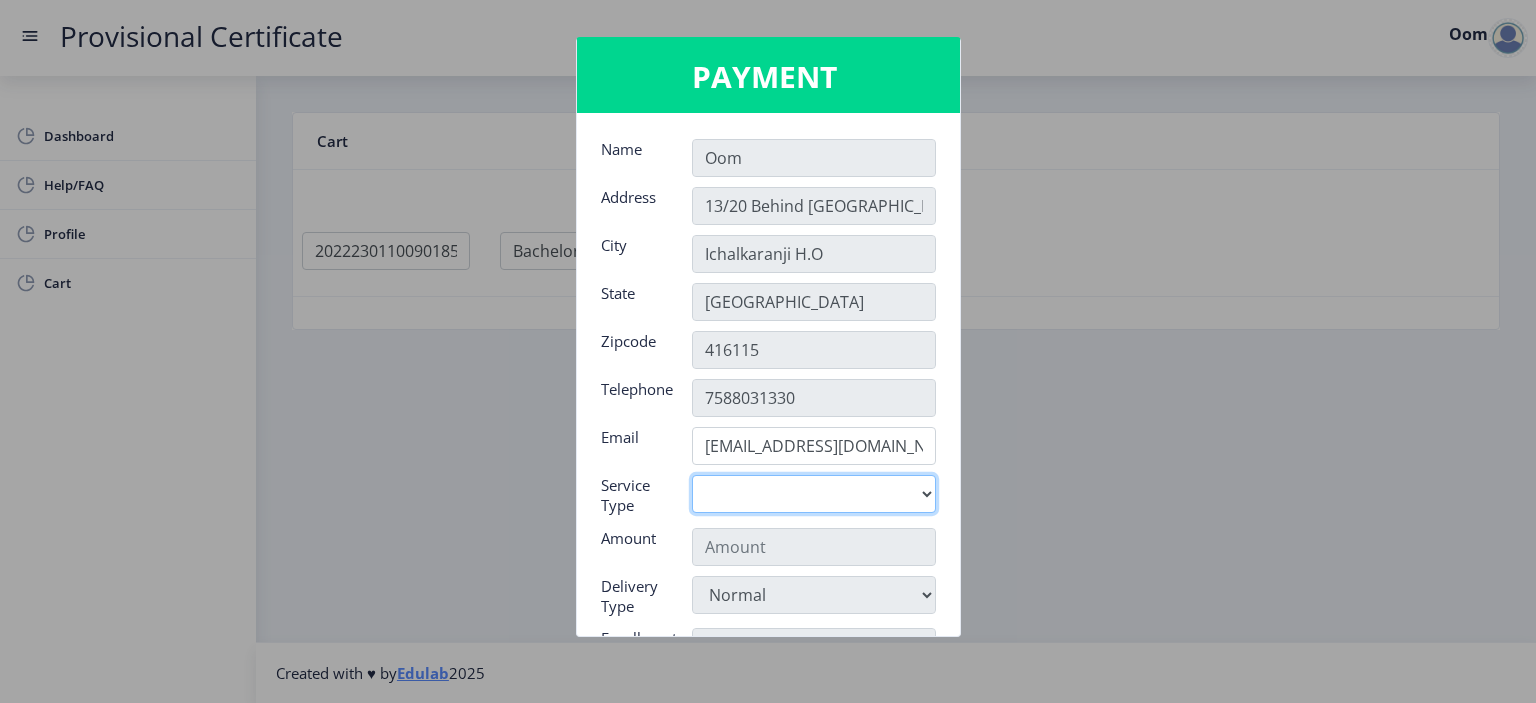 click on "Digital" at bounding box center [814, 494] 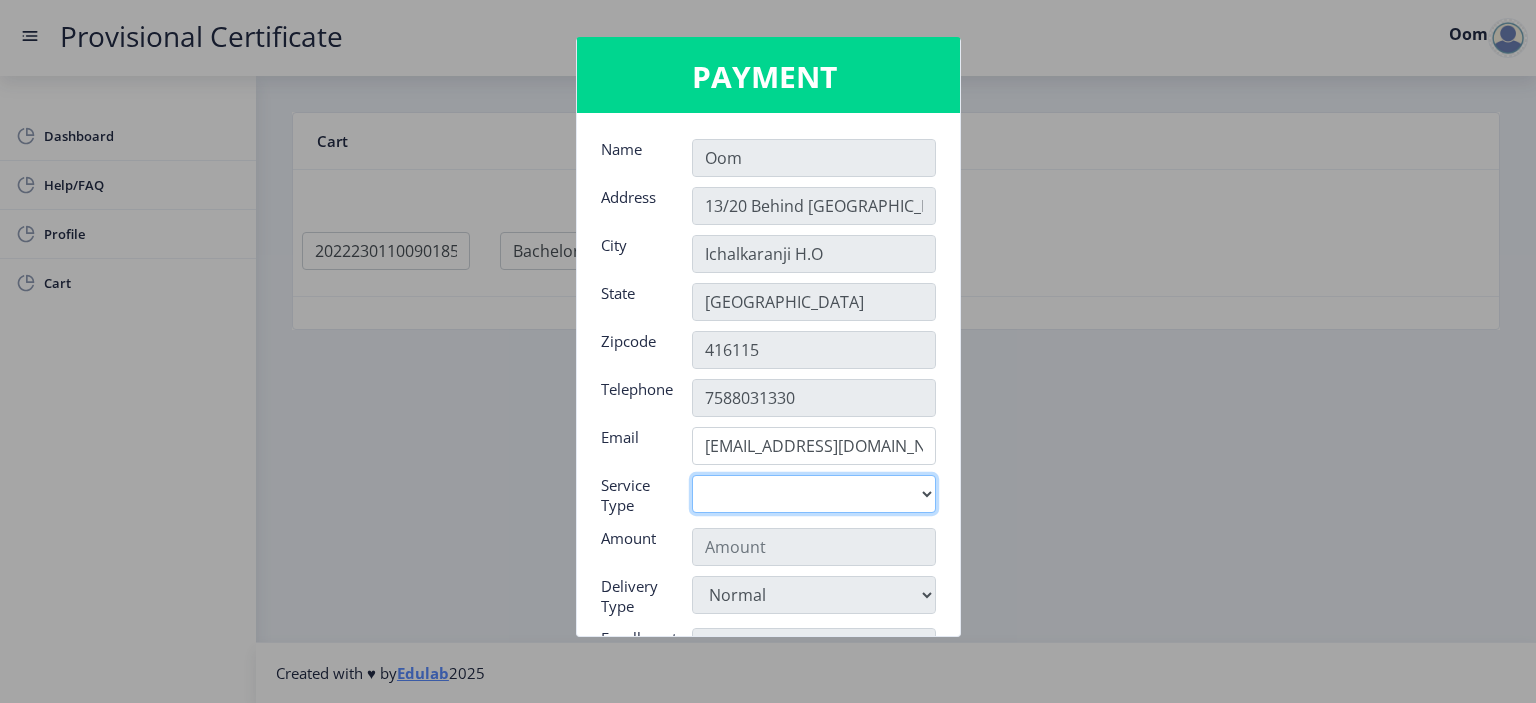 select on "old" 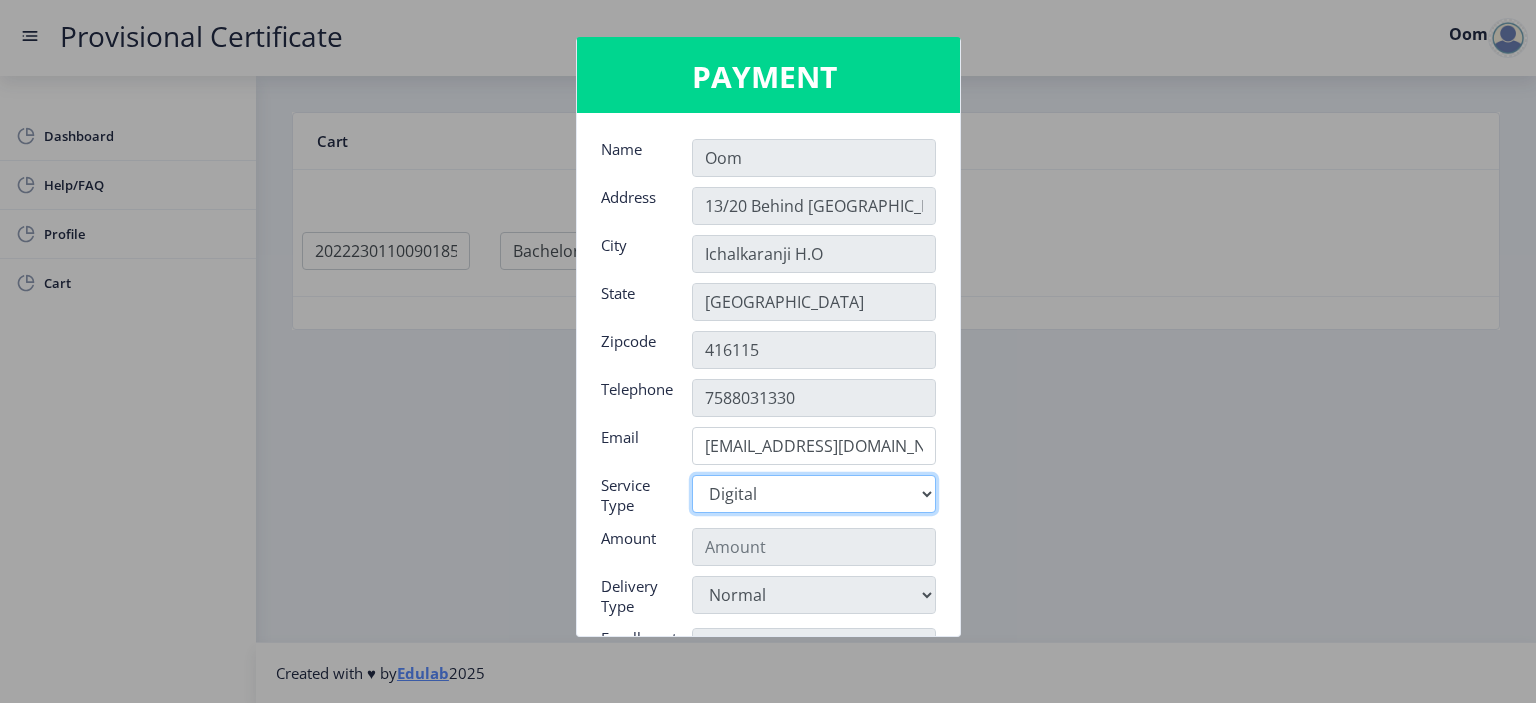 click on "Digital" at bounding box center [814, 494] 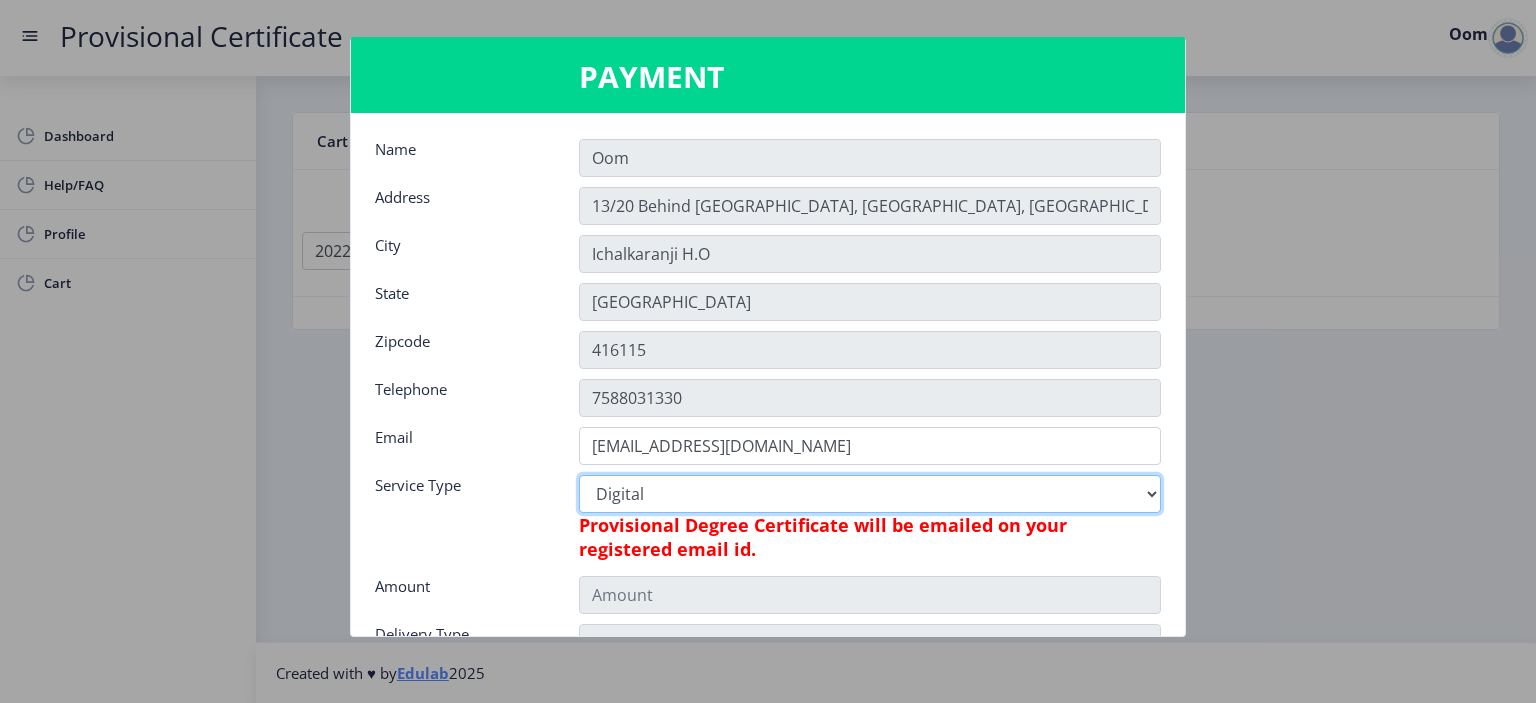 type on "795" 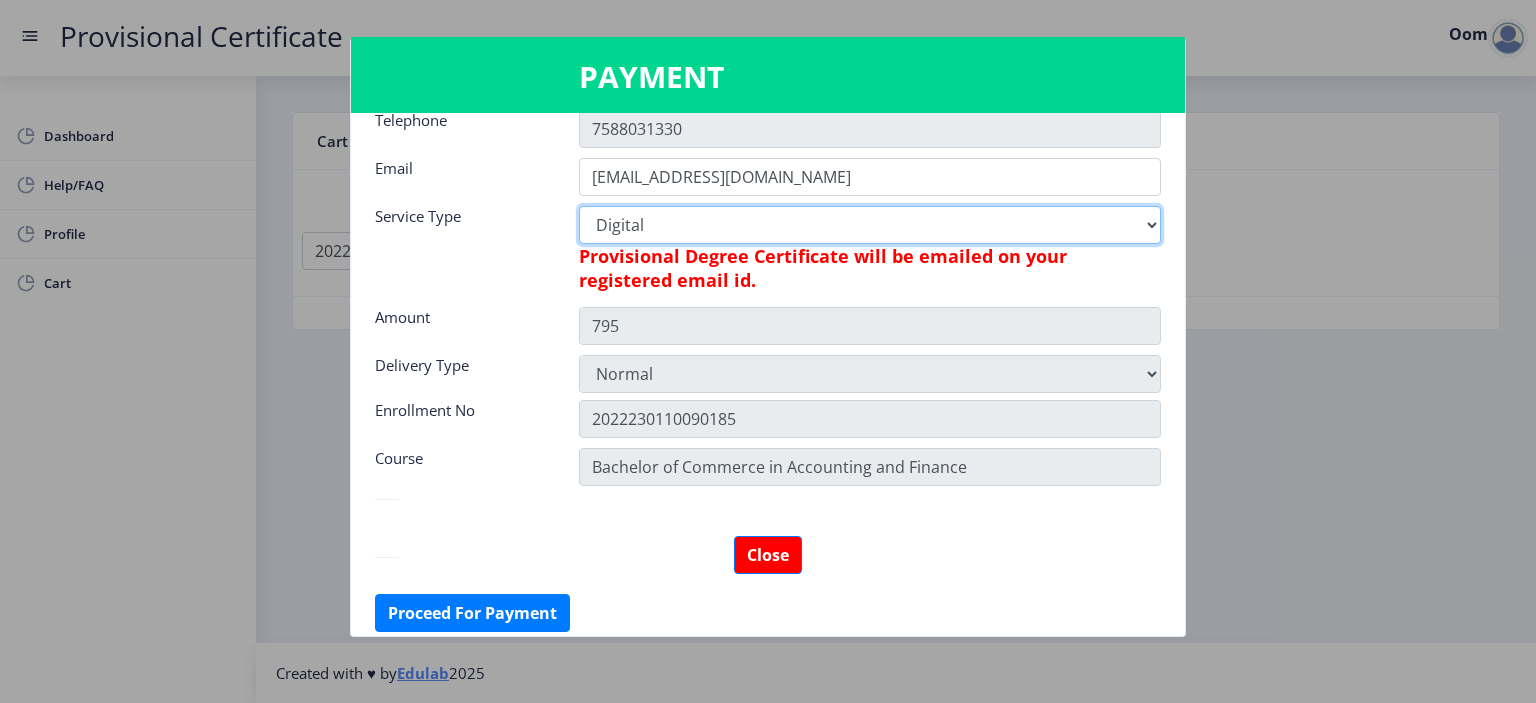 scroll, scrollTop: 270, scrollLeft: 0, axis: vertical 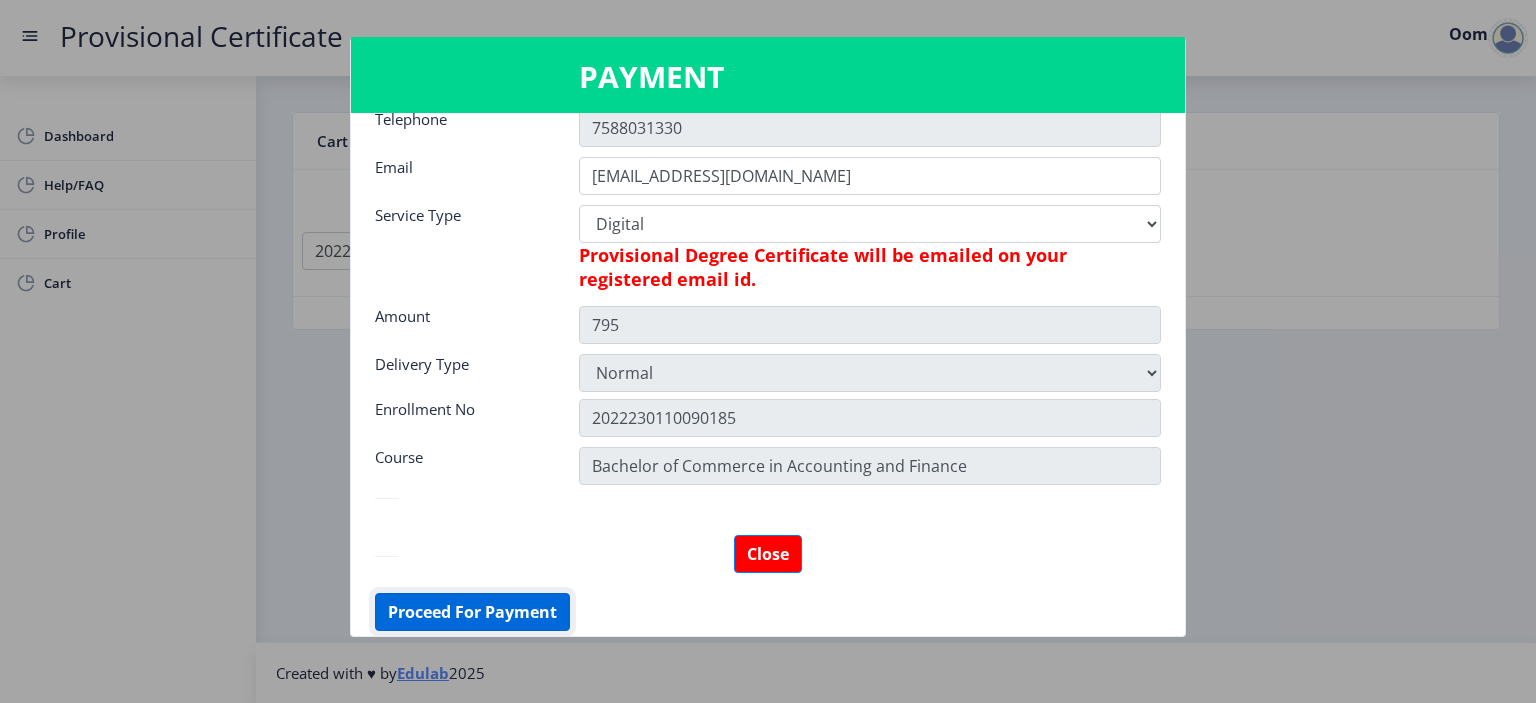 click on "Proceed For Payment" 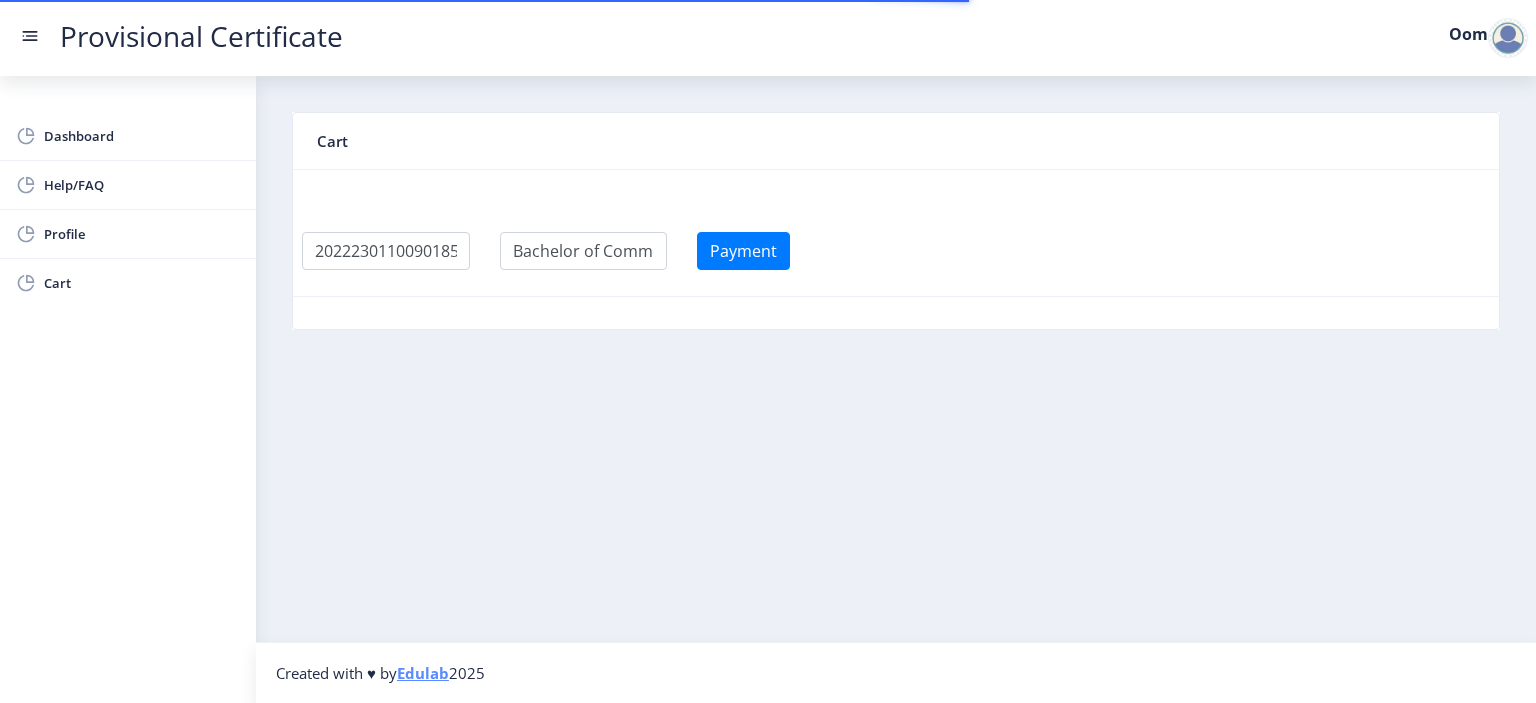 scroll, scrollTop: 0, scrollLeft: 0, axis: both 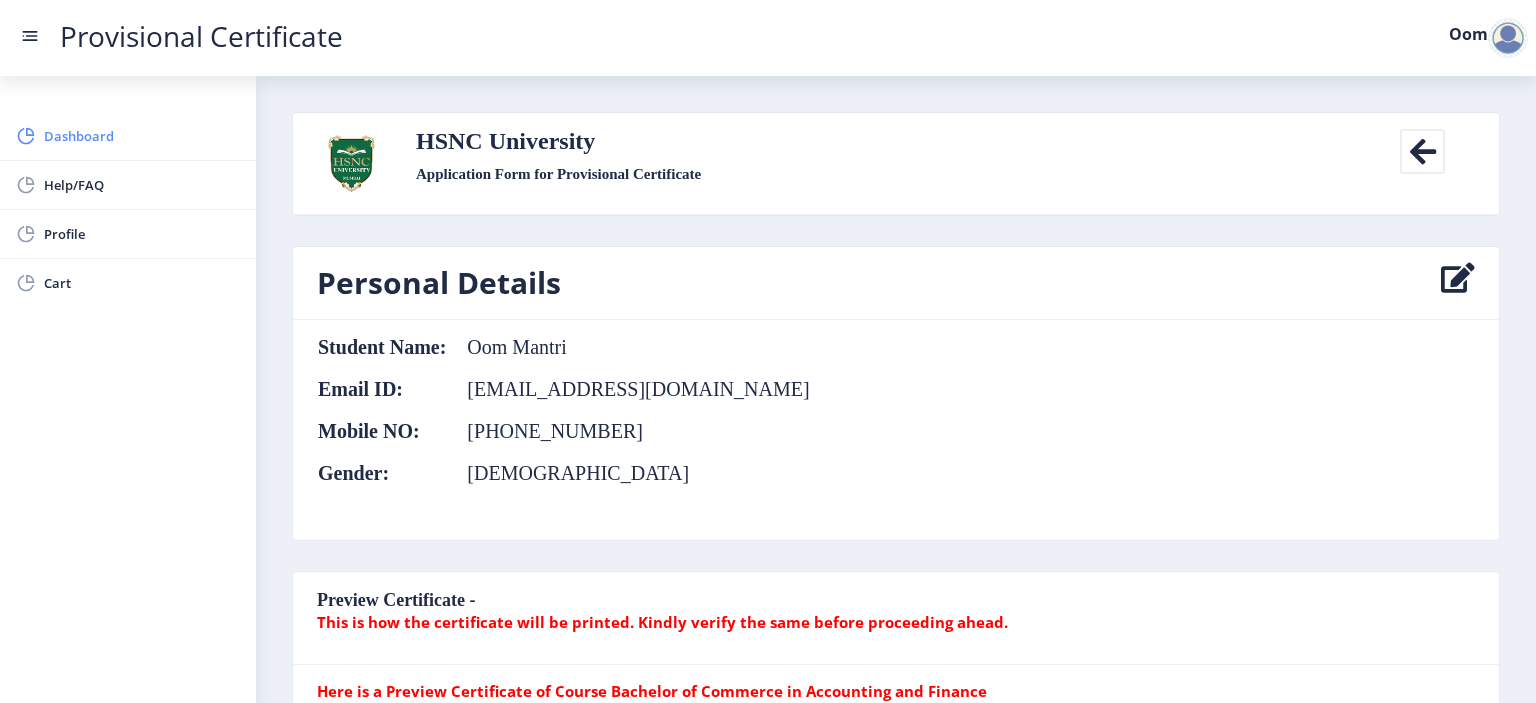 click on "Dashboard" 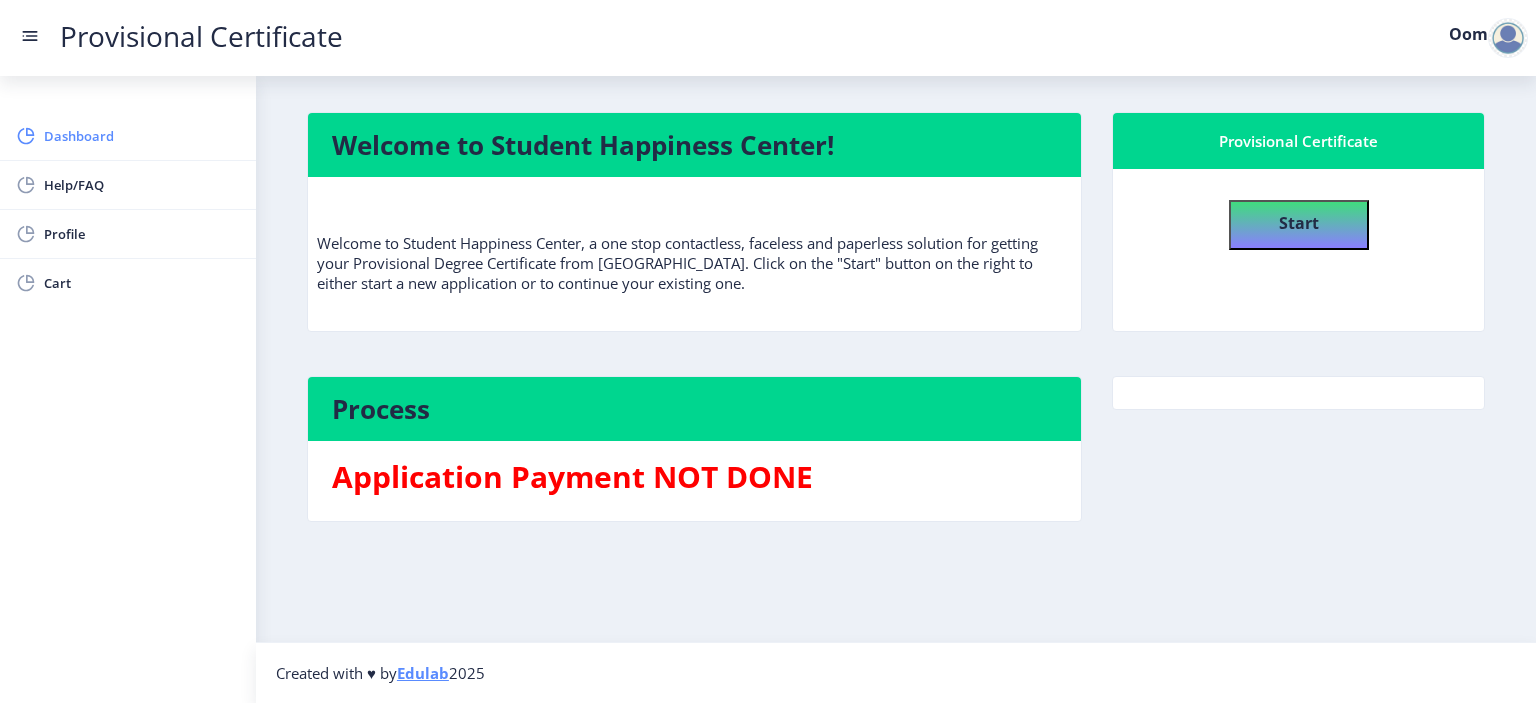 click on "Dashboard" 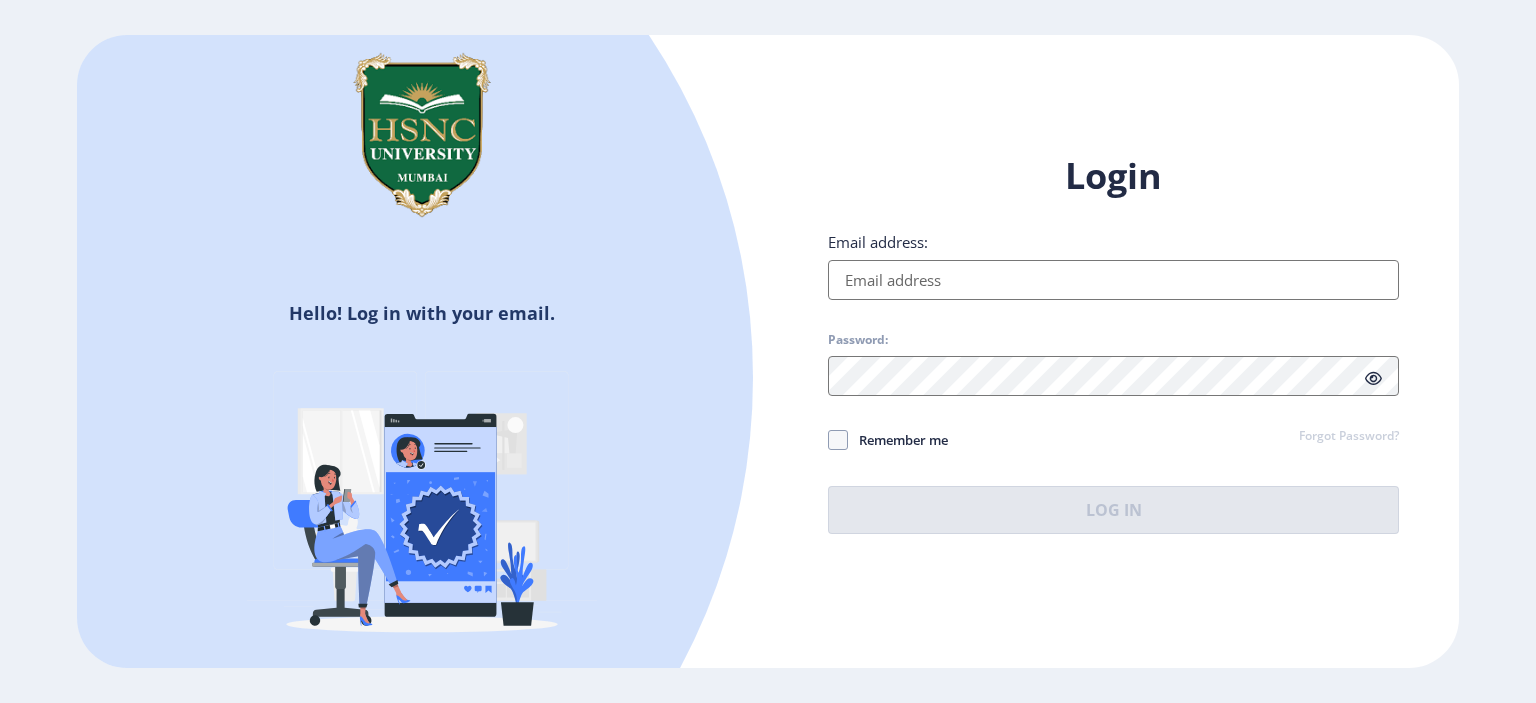 click on "Email address:" at bounding box center (1113, 280) 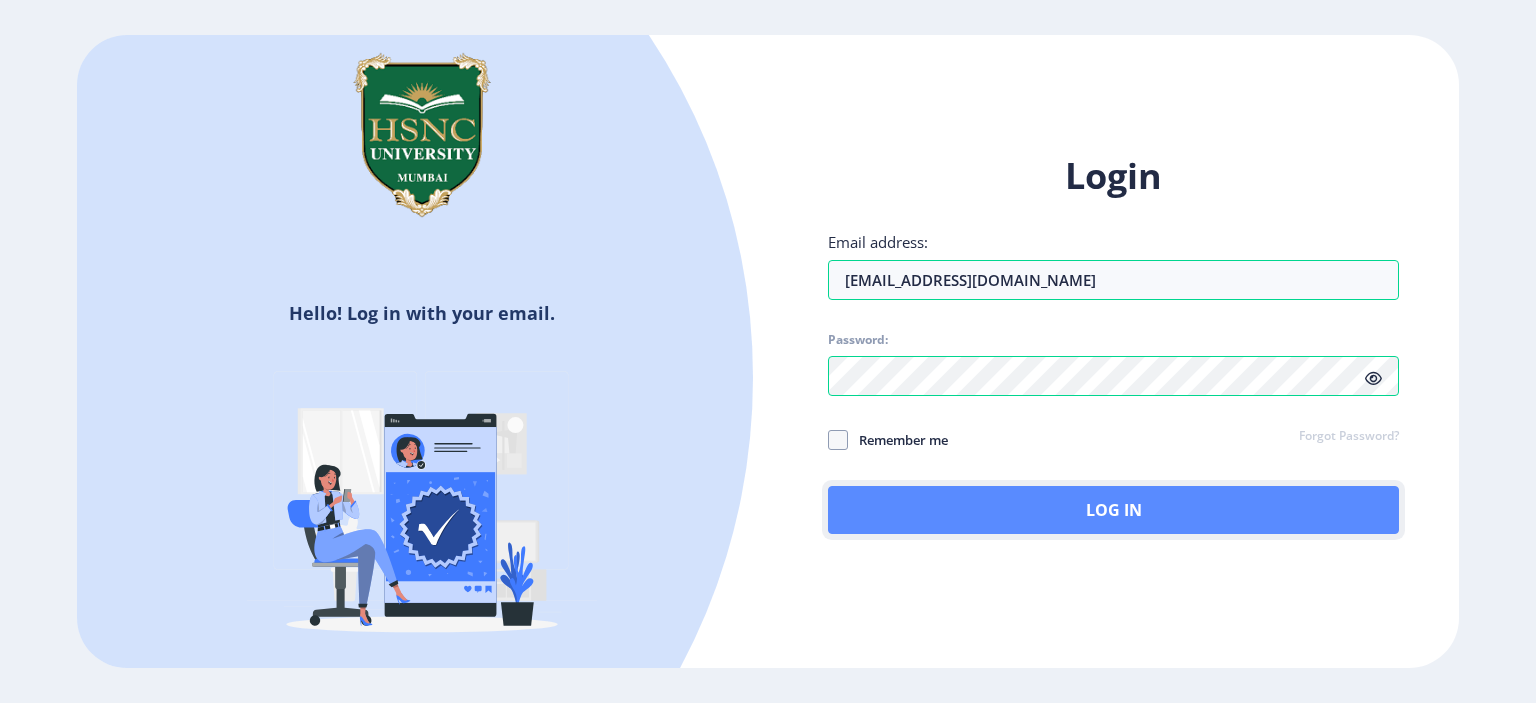 click on "Log In" 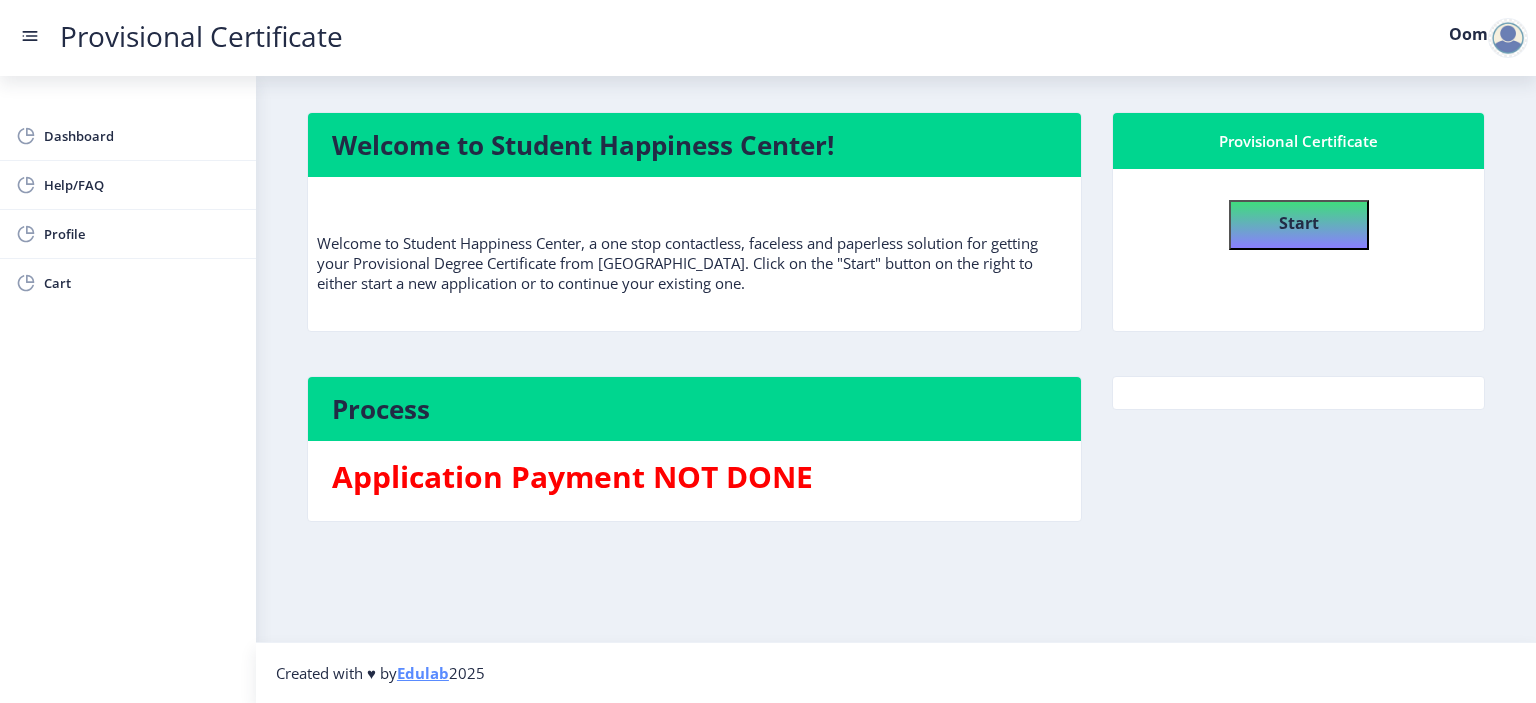 click on "Provisional Certificate Oom" 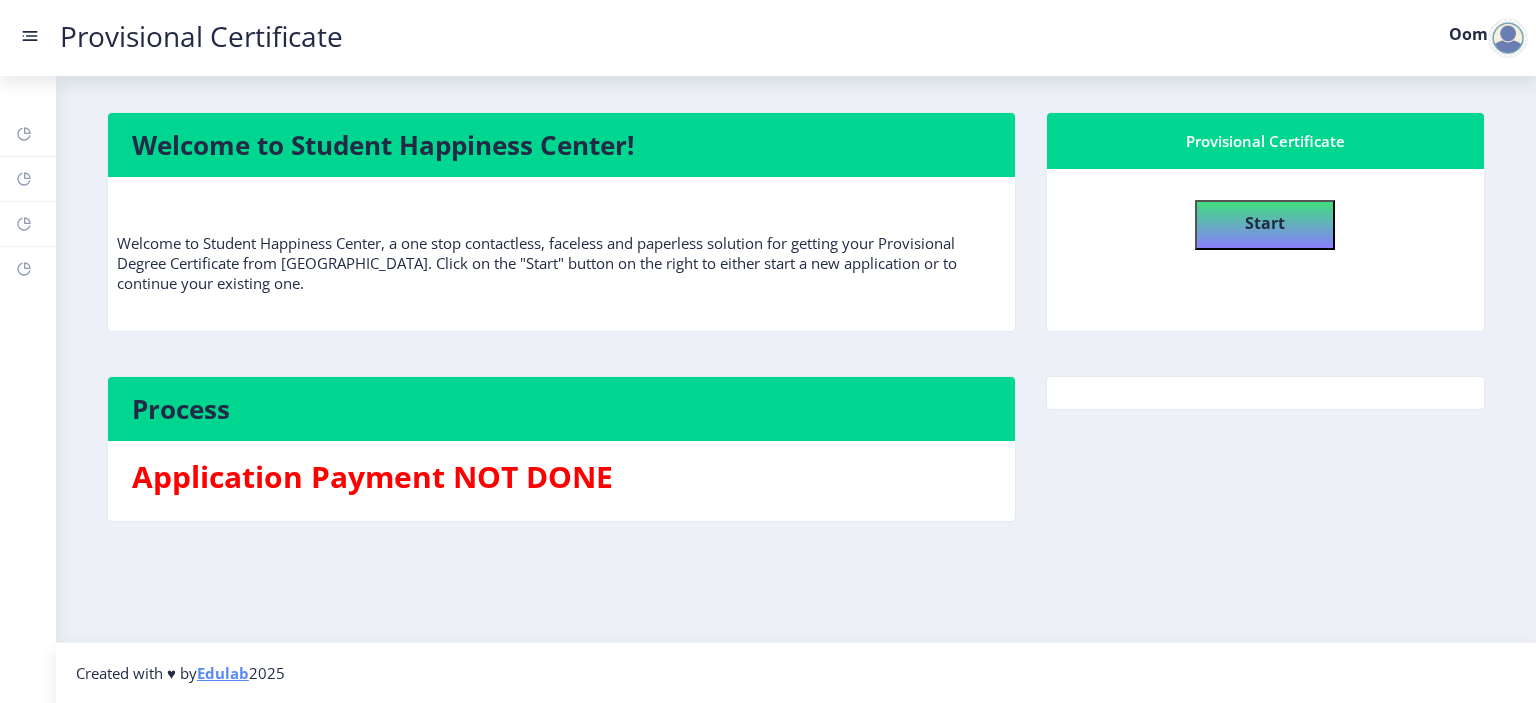 click 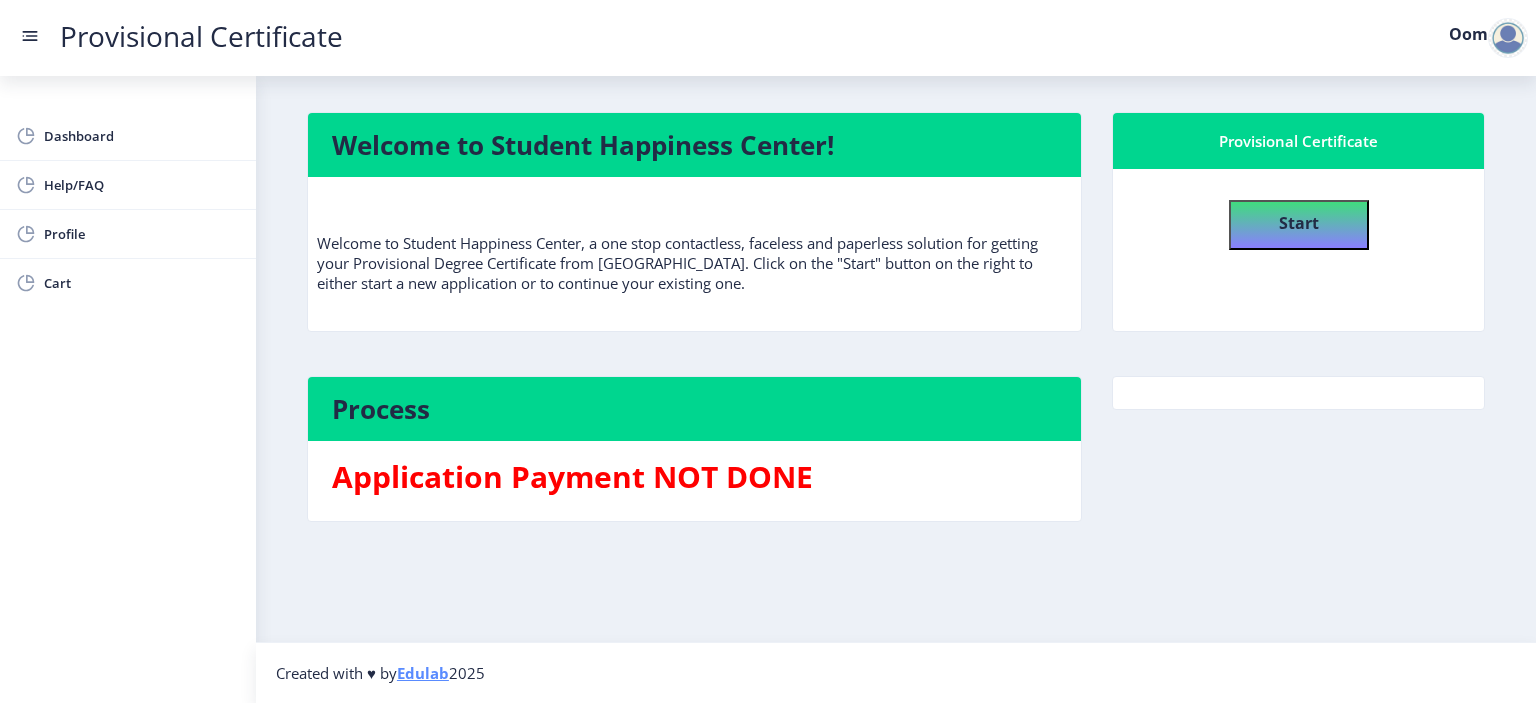 click 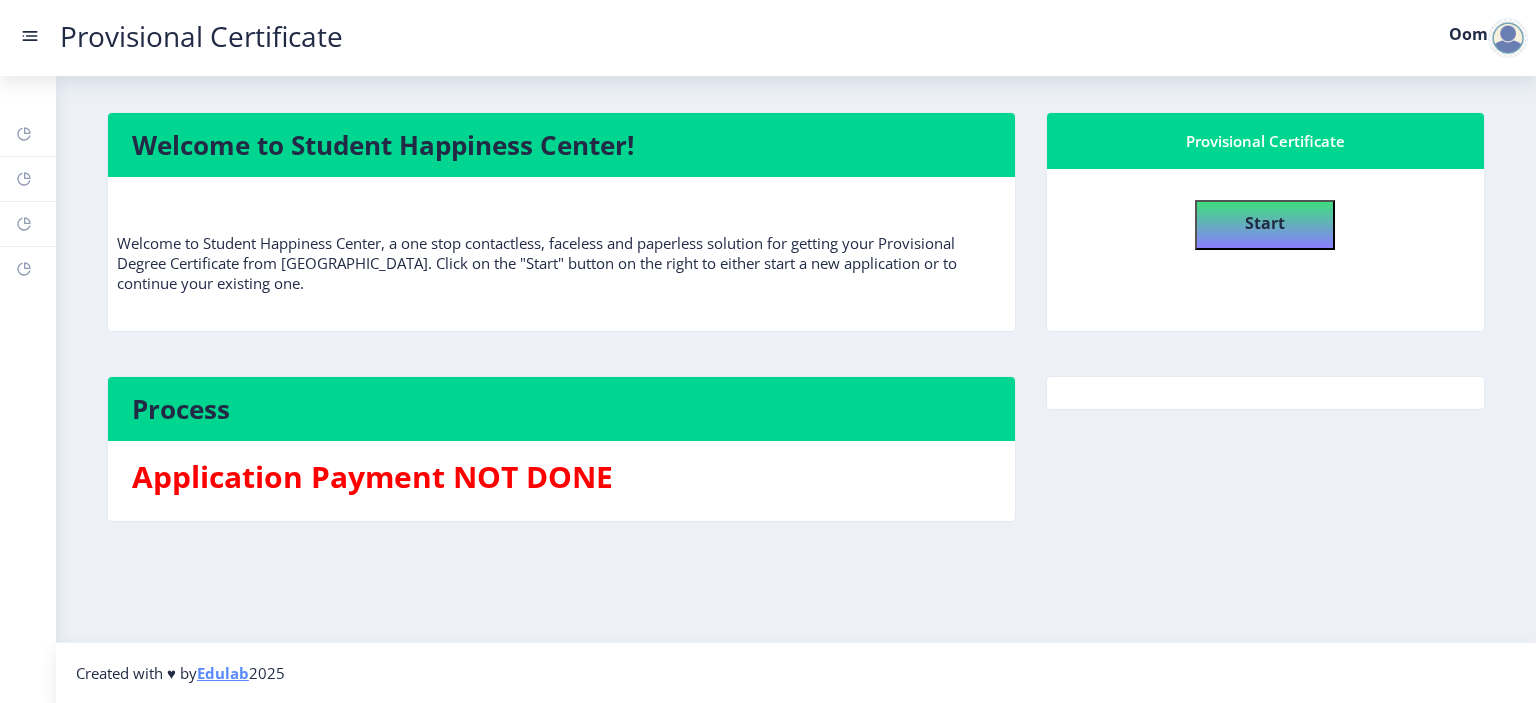 click 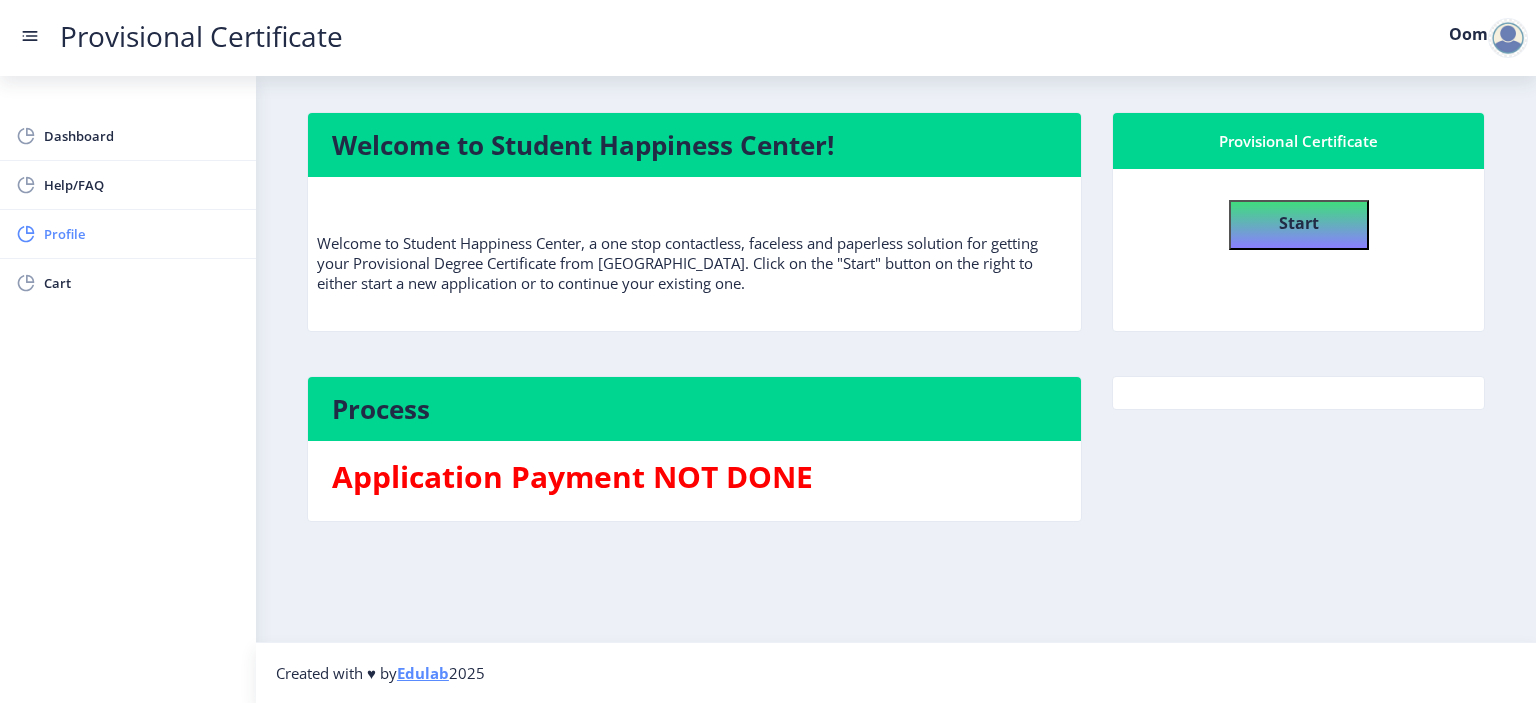 click on "Profile" 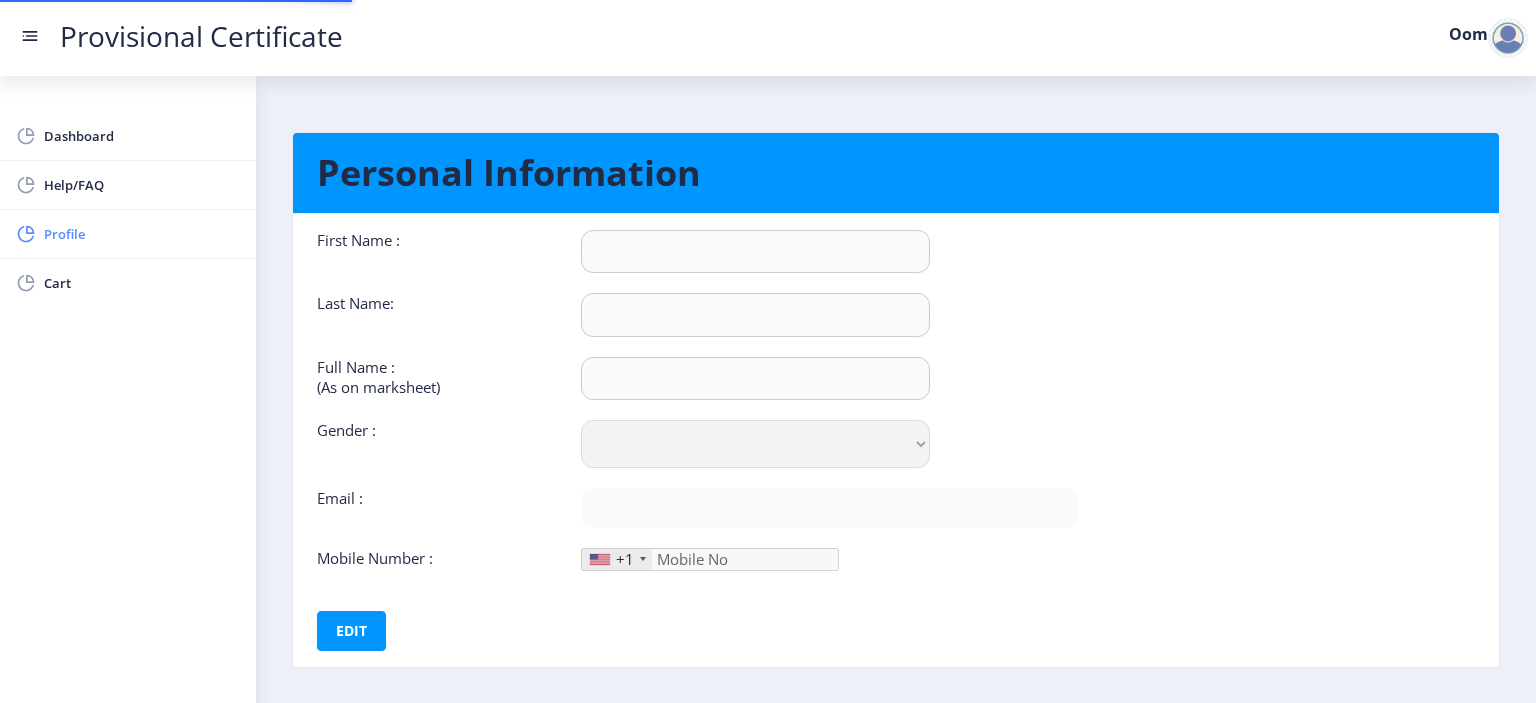 type on "Oom" 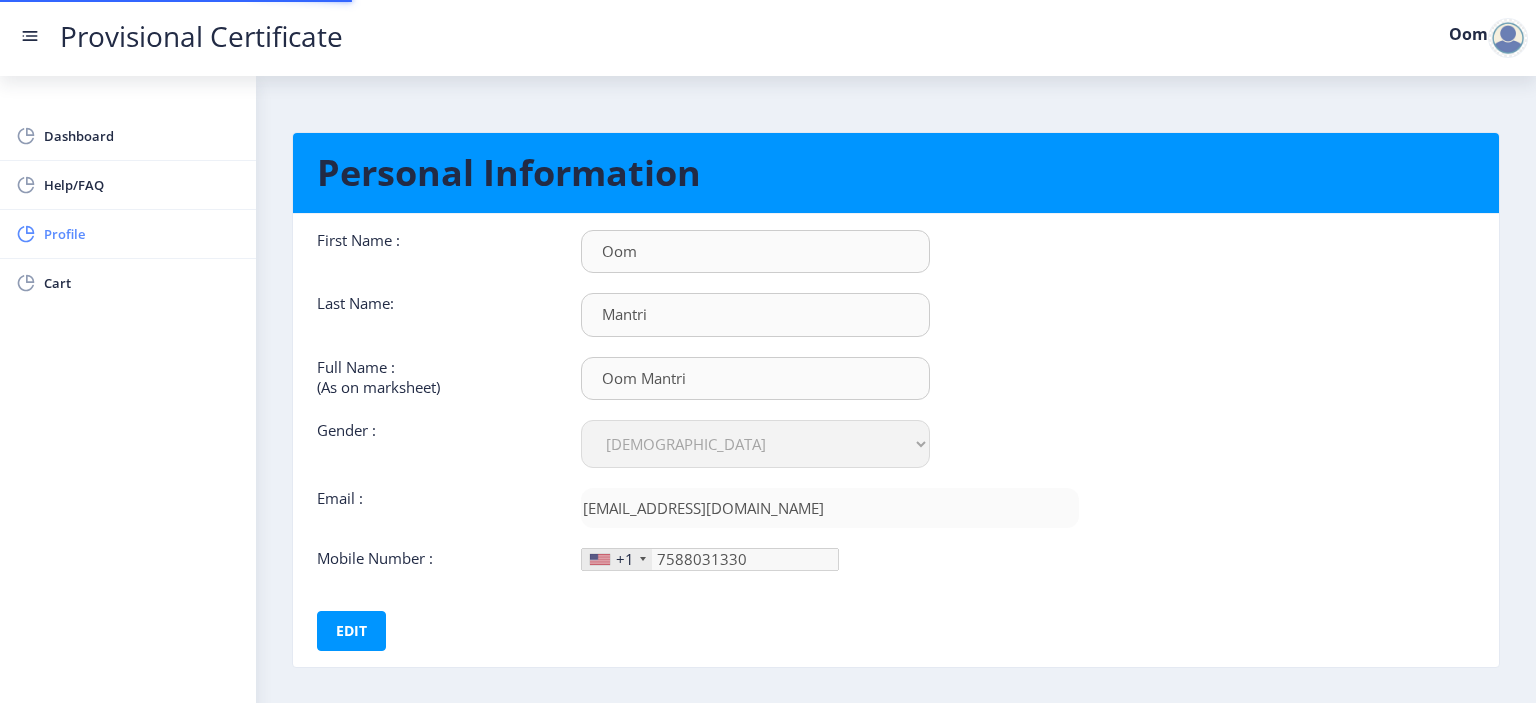 type on "[PHONE_NUMBER]" 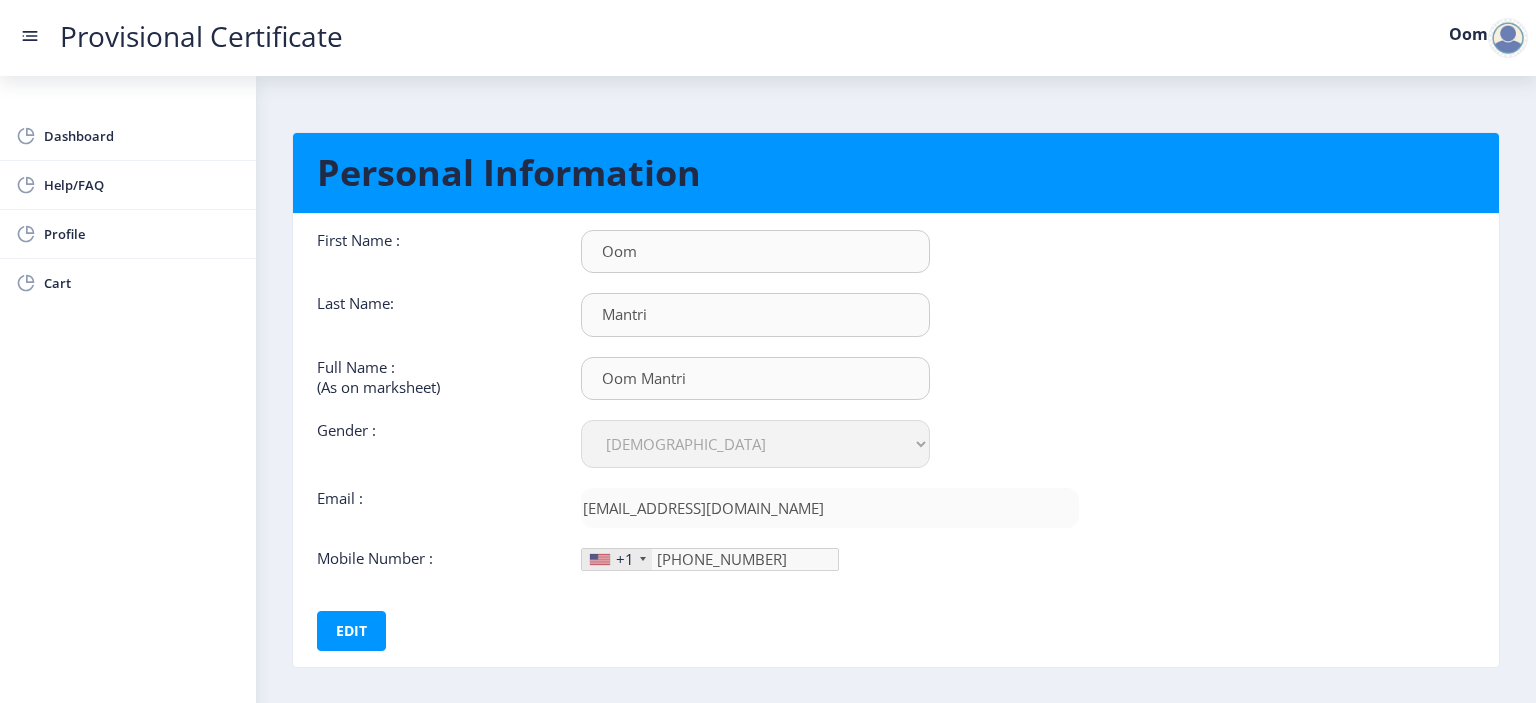 click on "+1" 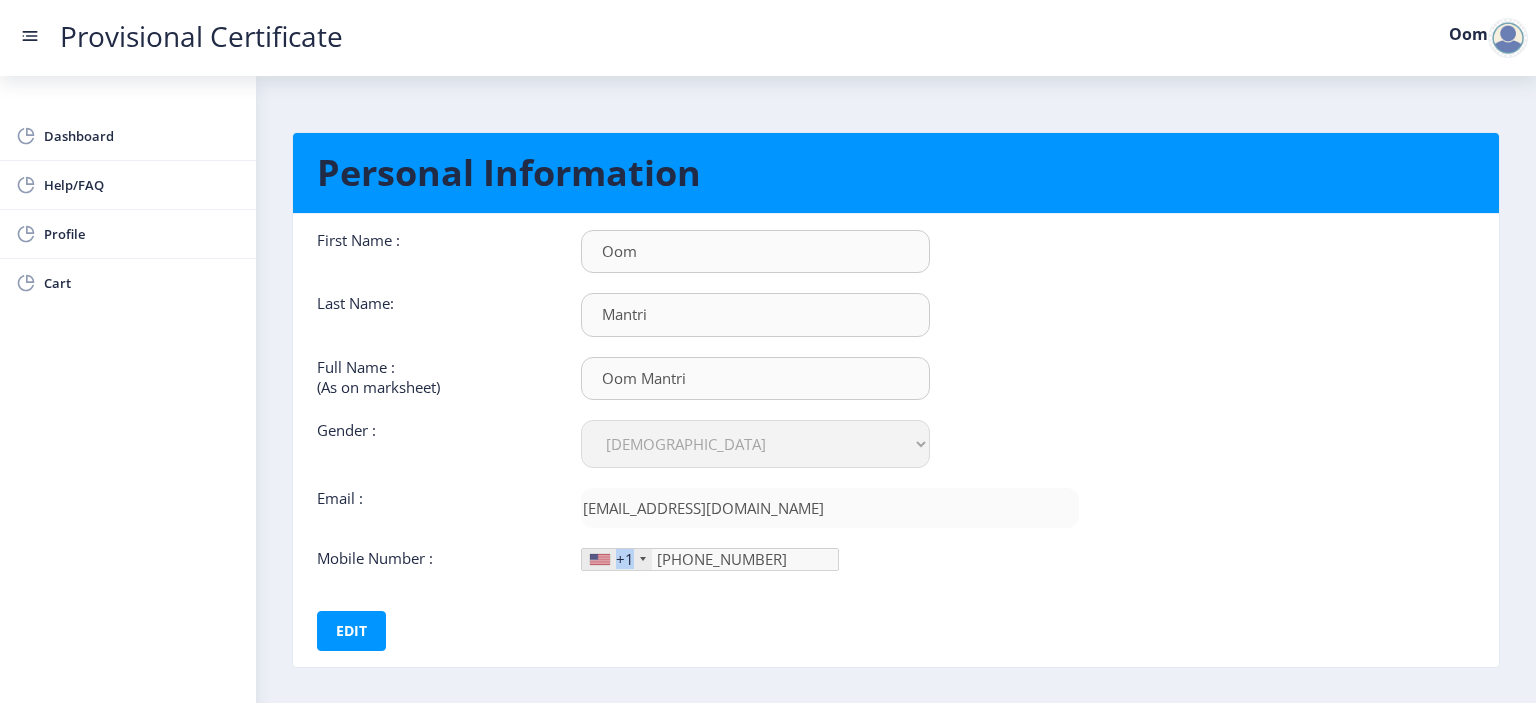 click on "+1" 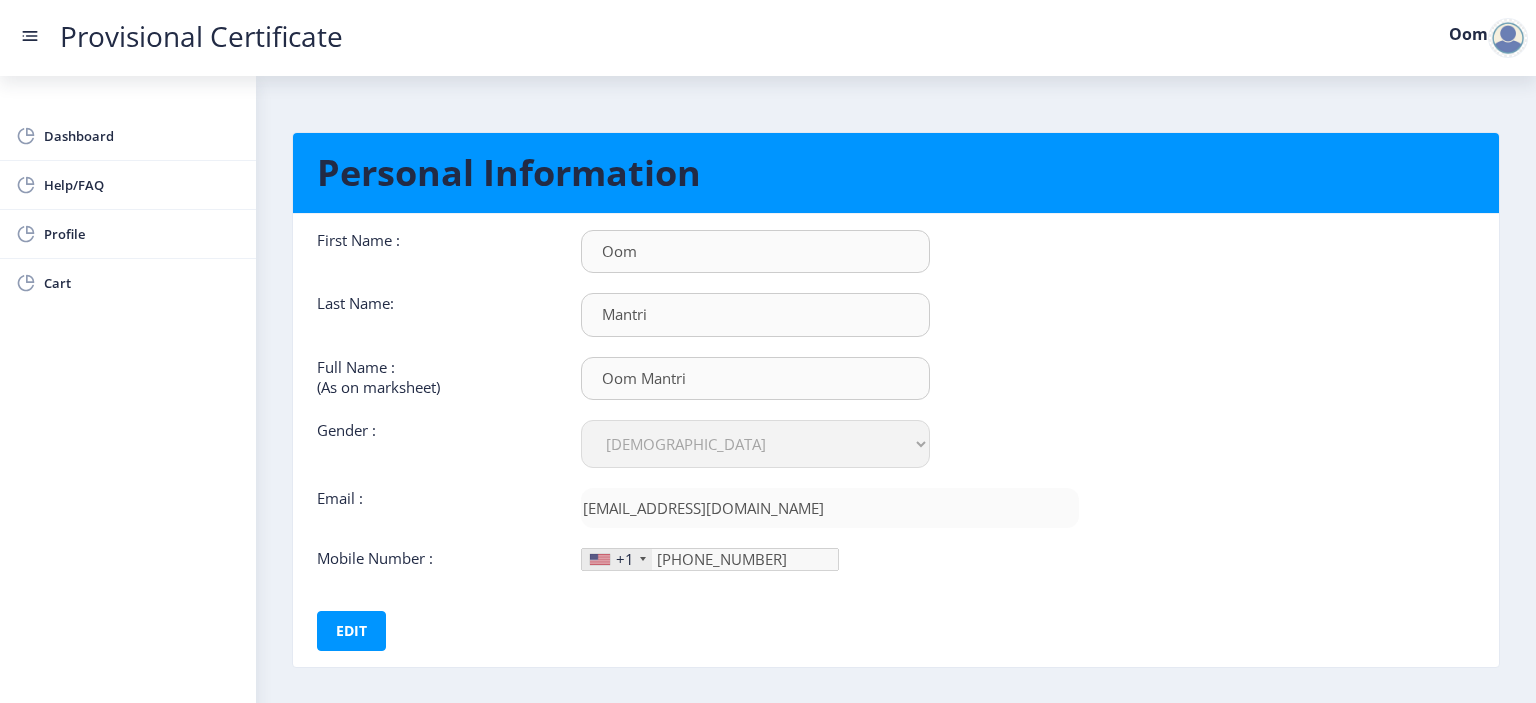 click 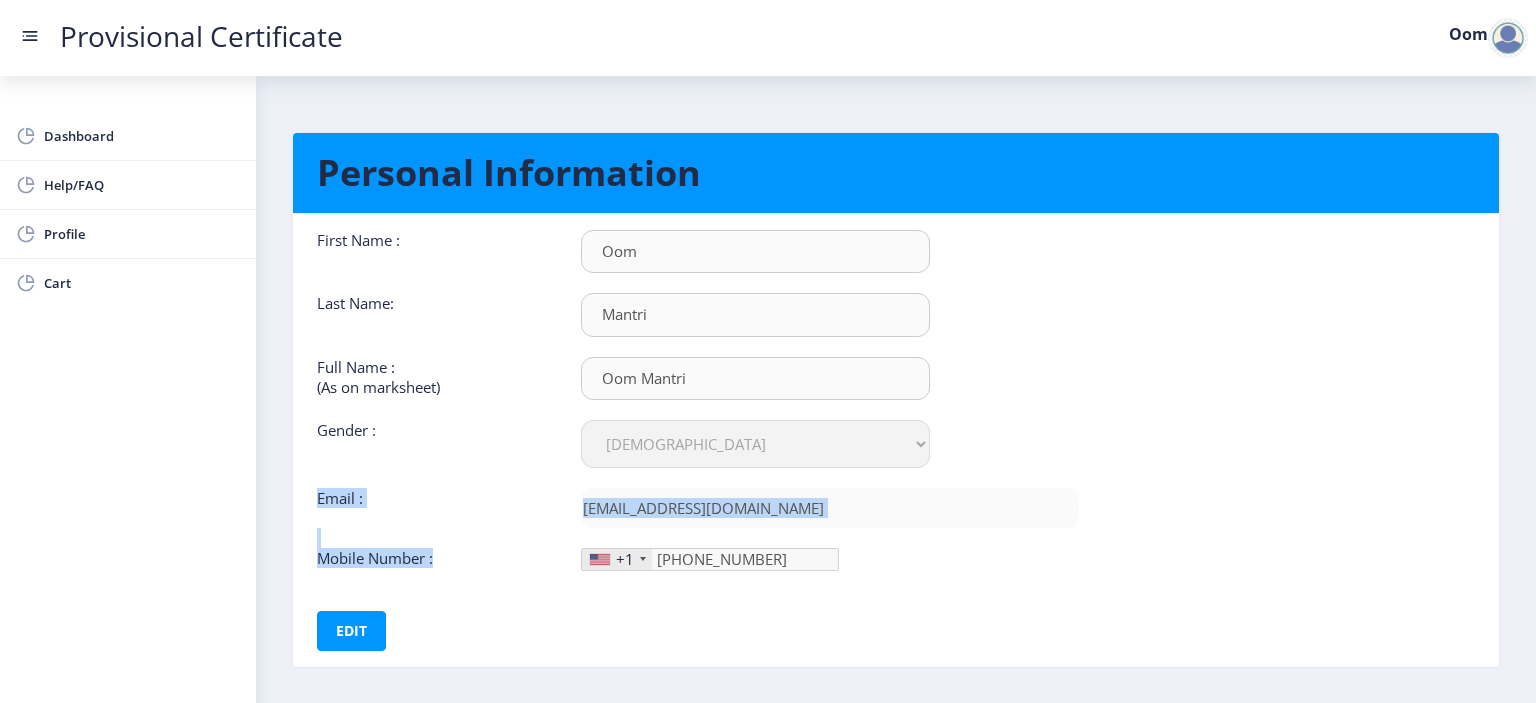 click on "First Name :  Oom Last Name:  Mantri Full Name : (As on marksheet) Oom Mantri Gender : Select Gender [DEMOGRAPHIC_DATA] [DEMOGRAPHIC_DATA] Other  Email :  [EMAIL_ADDRESS][DOMAIN_NAME]  Mobile Number :  +1 [GEOGRAPHIC_DATA] +1 [GEOGRAPHIC_DATA] +44 [GEOGRAPHIC_DATA] (‫[GEOGRAPHIC_DATA]‬‎) +93 [GEOGRAPHIC_DATA] ([GEOGRAPHIC_DATA]) +355 [GEOGRAPHIC_DATA] (‫[GEOGRAPHIC_DATA]‬‎) +213 [US_STATE] +1 [GEOGRAPHIC_DATA] +376 [GEOGRAPHIC_DATA] +244 [GEOGRAPHIC_DATA] +1 [GEOGRAPHIC_DATA] +1 [GEOGRAPHIC_DATA] +54 [GEOGRAPHIC_DATA] ([GEOGRAPHIC_DATA]) +374 [GEOGRAPHIC_DATA] +297 [GEOGRAPHIC_DATA] +61 [GEOGRAPHIC_DATA] ([GEOGRAPHIC_DATA]) +43 [GEOGRAPHIC_DATA] ([GEOGRAPHIC_DATA]) +994 [GEOGRAPHIC_DATA] +1 [GEOGRAPHIC_DATA] (‫[GEOGRAPHIC_DATA]‬‎) +973 [GEOGRAPHIC_DATA] ([GEOGRAPHIC_DATA]) +880 [GEOGRAPHIC_DATA] +1 [GEOGRAPHIC_DATA] ([GEOGRAPHIC_DATA]) +375 [GEOGRAPHIC_DATA] ([GEOGRAPHIC_DATA]) +32 [GEOGRAPHIC_DATA] +501 [GEOGRAPHIC_DATA] ([GEOGRAPHIC_DATA]) +229 [GEOGRAPHIC_DATA] +1 [GEOGRAPHIC_DATA] (འབྲུག) +975 [GEOGRAPHIC_DATA] +591 [GEOGRAPHIC_DATA] ([GEOGRAPHIC_DATA]) +387 [GEOGRAPHIC_DATA] +267 [GEOGRAPHIC_DATA] ([GEOGRAPHIC_DATA]) +55 [GEOGRAPHIC_DATA] +246 [GEOGRAPHIC_DATA] +1 [GEOGRAPHIC_DATA] +673 [GEOGRAPHIC_DATA] ([GEOGRAPHIC_DATA]) +359 [GEOGRAPHIC_DATA] +226 [GEOGRAPHIC_DATA] ([GEOGRAPHIC_DATA]) +257 +855" 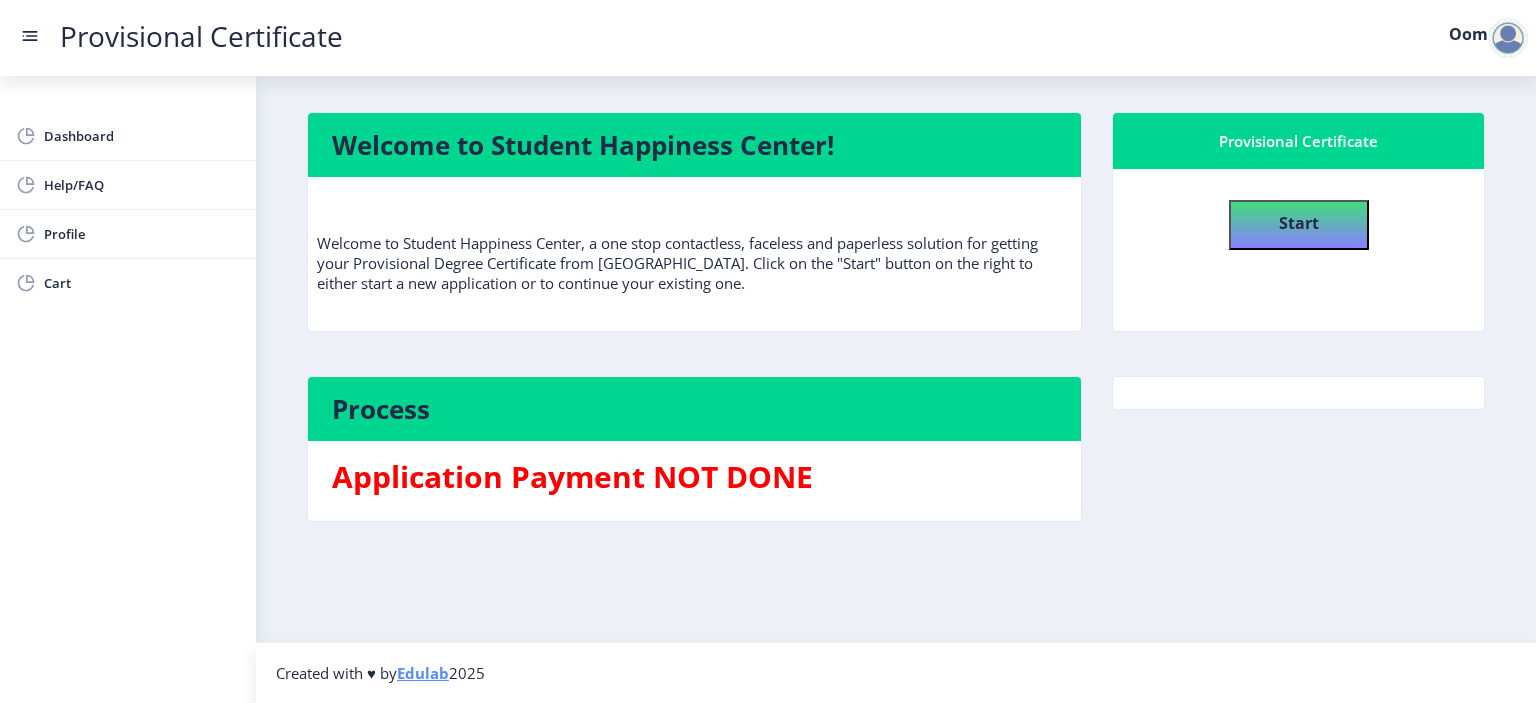 click on "Start" 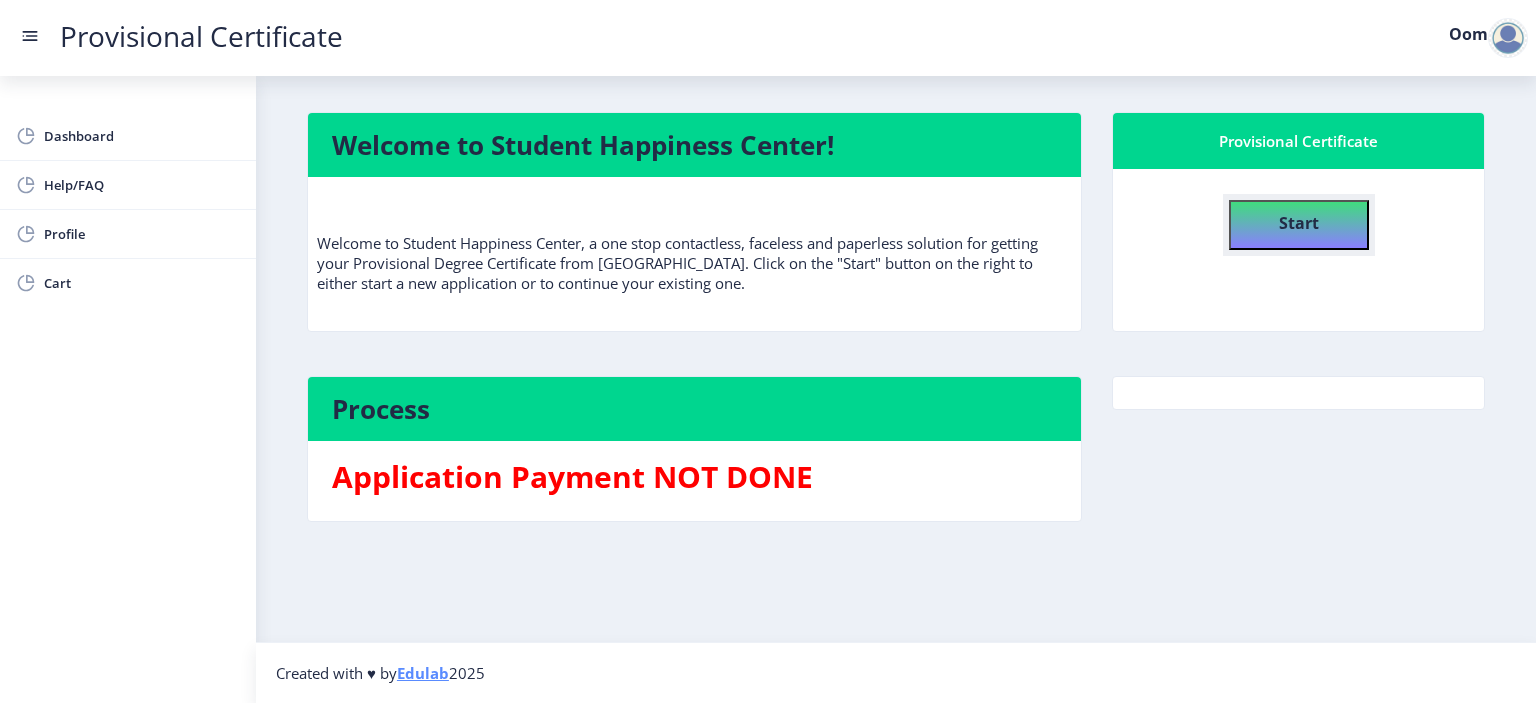 click on "Start" 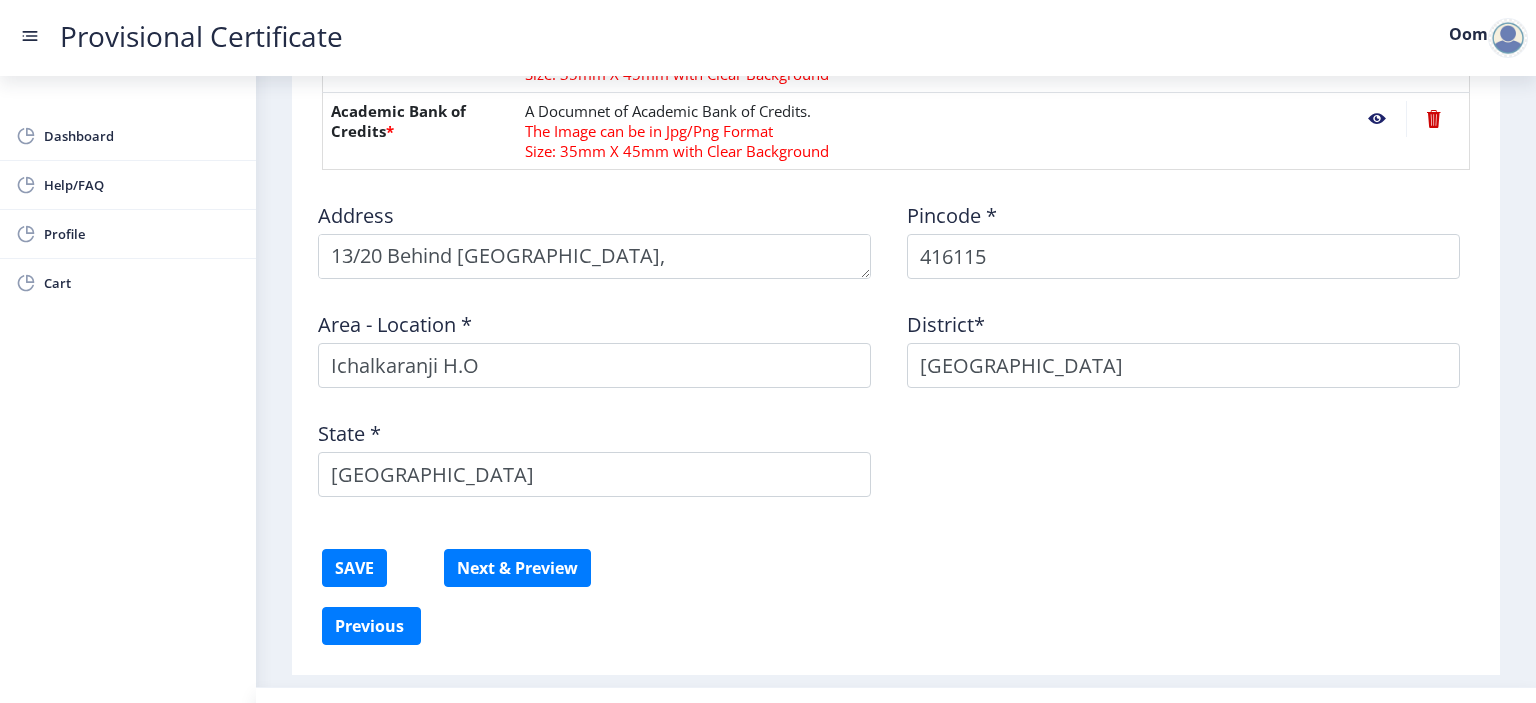 scroll, scrollTop: 1112, scrollLeft: 0, axis: vertical 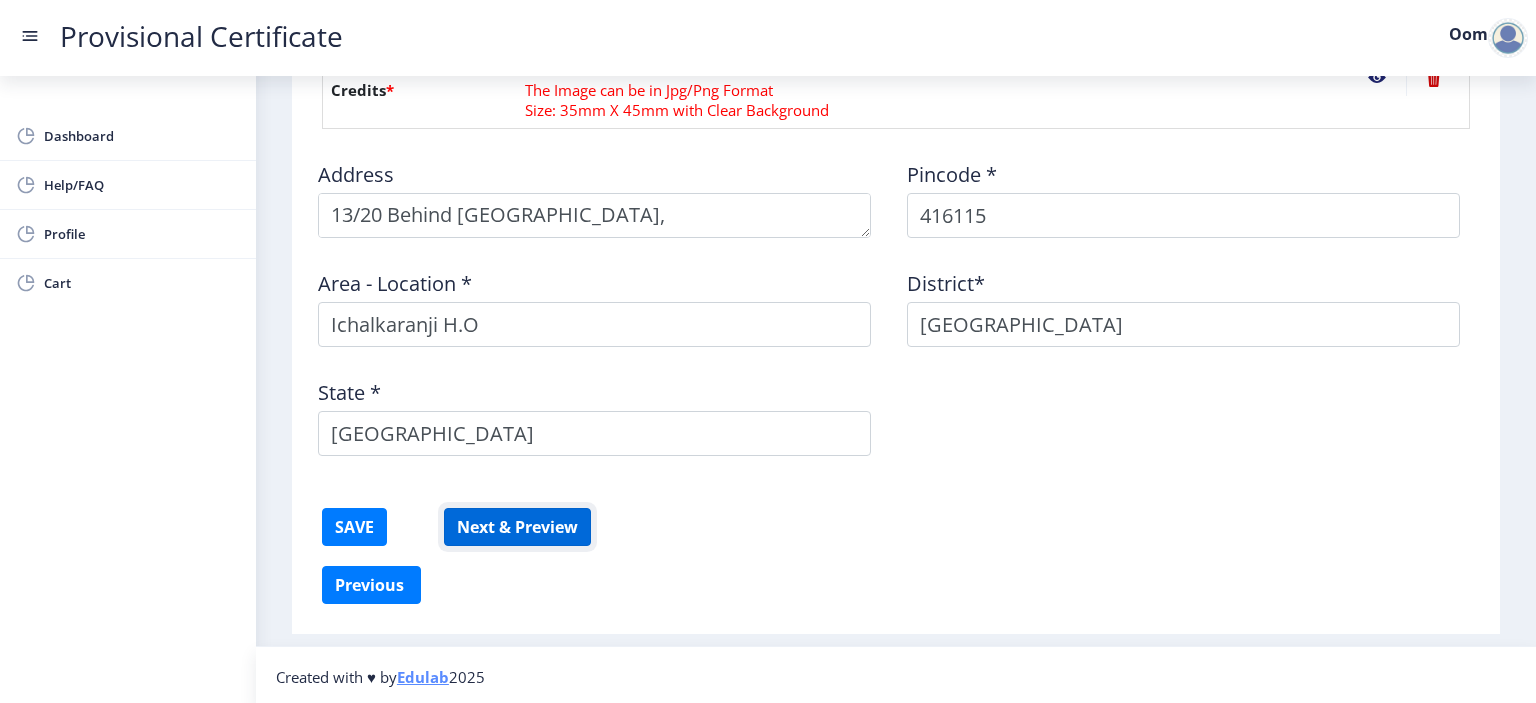 click on "Next & Preview" 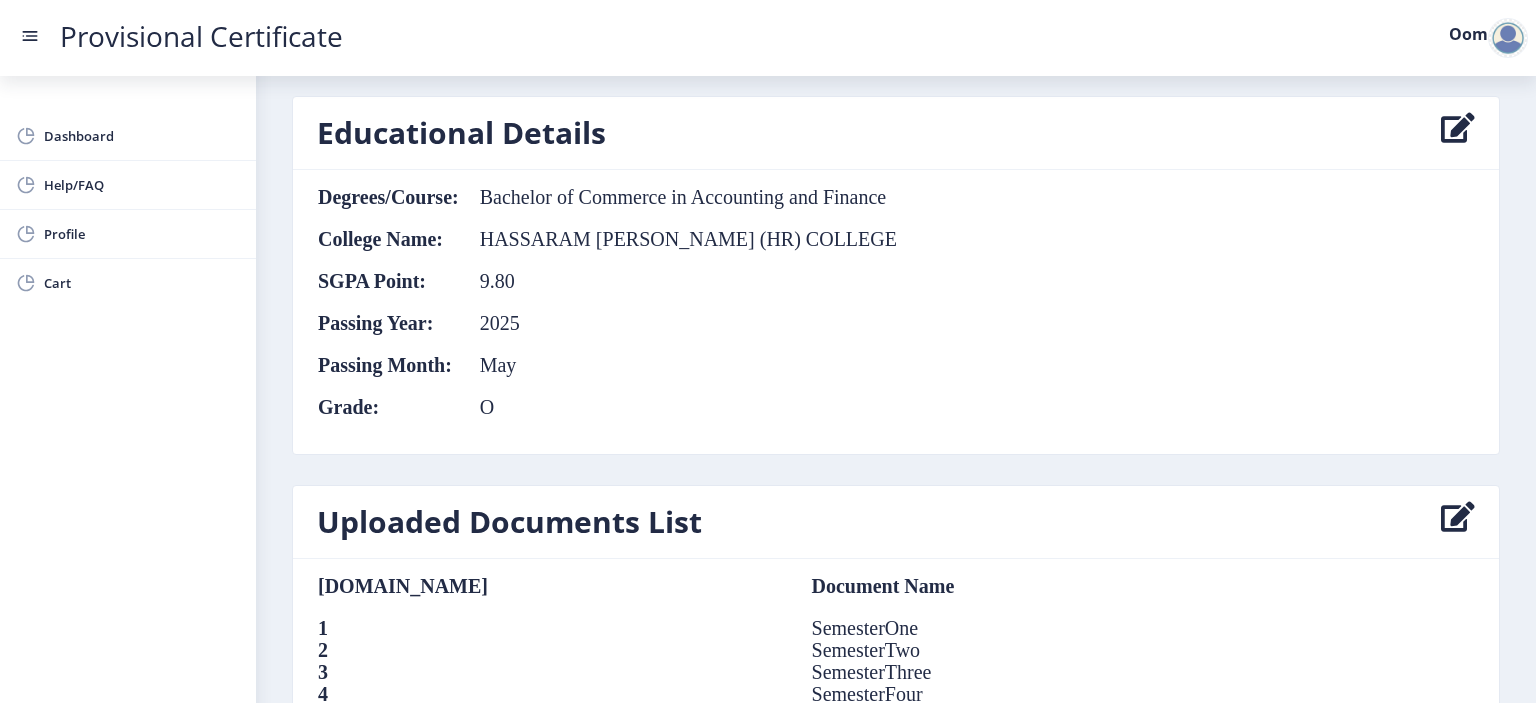 scroll, scrollTop: 1356, scrollLeft: 0, axis: vertical 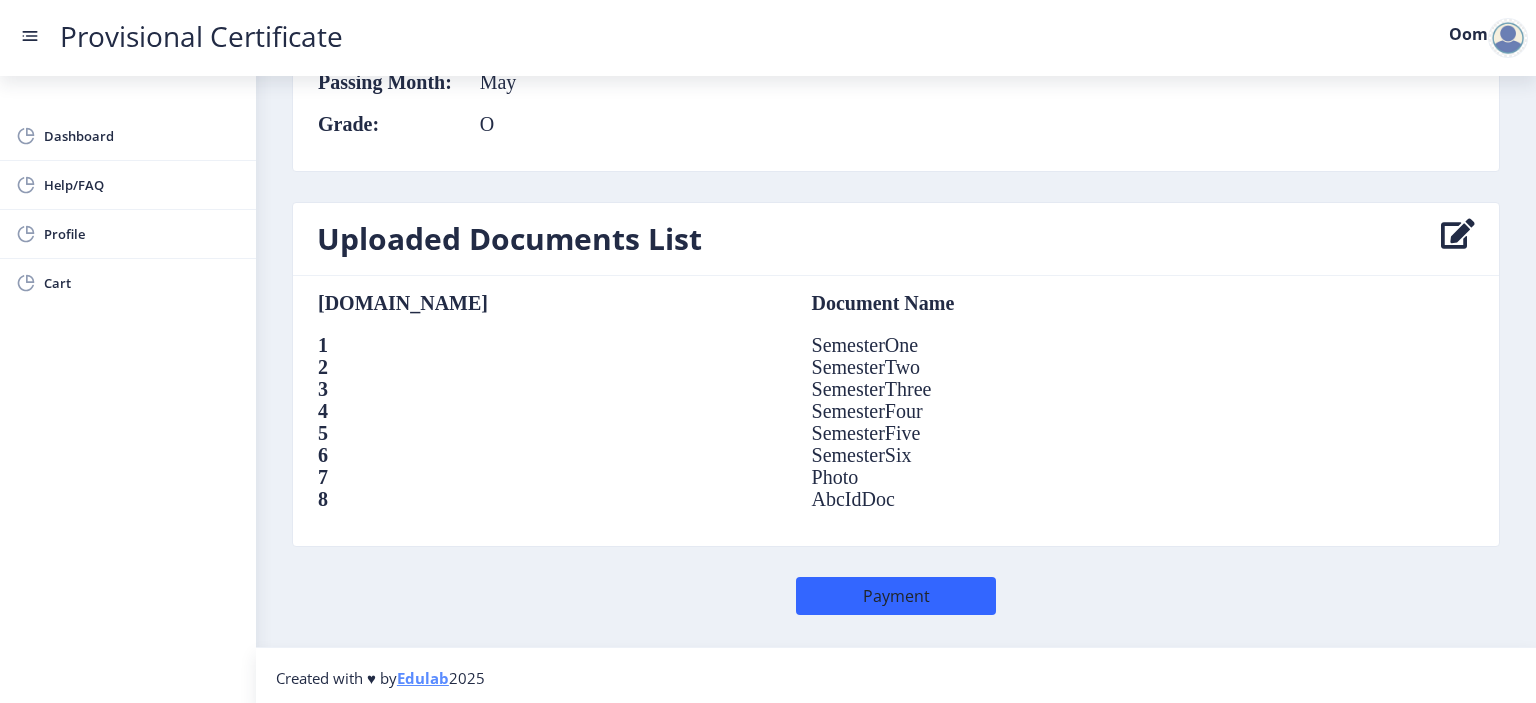 click on "Photo" 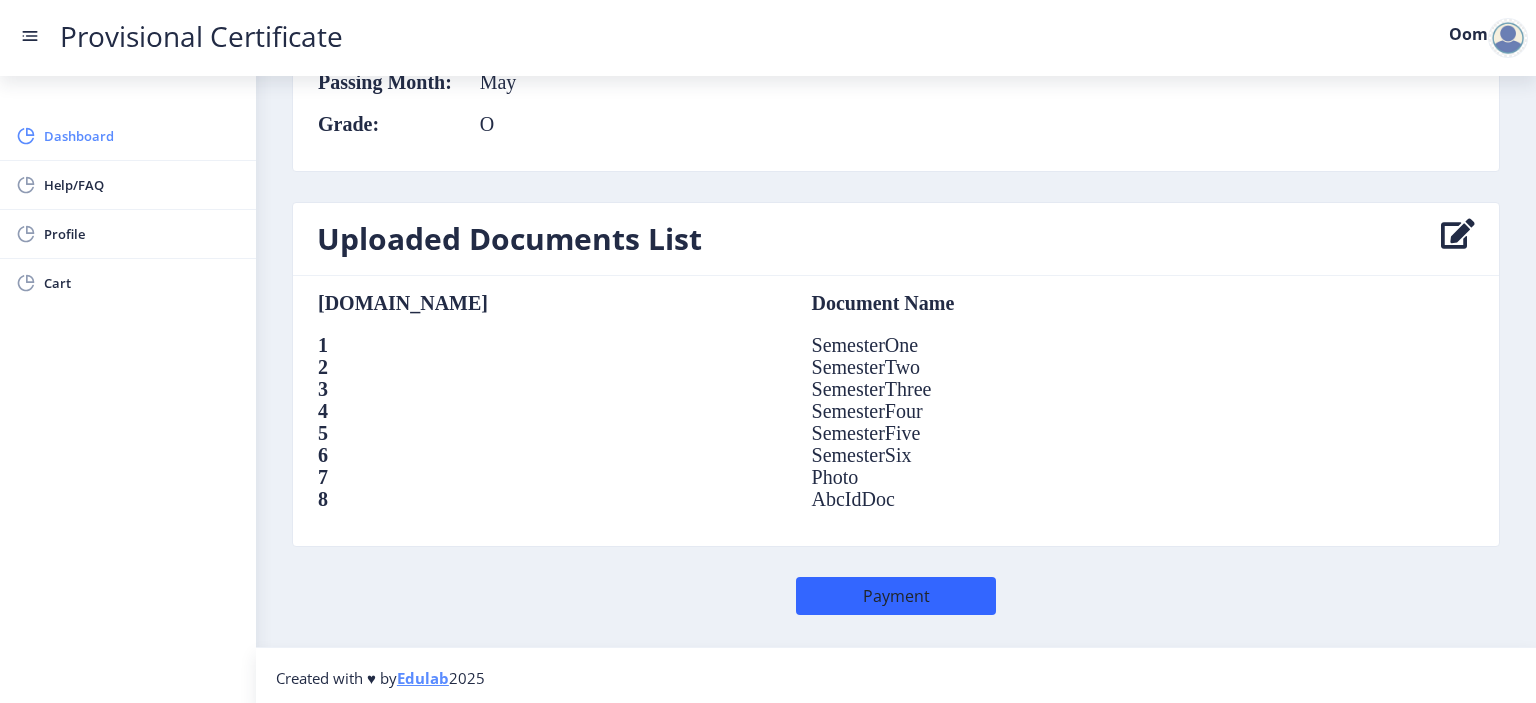 click on "Dashboard" 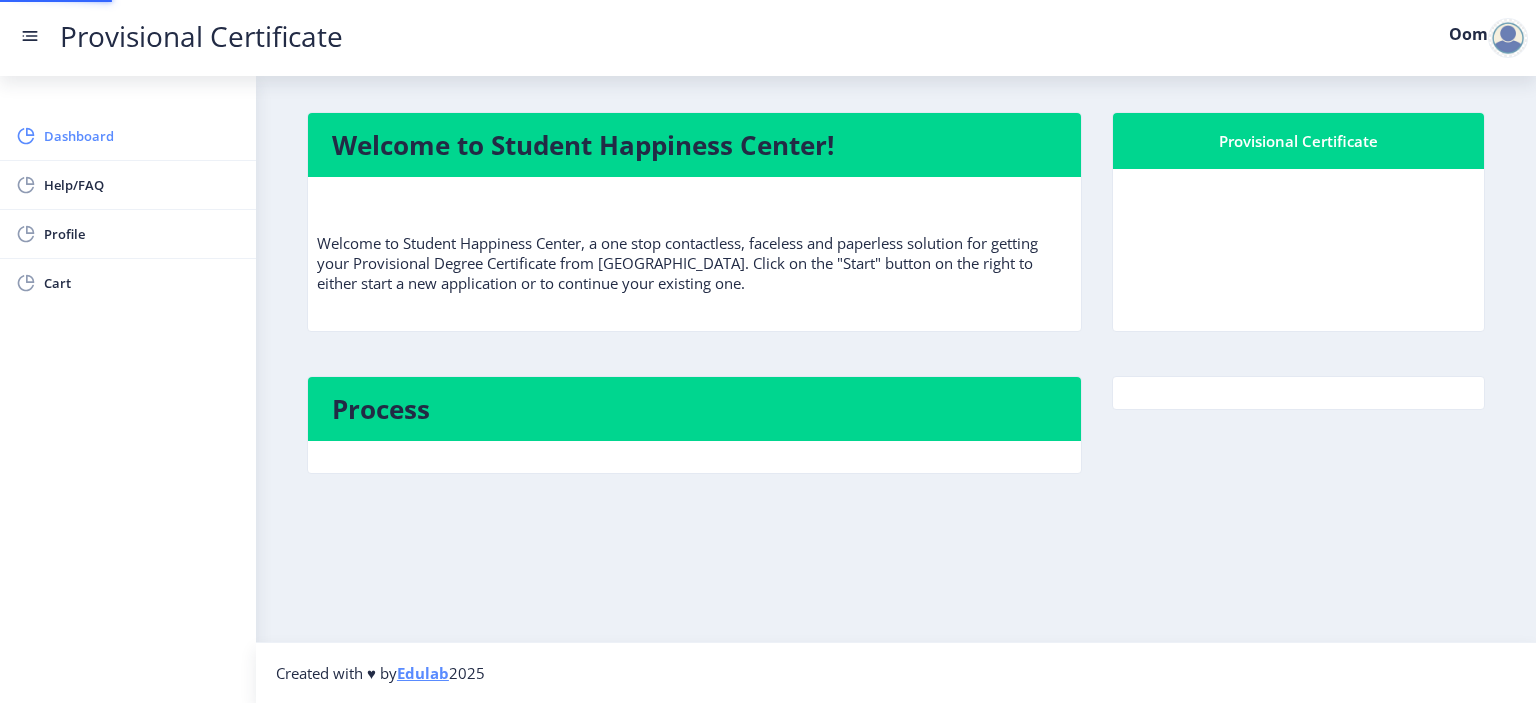 scroll, scrollTop: 0, scrollLeft: 0, axis: both 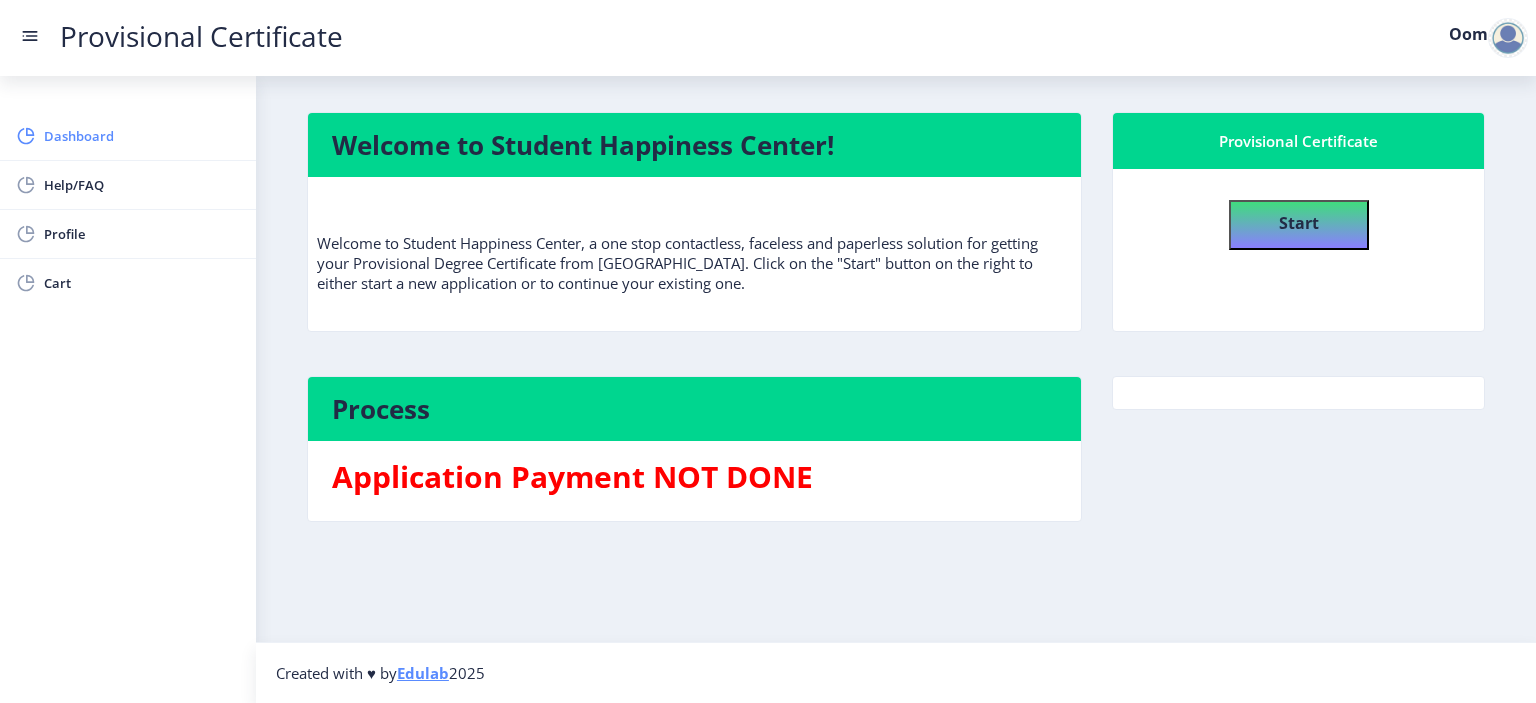 click on "Dashboard" 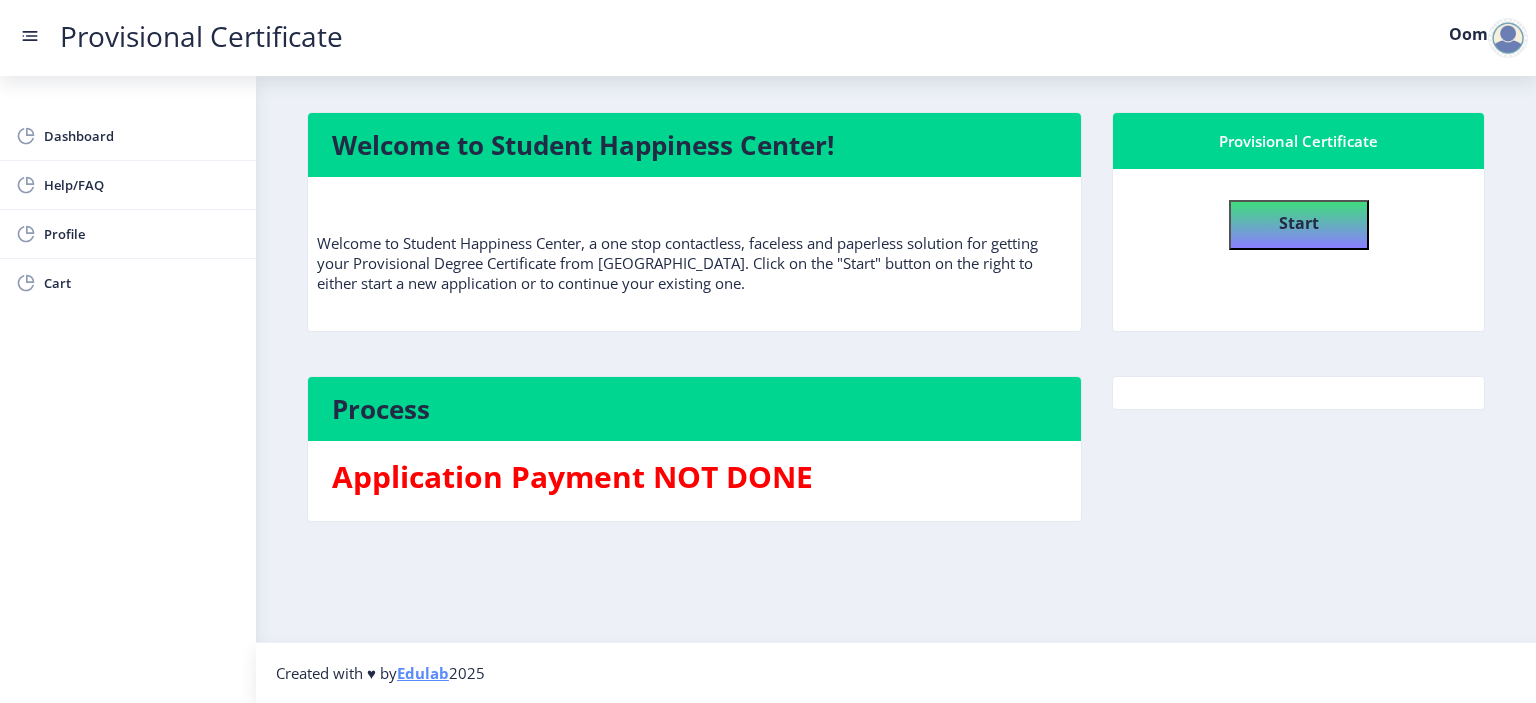 click 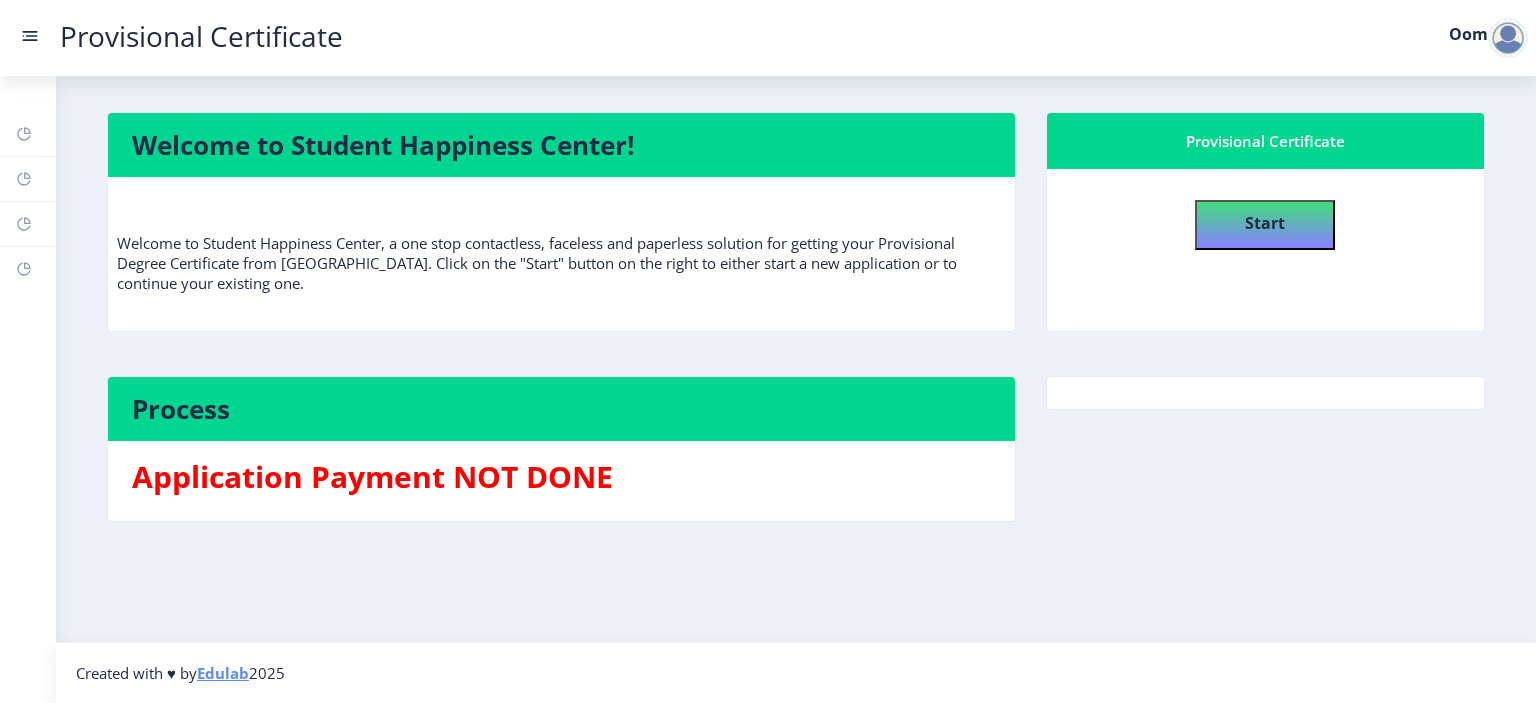click on "Provisional Certificate Oom" 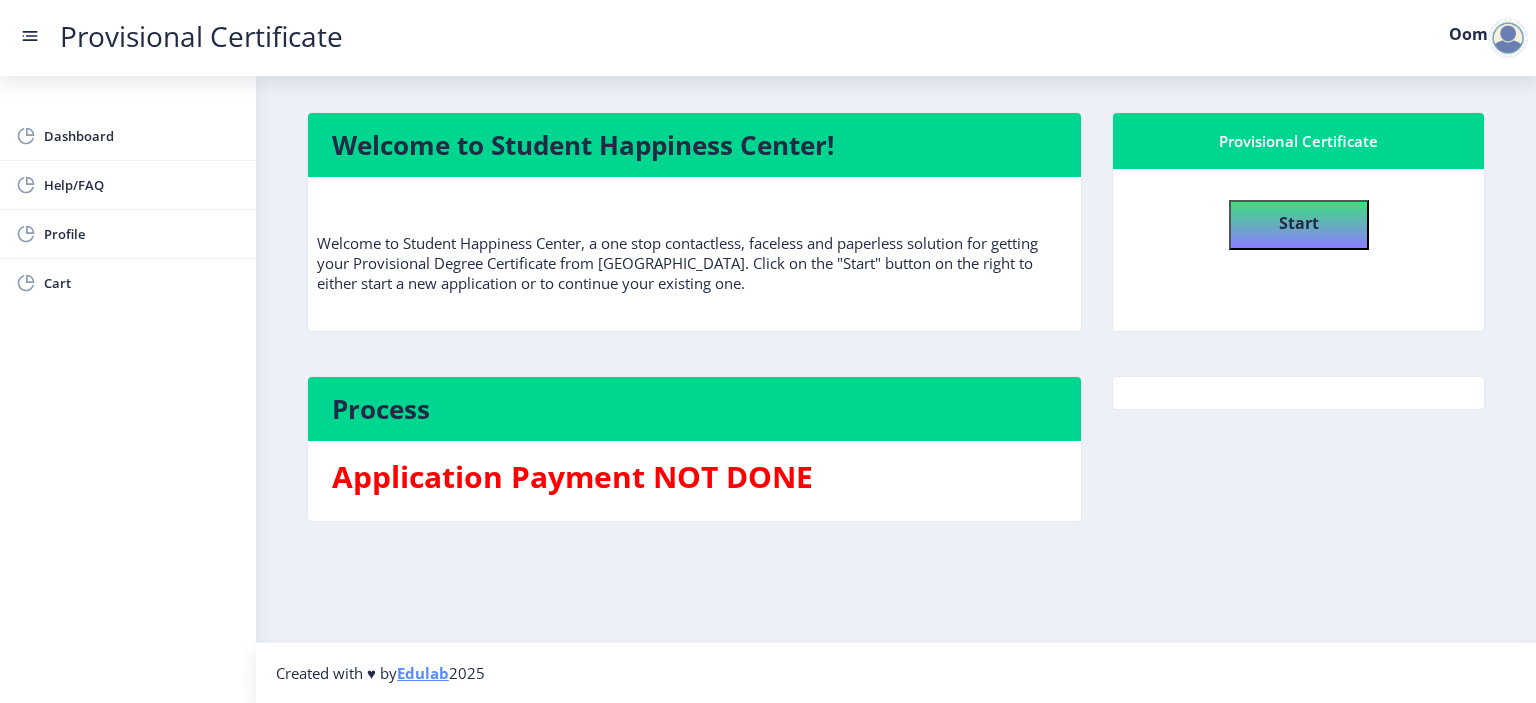 click 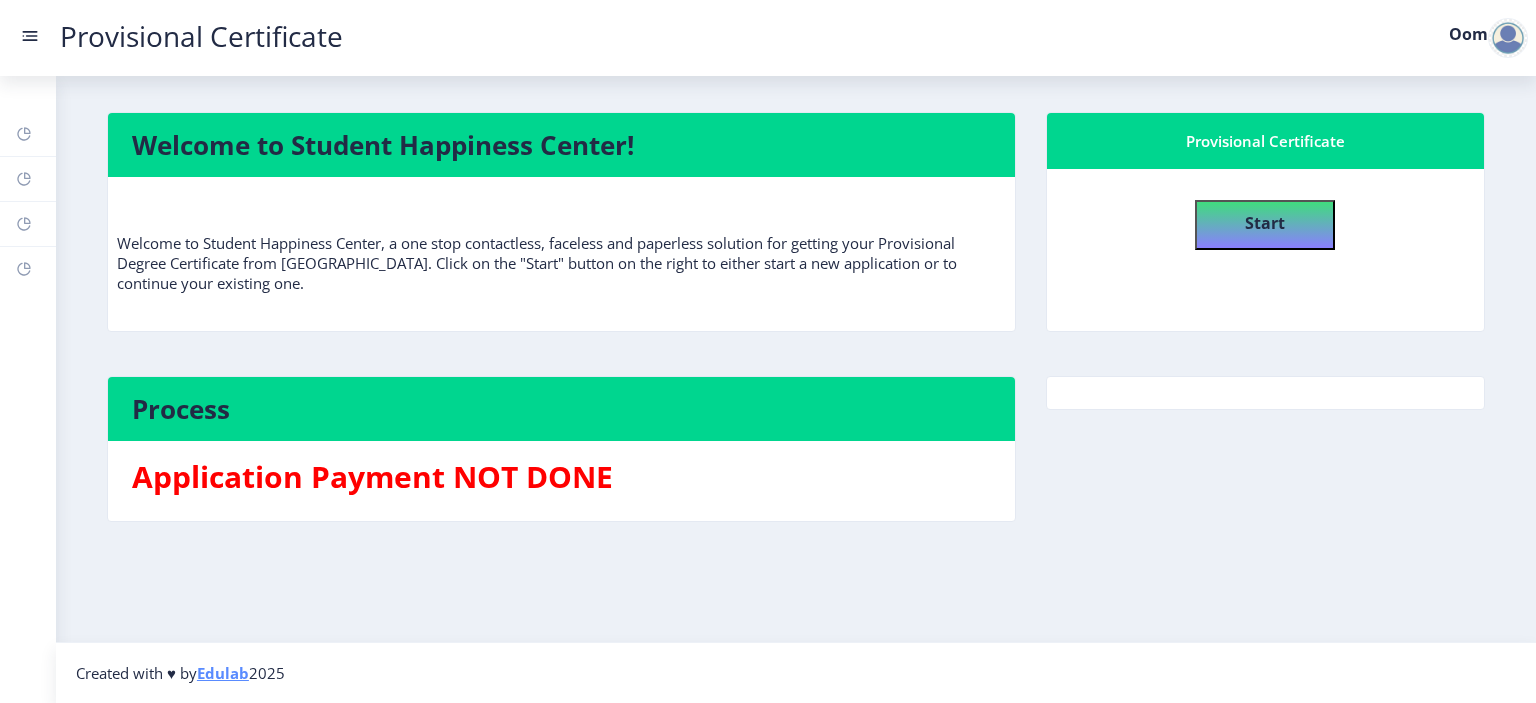 click 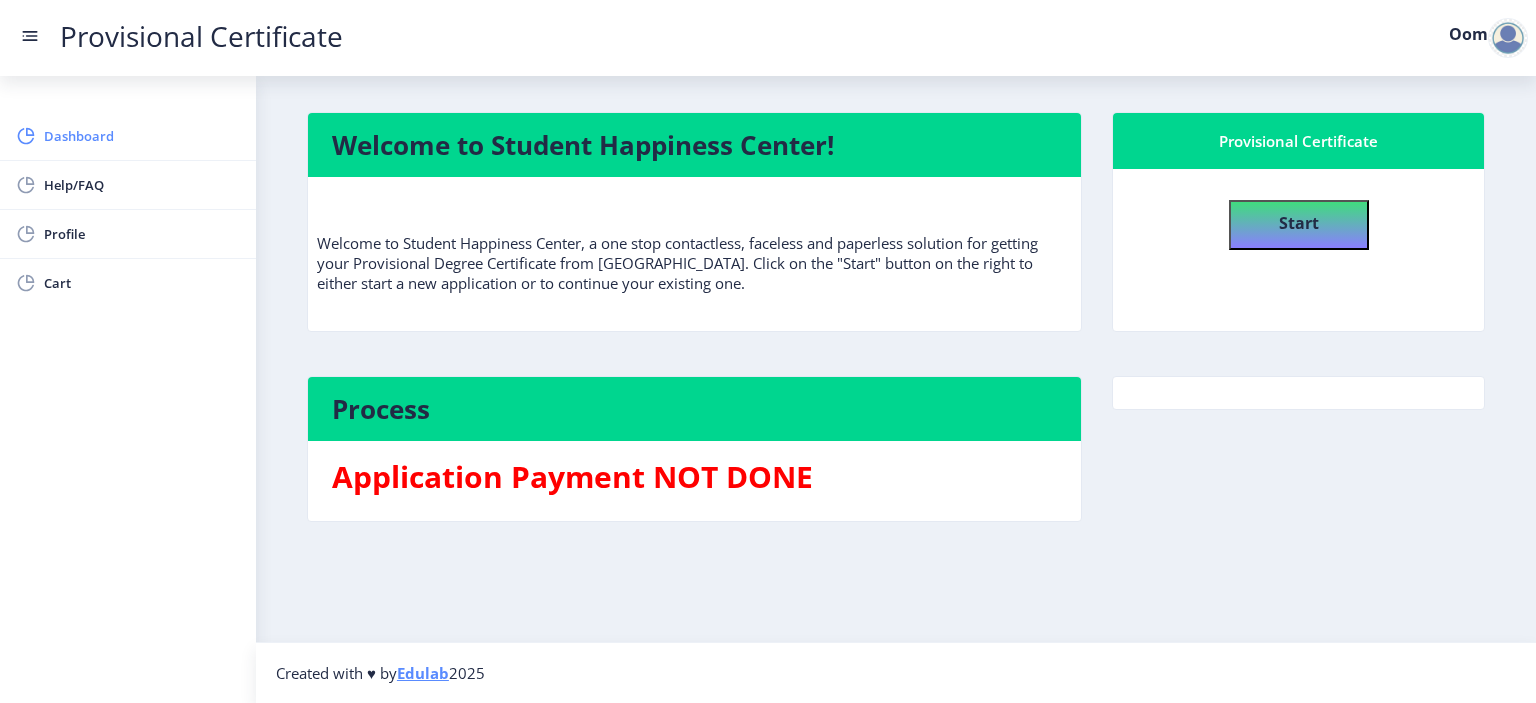 click on "Dashboard" 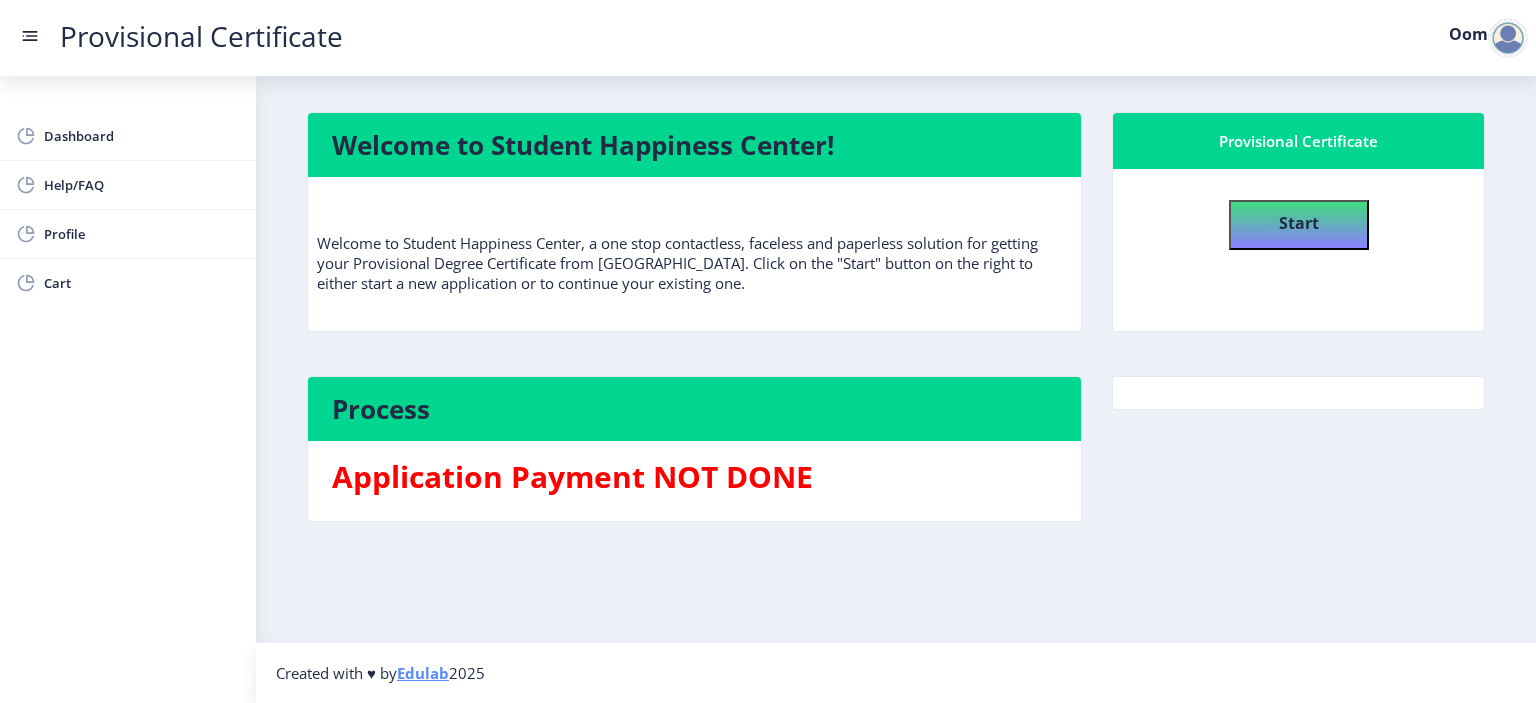 click 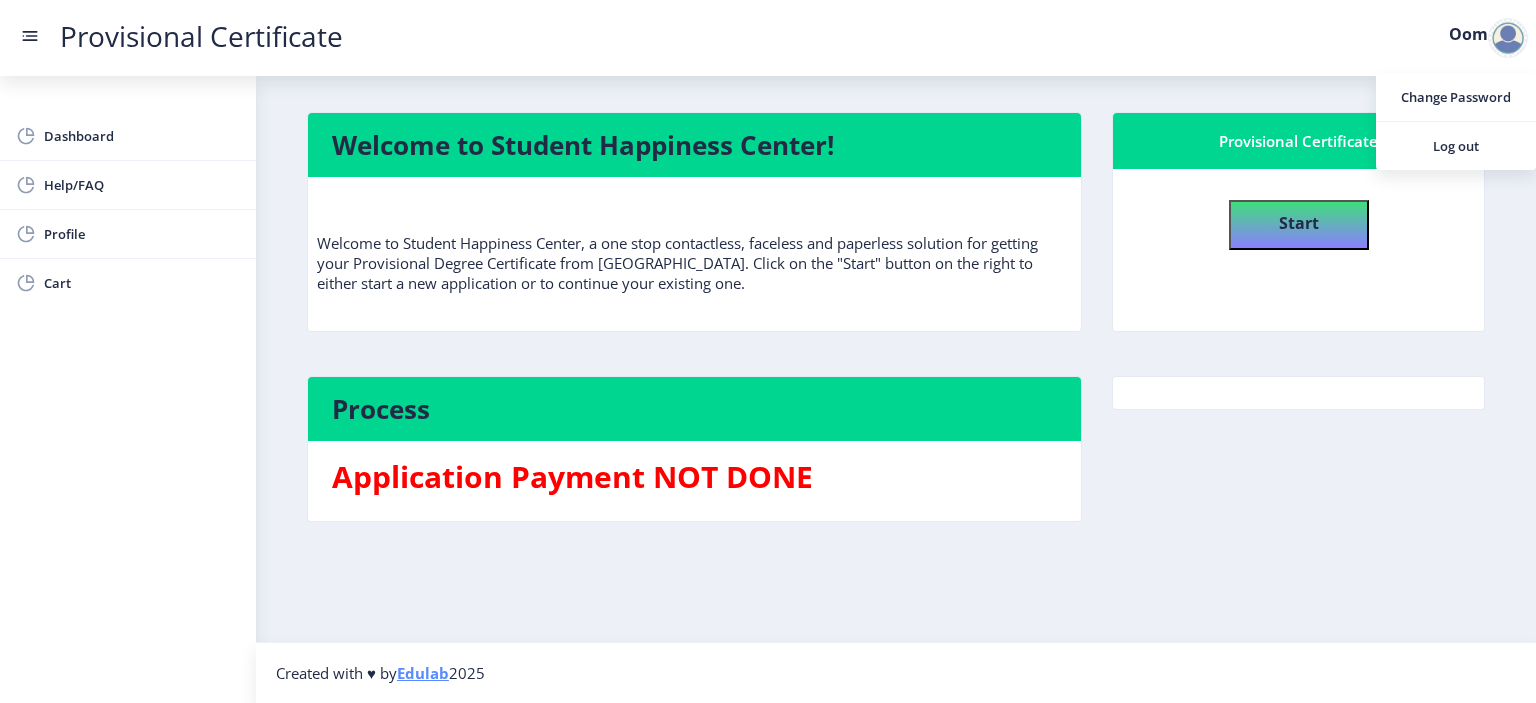 click on "Start" 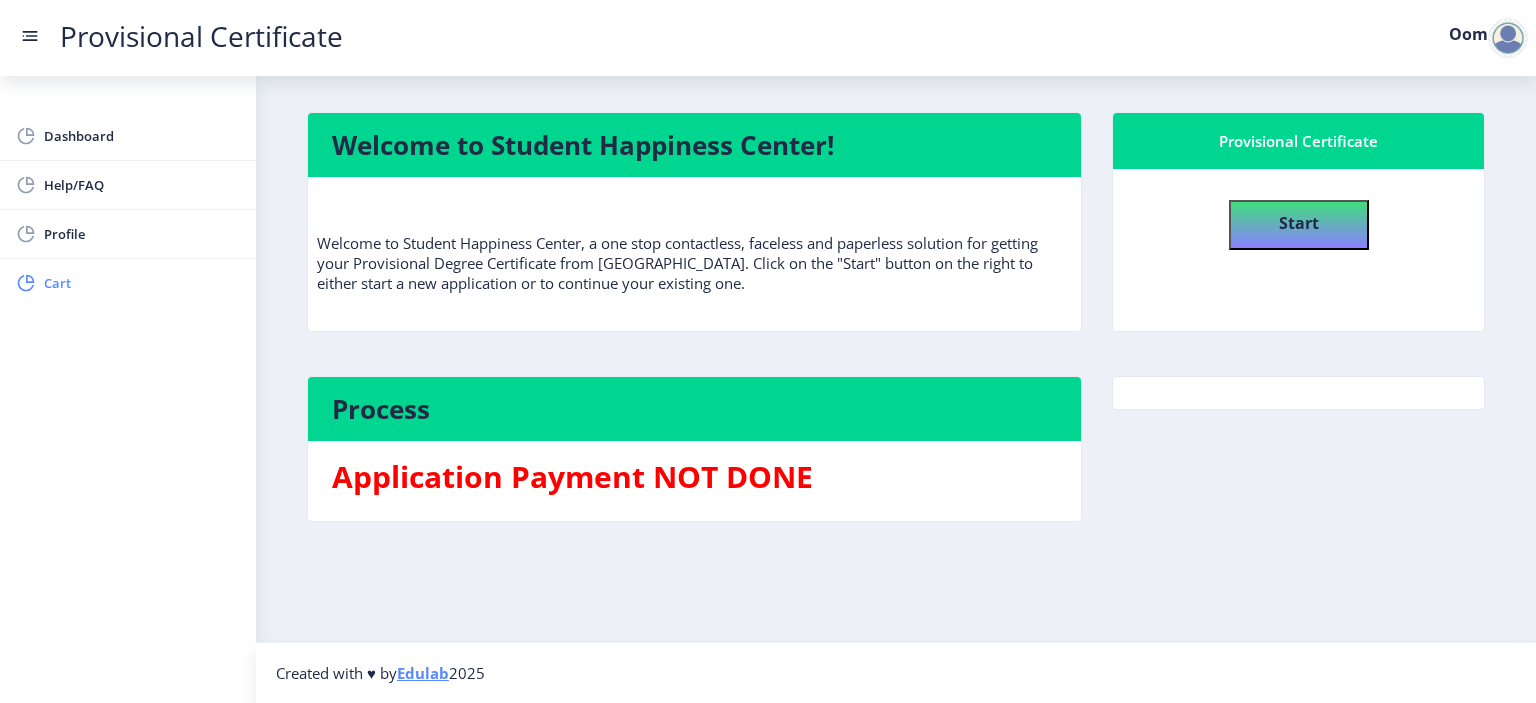 click on "Cart" 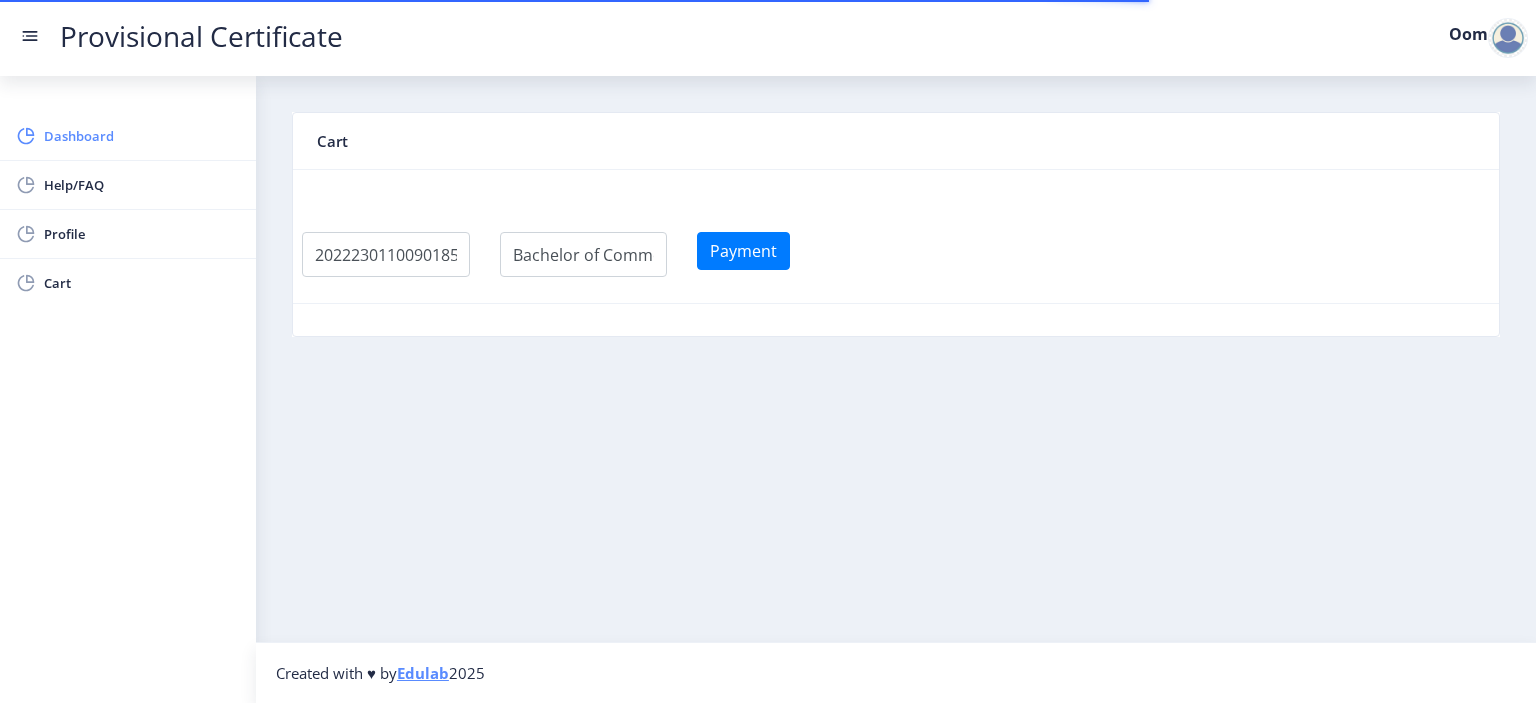 click on "Dashboard" 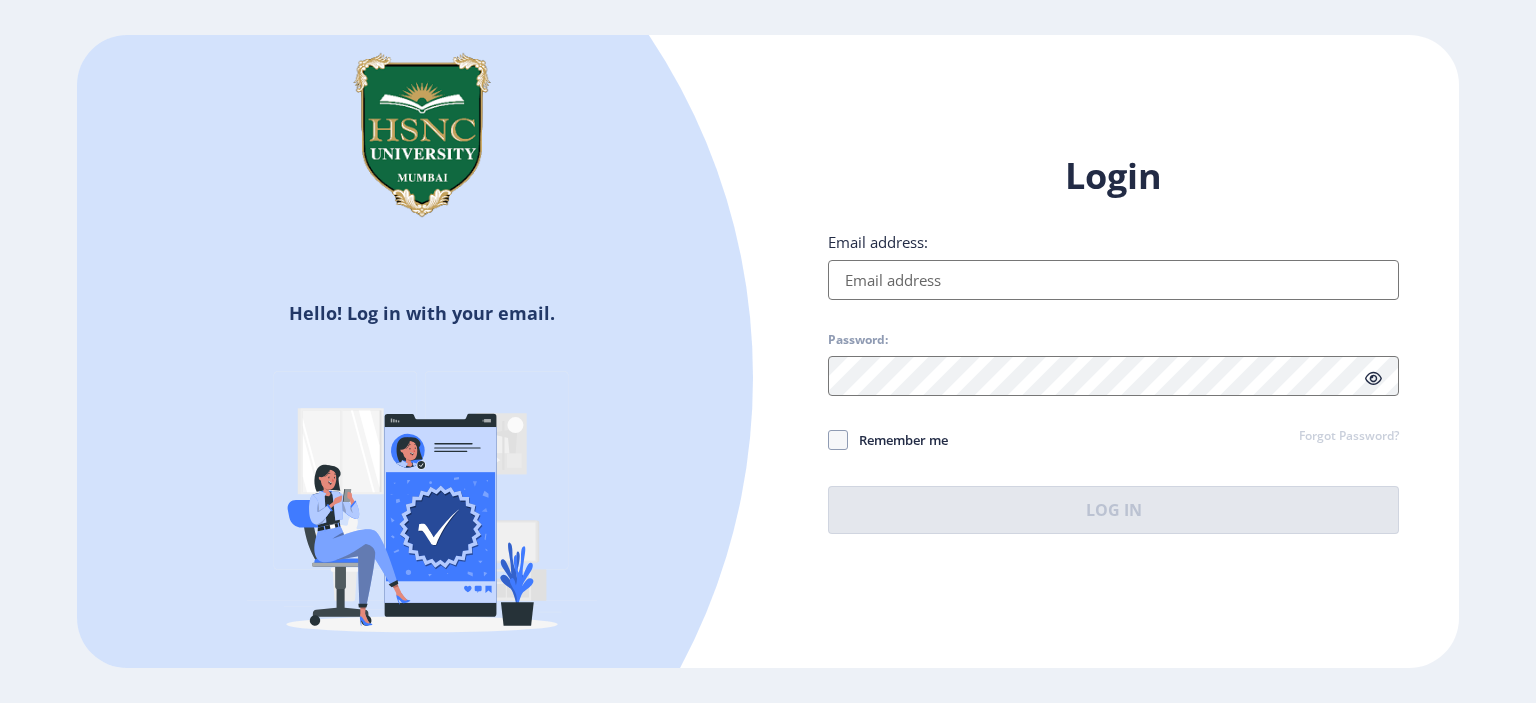 click on "Email address:" at bounding box center (1113, 280) 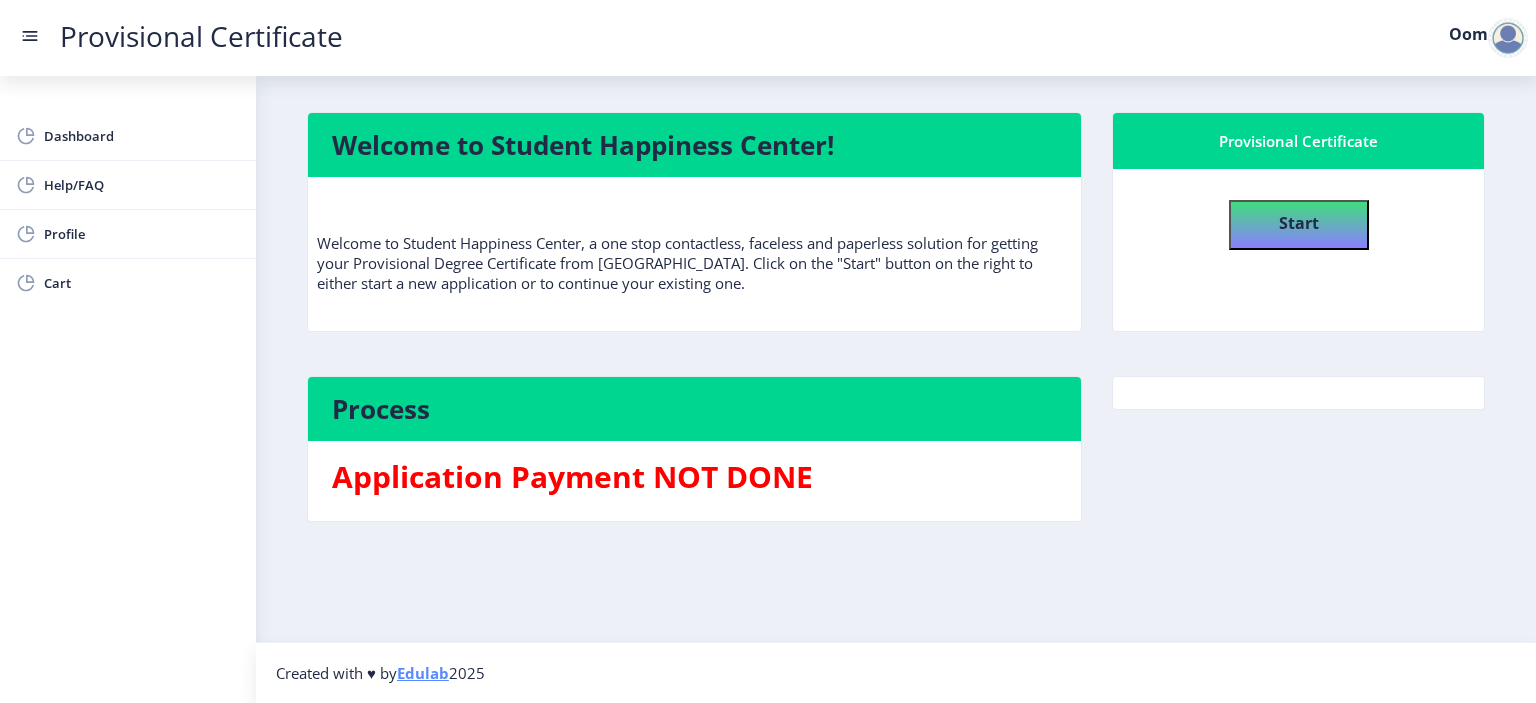 click on "Provisional Certificate" 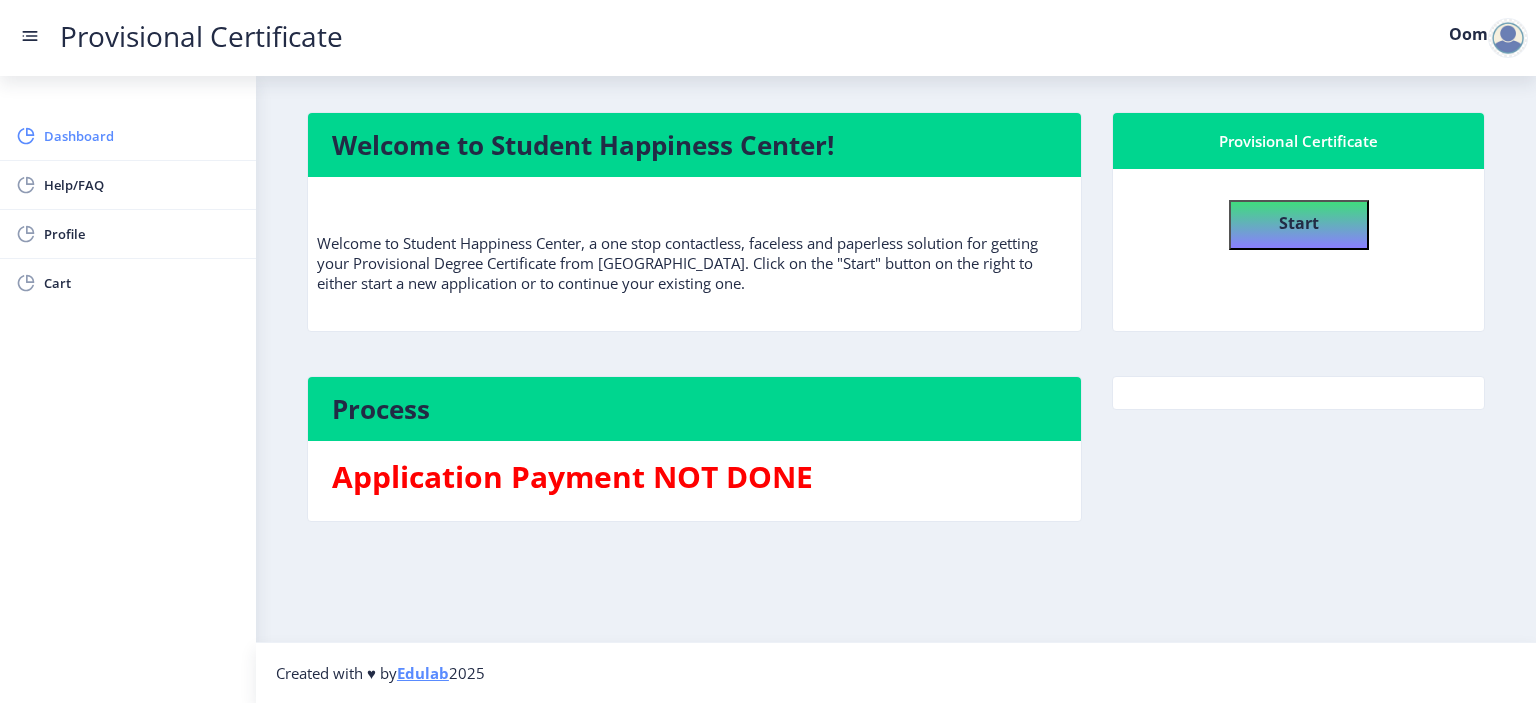 click on "Dashboard" 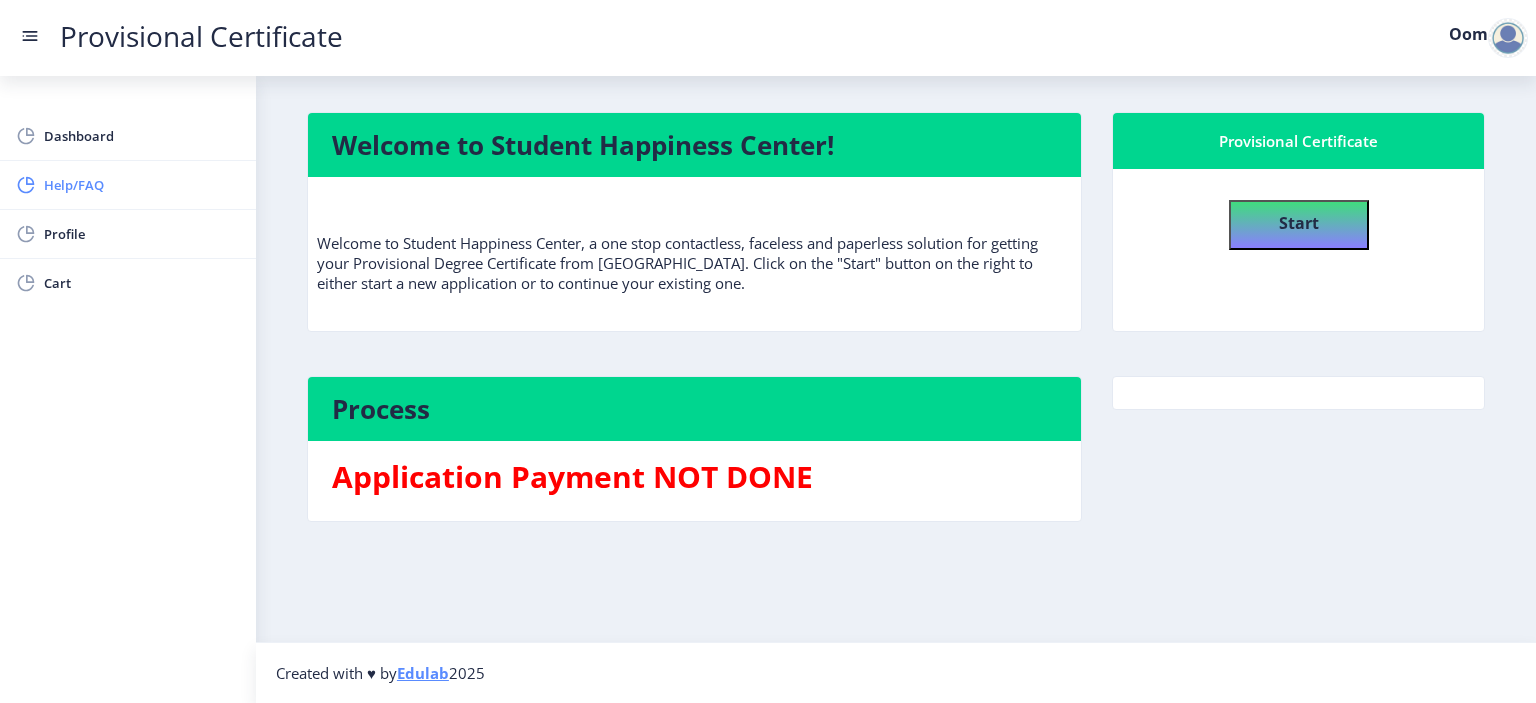 click on "Help/FAQ" 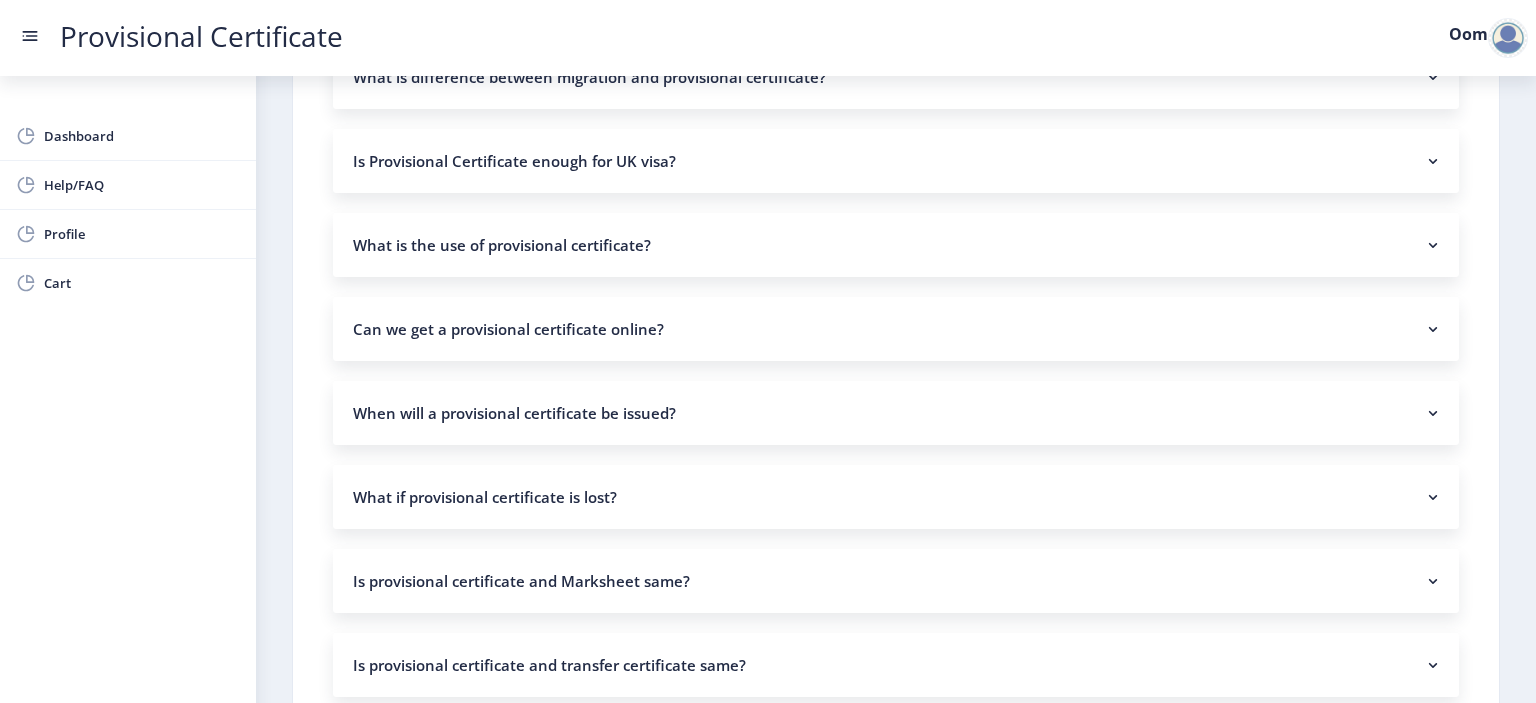scroll, scrollTop: 1364, scrollLeft: 0, axis: vertical 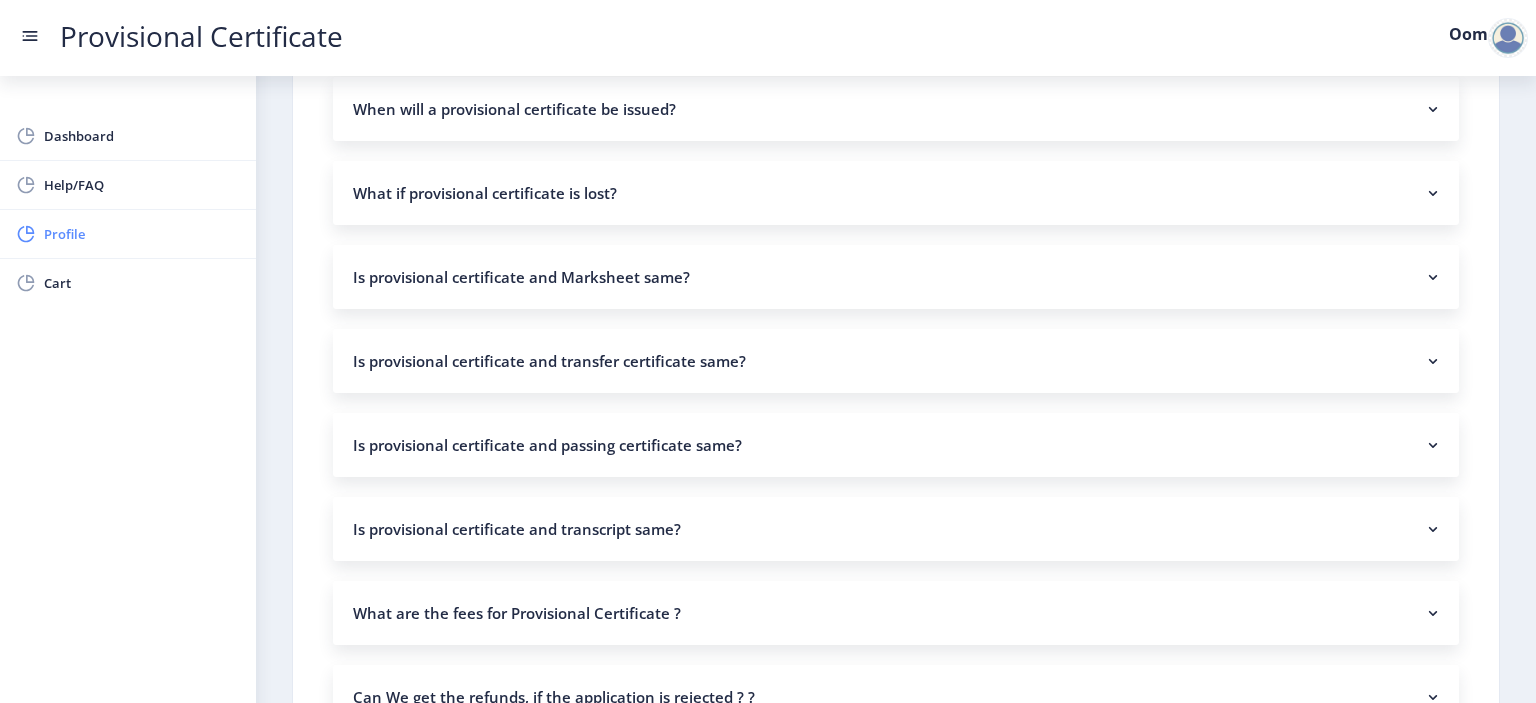 click on "Profile" 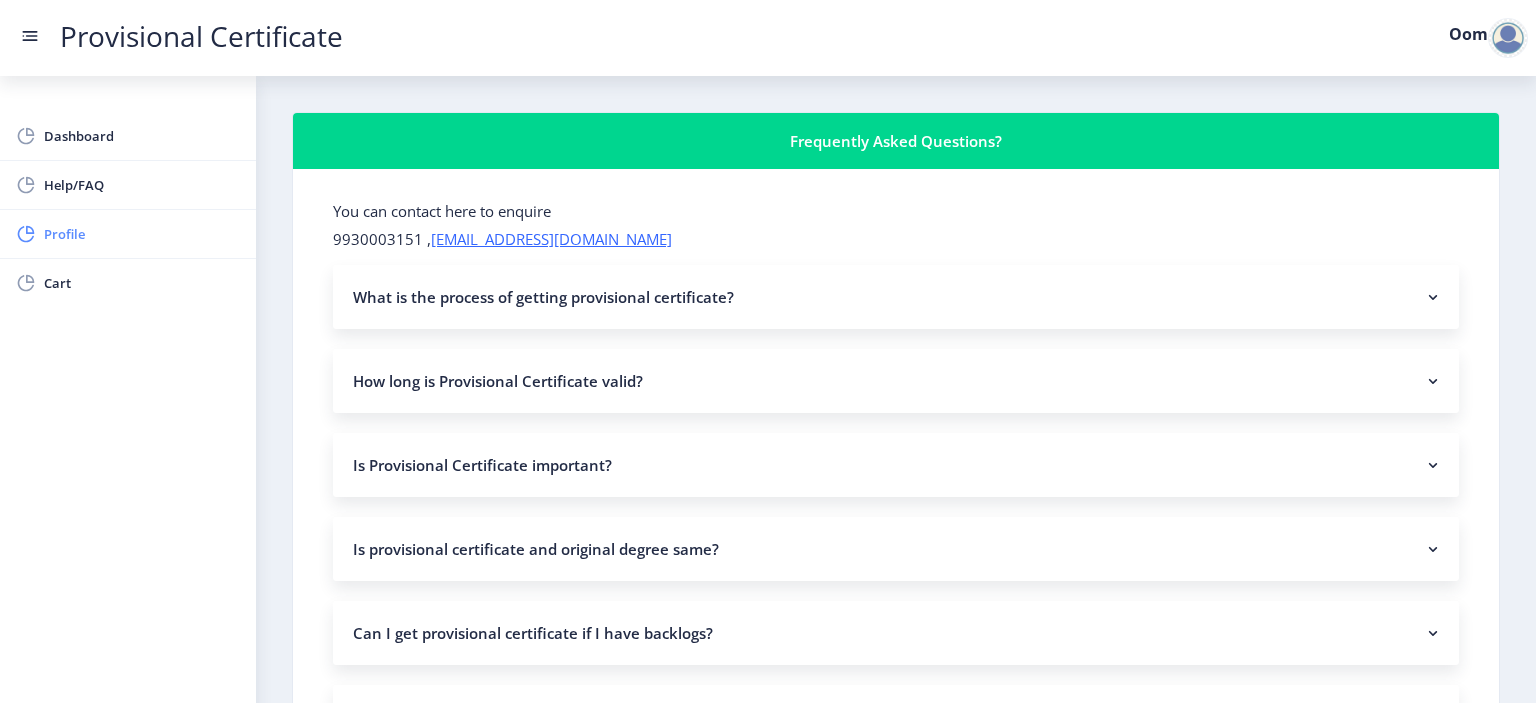 select on "[DEMOGRAPHIC_DATA]" 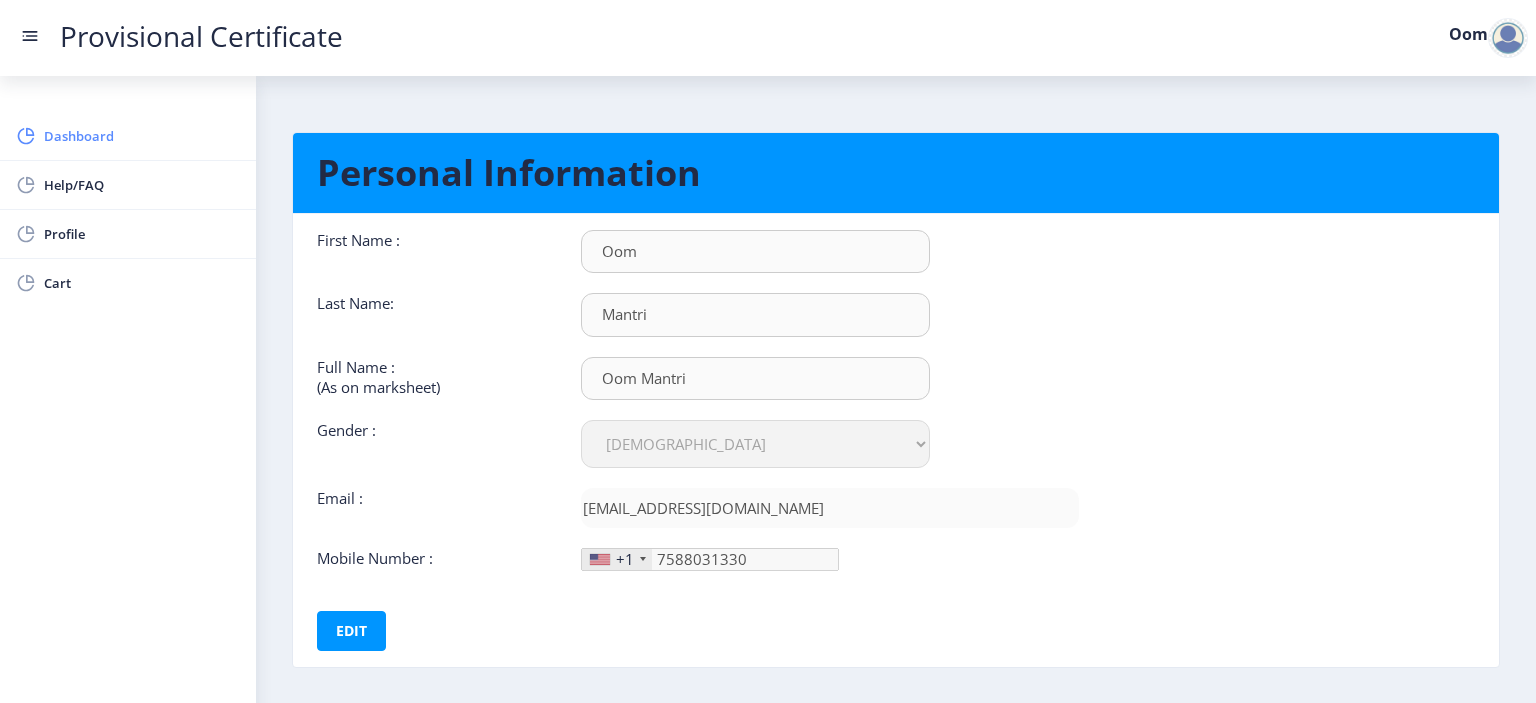 click on "Dashboard" 